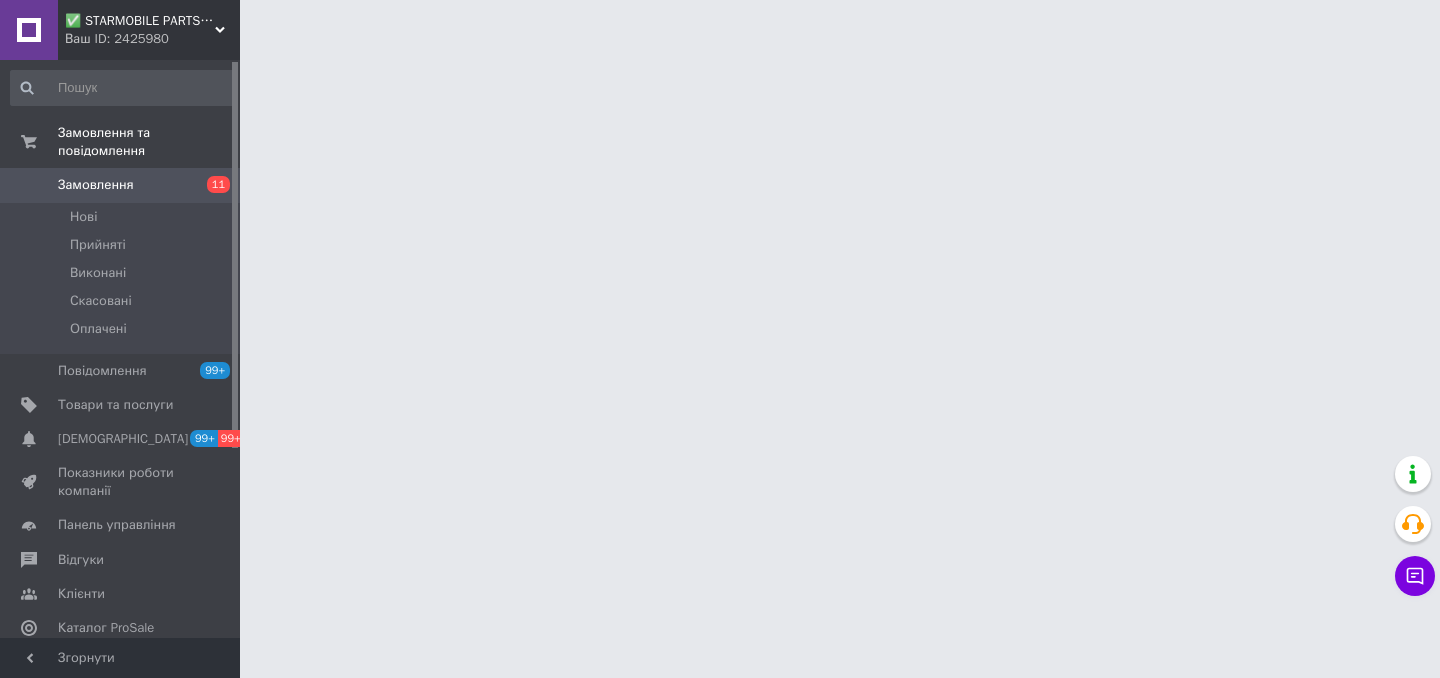 scroll, scrollTop: 0, scrollLeft: 0, axis: both 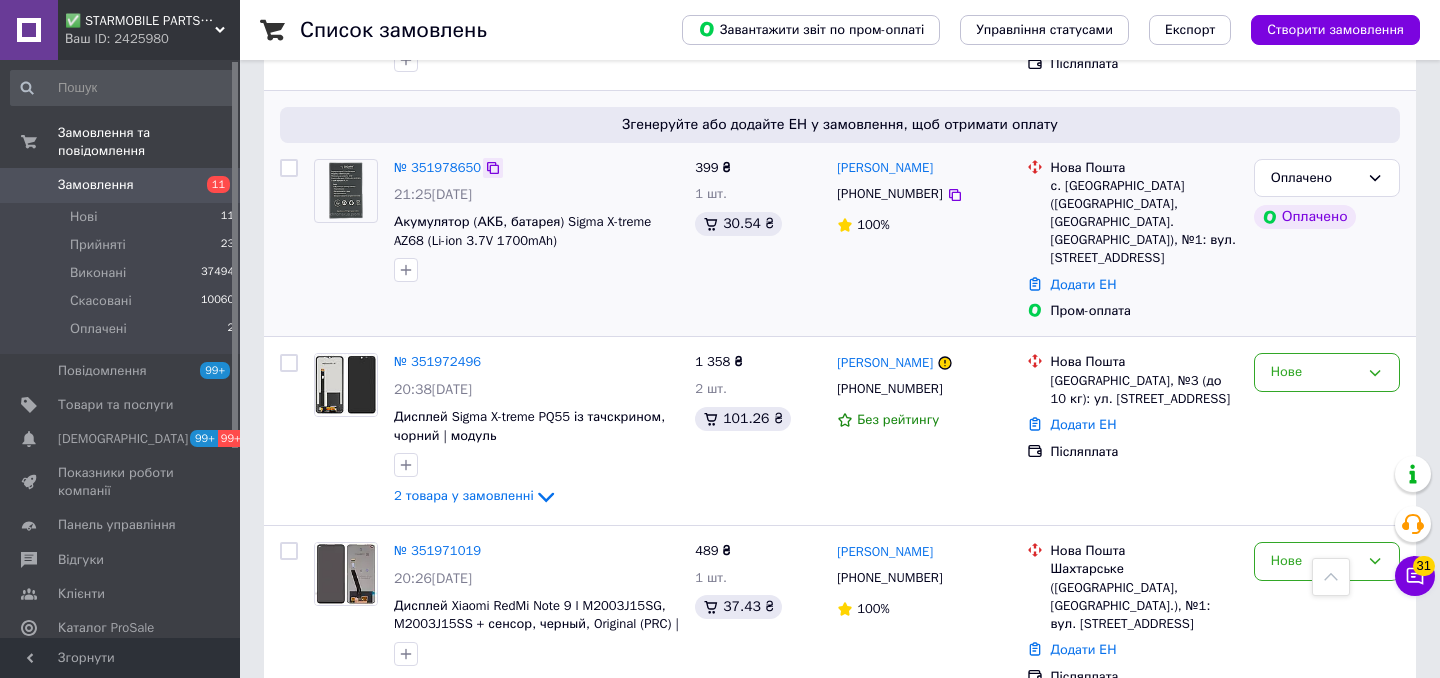 click 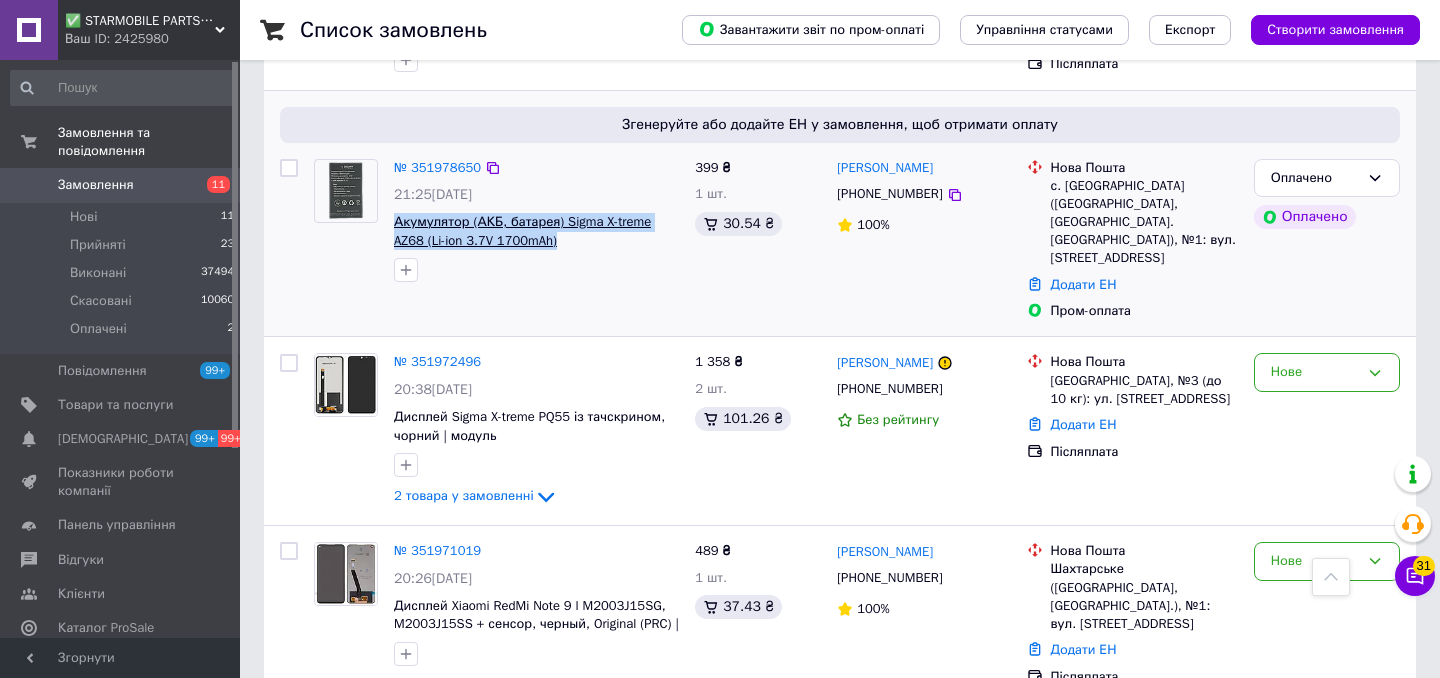 drag, startPoint x: 580, startPoint y: 266, endPoint x: 393, endPoint y: 243, distance: 188.40913 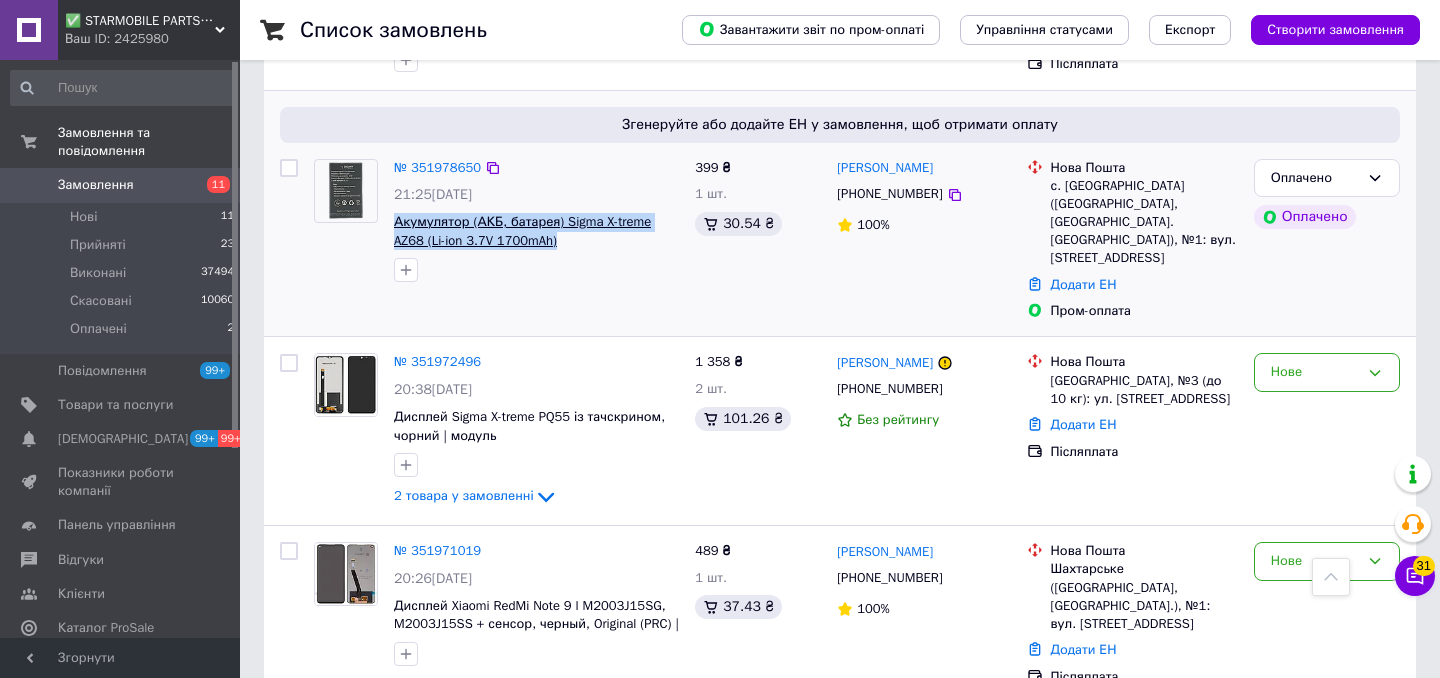 click on "Акумулятор (АКБ, батарея) Sigma X-treme AZ68 (Li-ion 3.7V 1700mAh)" at bounding box center (536, 231) 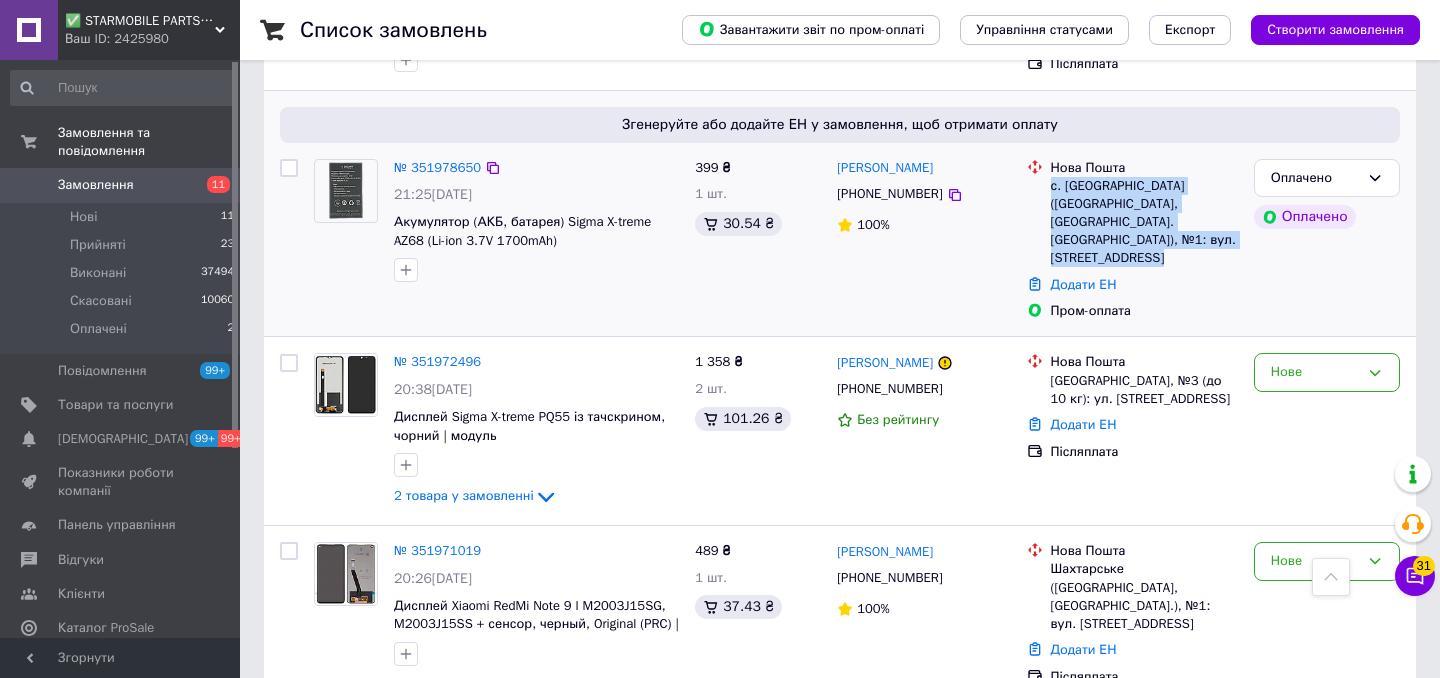 drag, startPoint x: 1200, startPoint y: 279, endPoint x: 1052, endPoint y: 207, distance: 164.58432 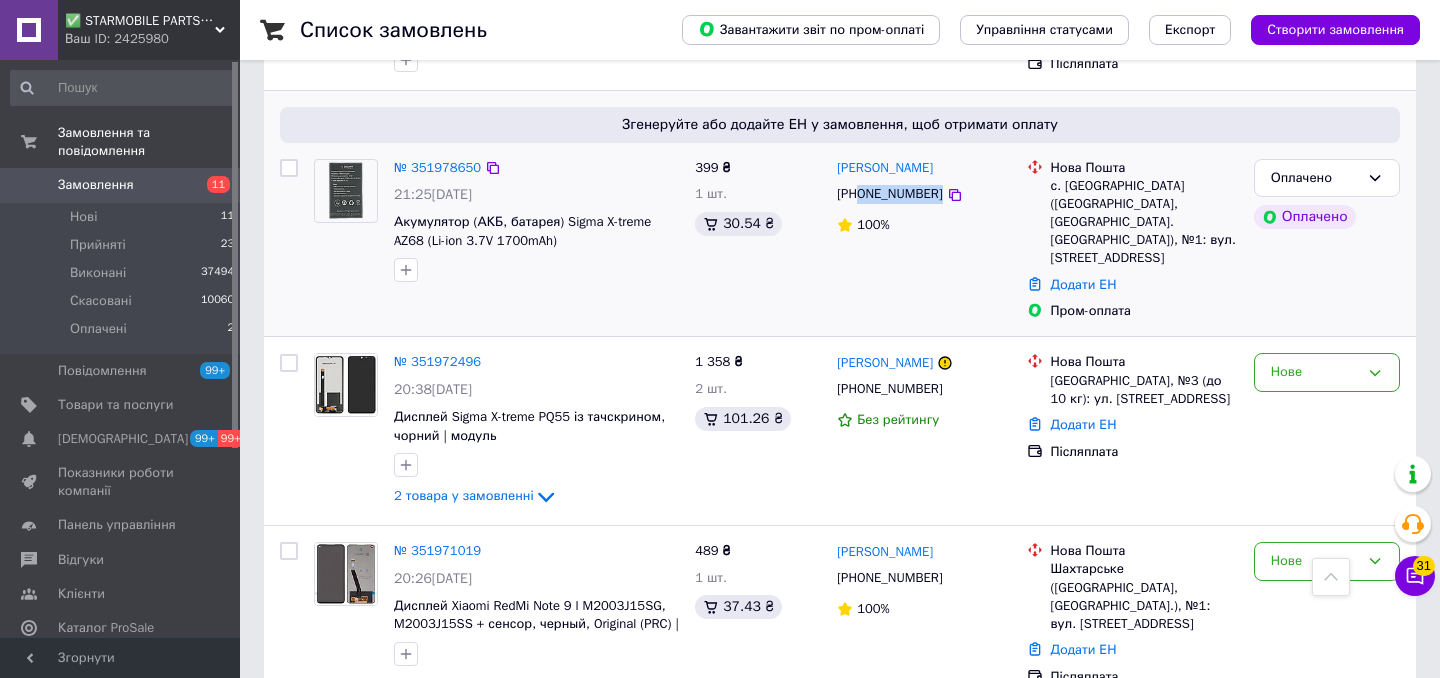 drag, startPoint x: 967, startPoint y: 207, endPoint x: 862, endPoint y: 212, distance: 105.11898 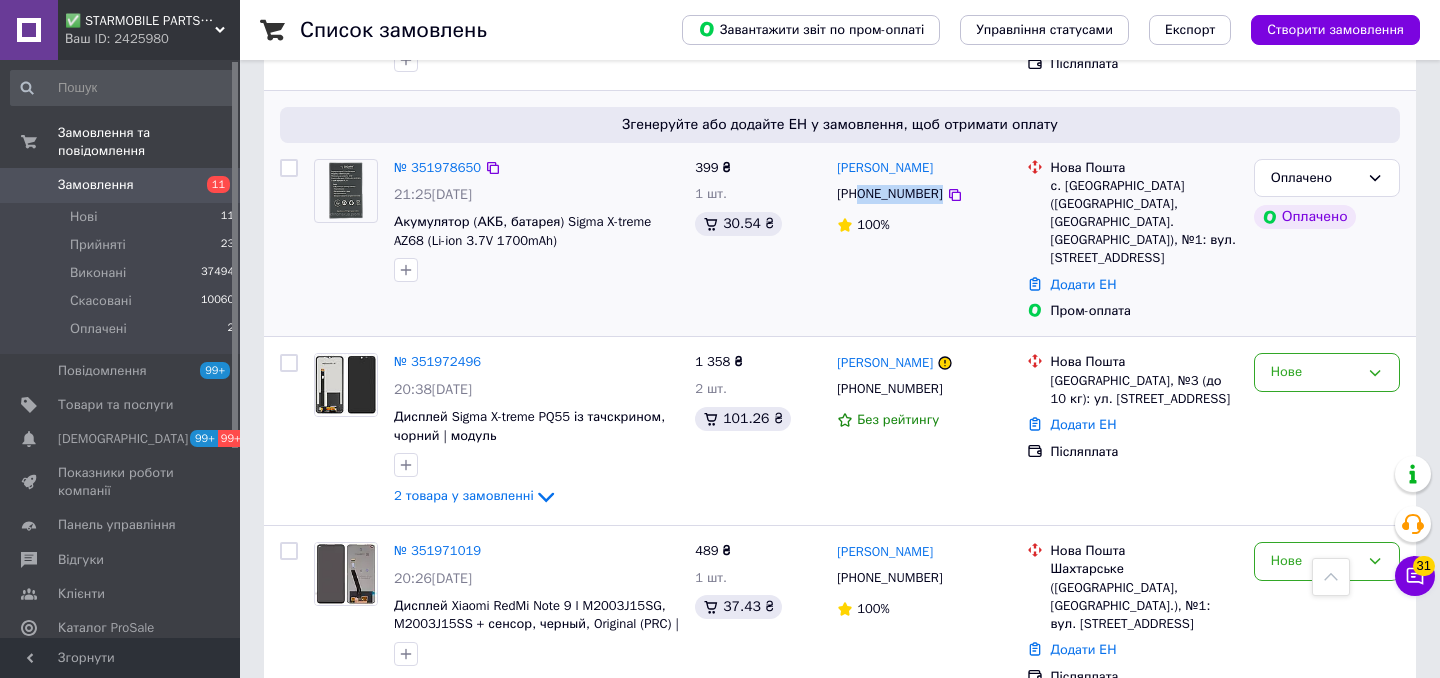 click on "[PHONE_NUMBER]" at bounding box center [923, 194] 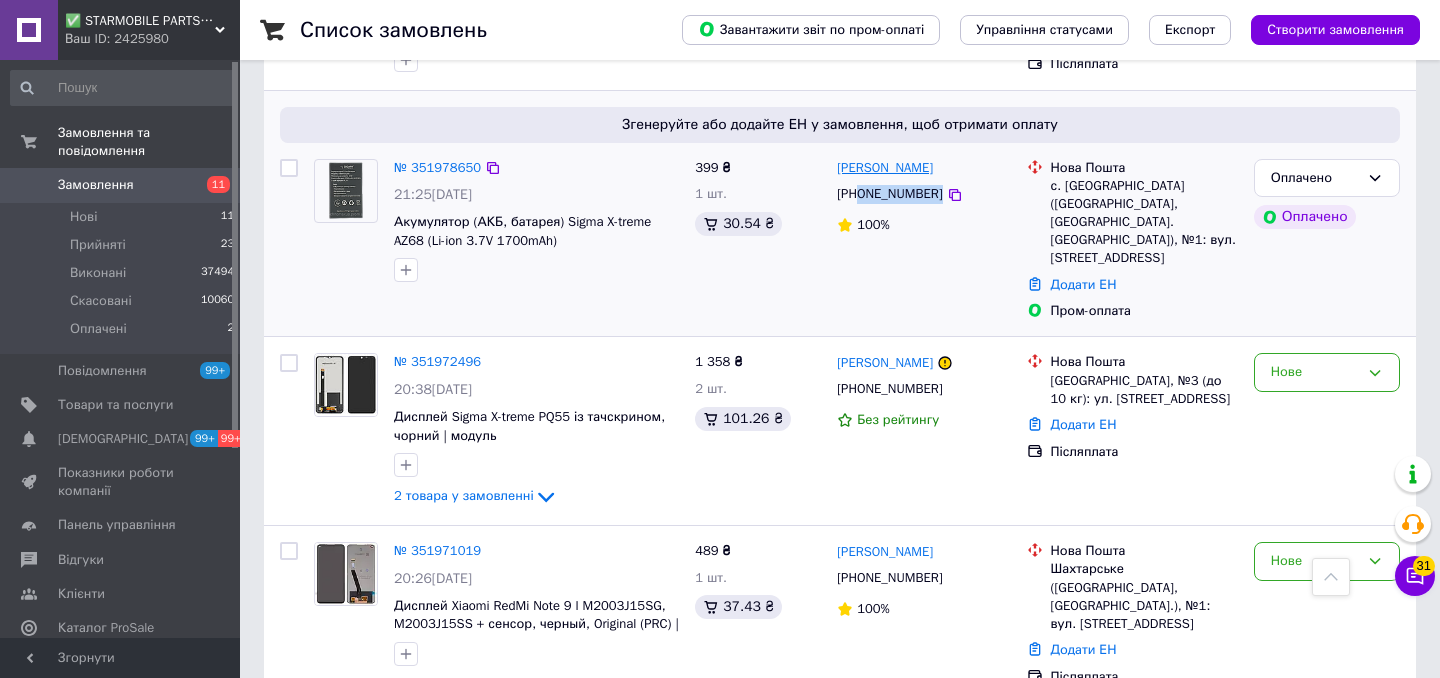 drag, startPoint x: 964, startPoint y: 196, endPoint x: 838, endPoint y: 185, distance: 126.47925 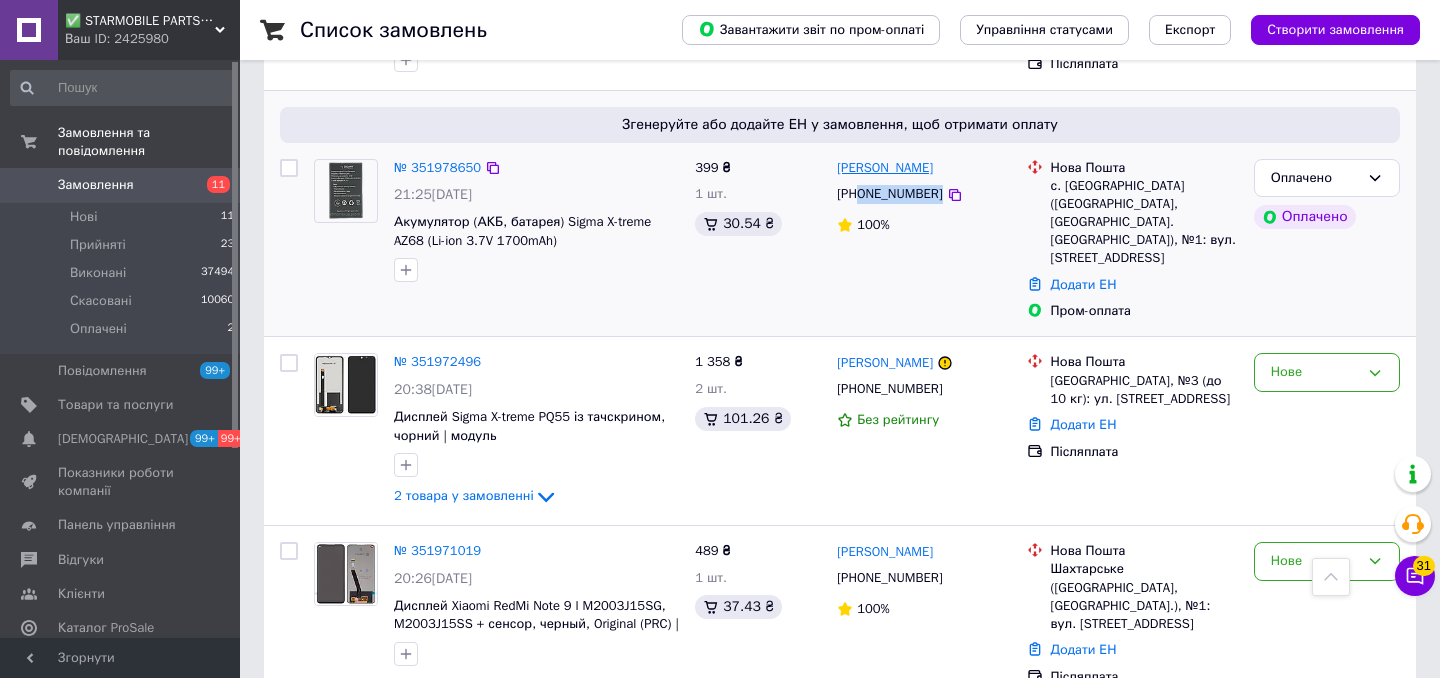 click on "[PERSON_NAME]" at bounding box center (923, 168) 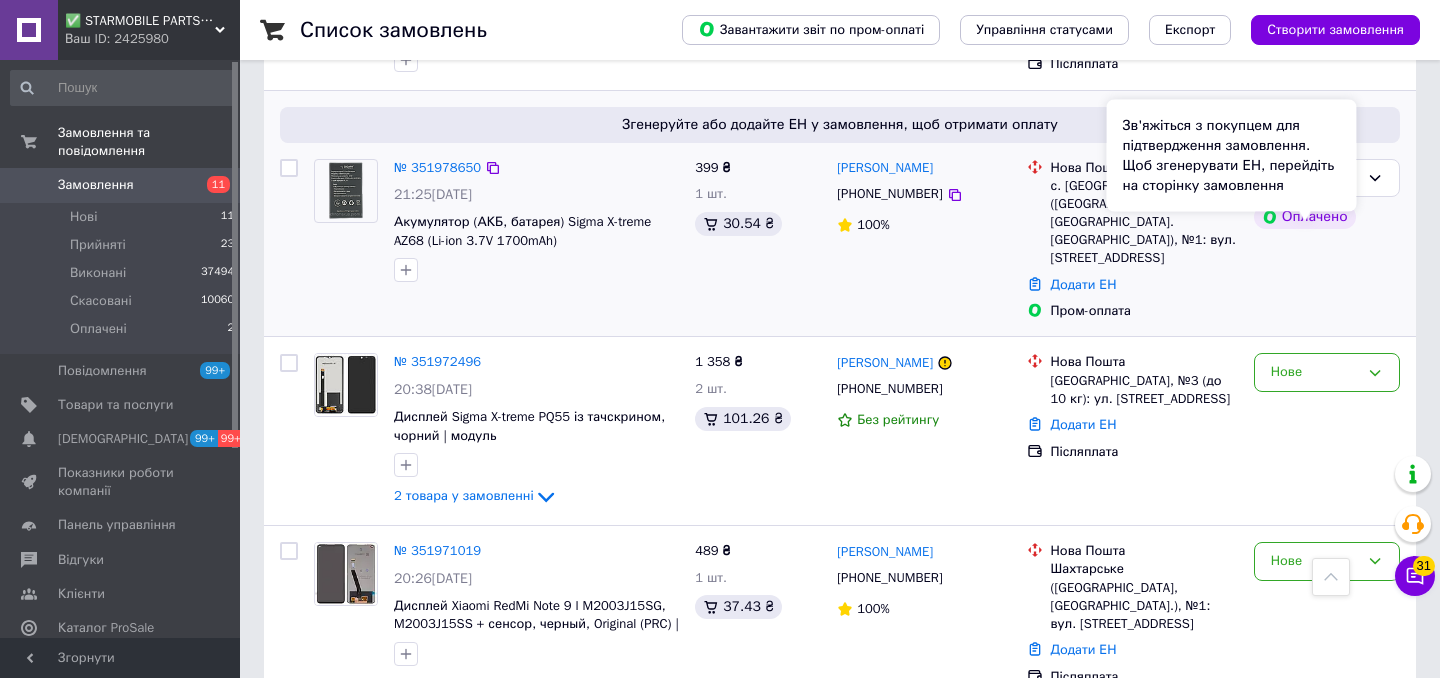 click on "Оплачено Оплачено" at bounding box center [1327, 240] 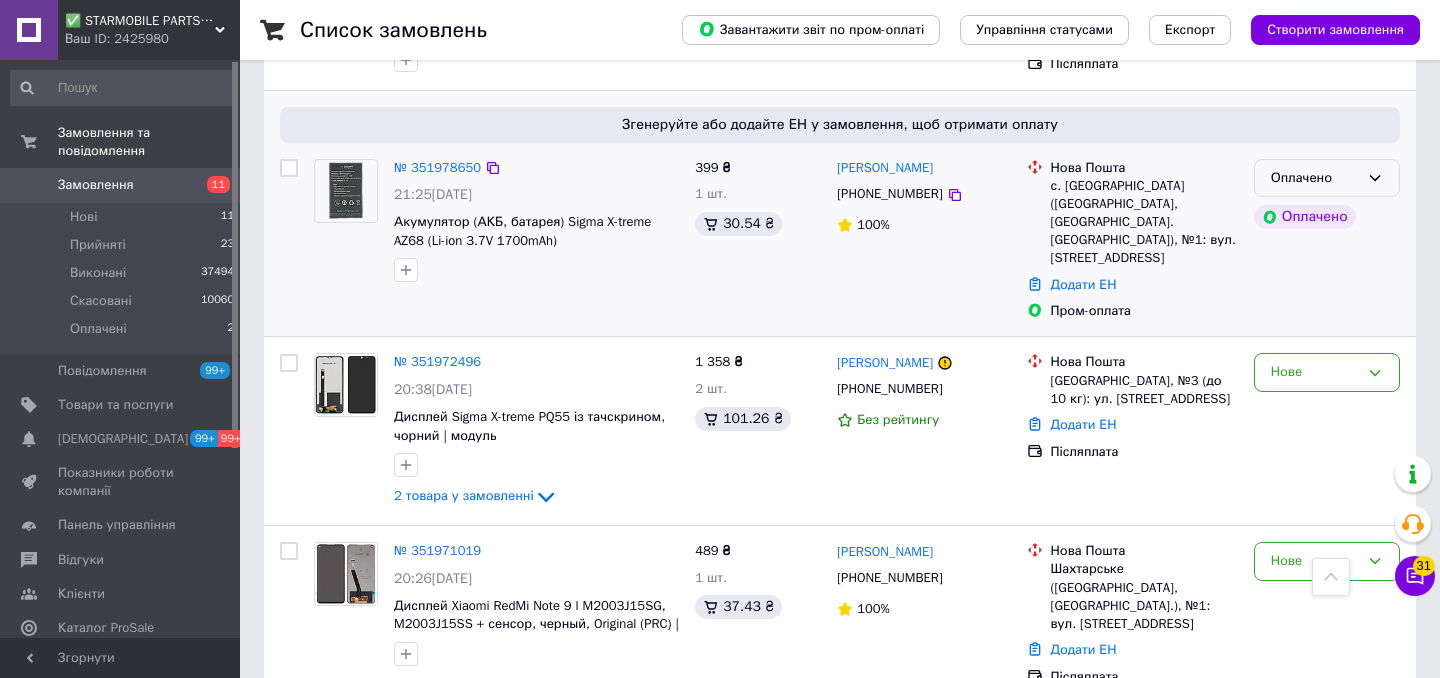 click on "Оплачено" at bounding box center (1327, 178) 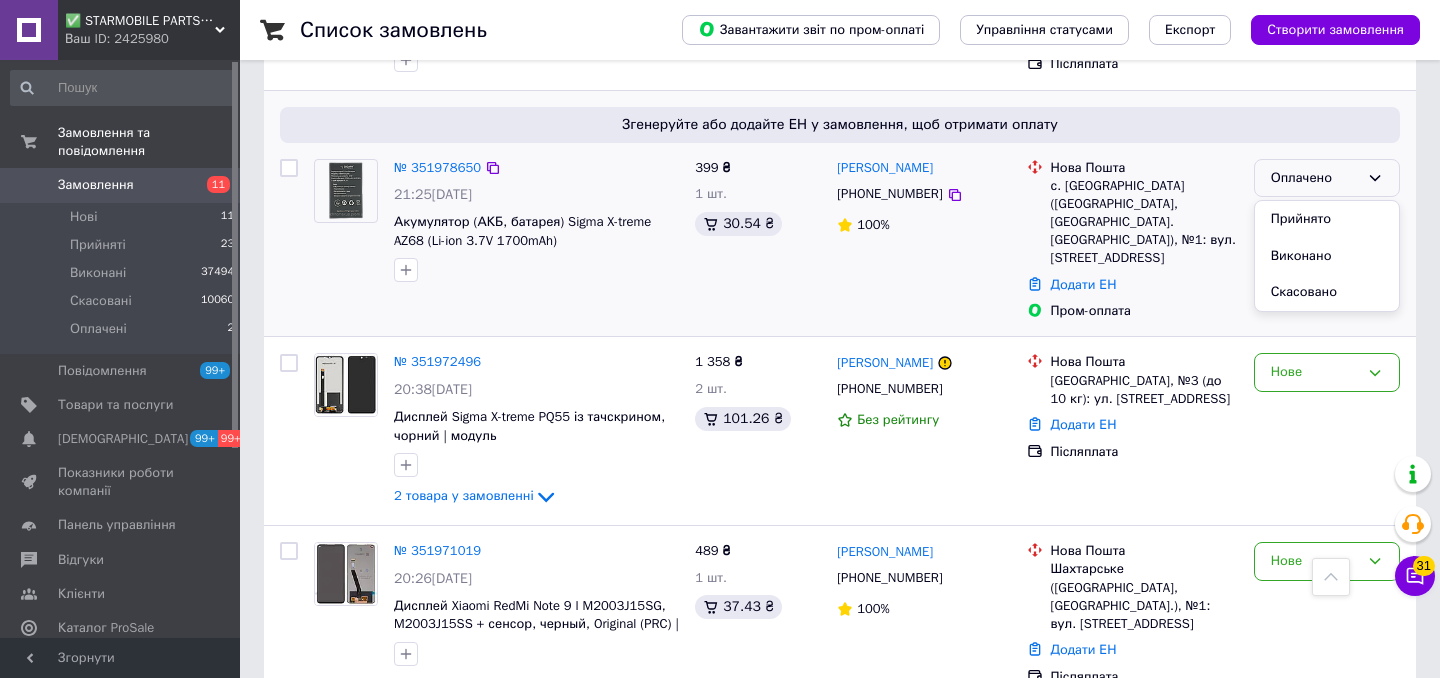 click on "Прийнято" at bounding box center [1327, 219] 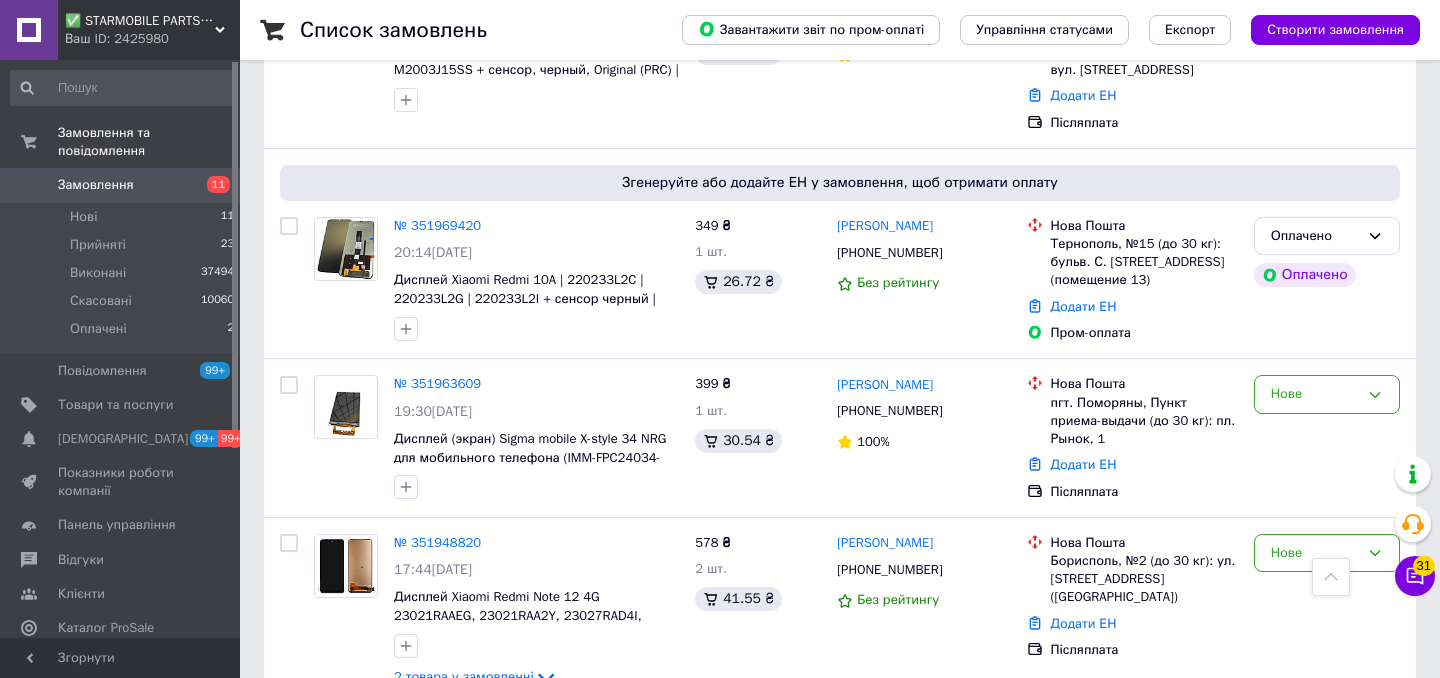 scroll, scrollTop: 1275, scrollLeft: 0, axis: vertical 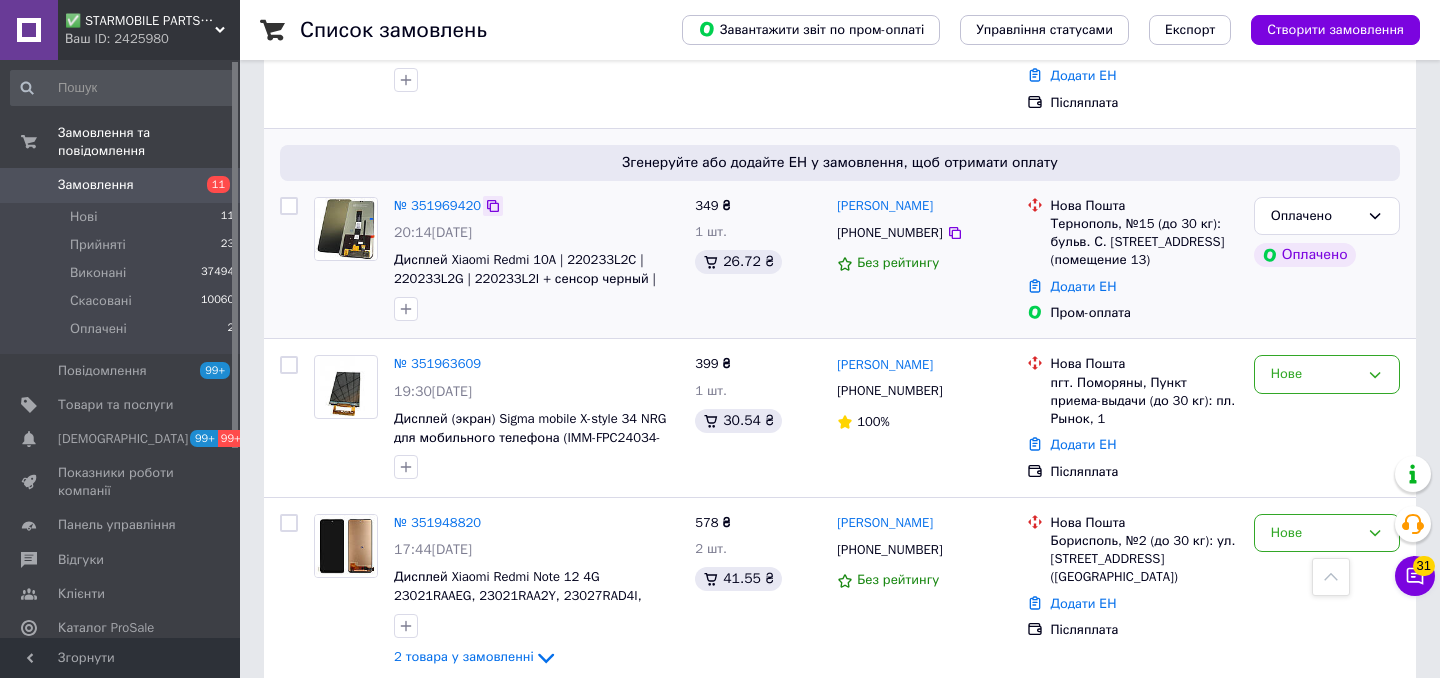 click 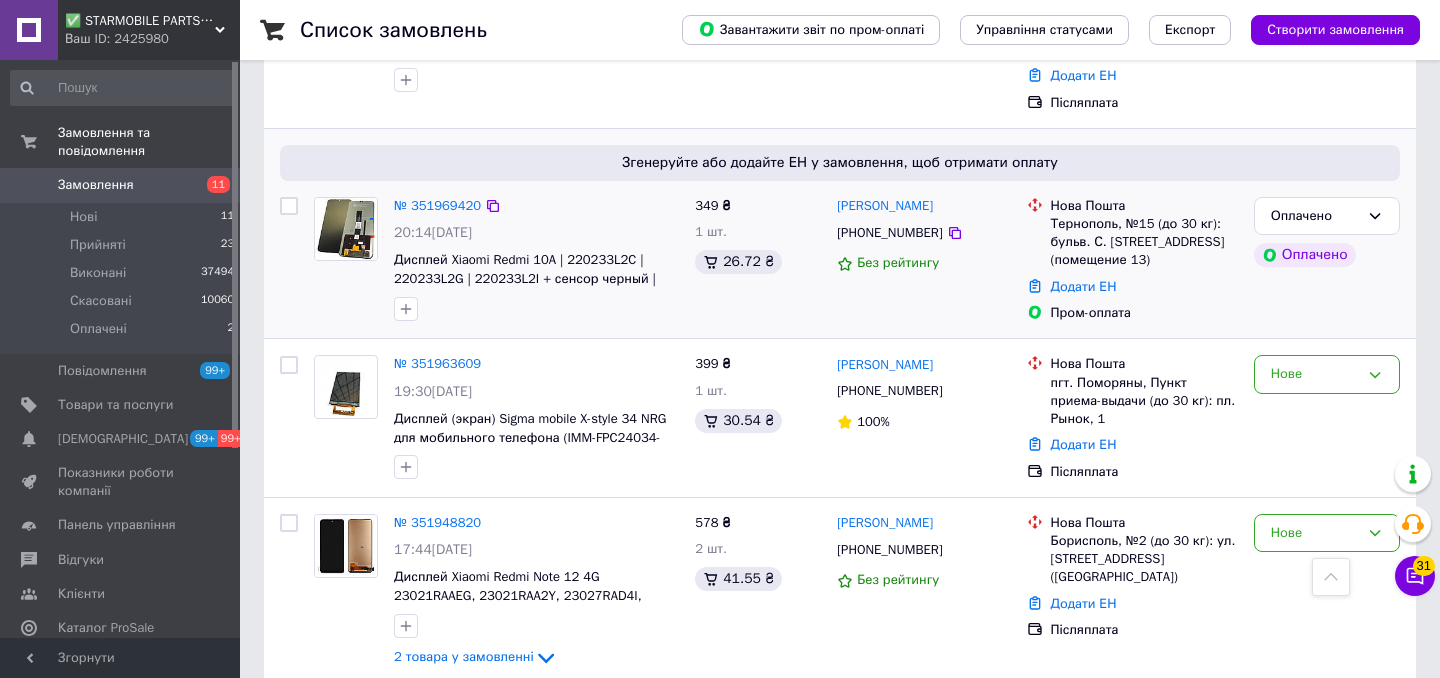 click on "Дисплей Xiaomi Redmi 10A | 220233L2C | 220233L2G | 220233L2I + сенсор черный | модуль" at bounding box center [536, 269] 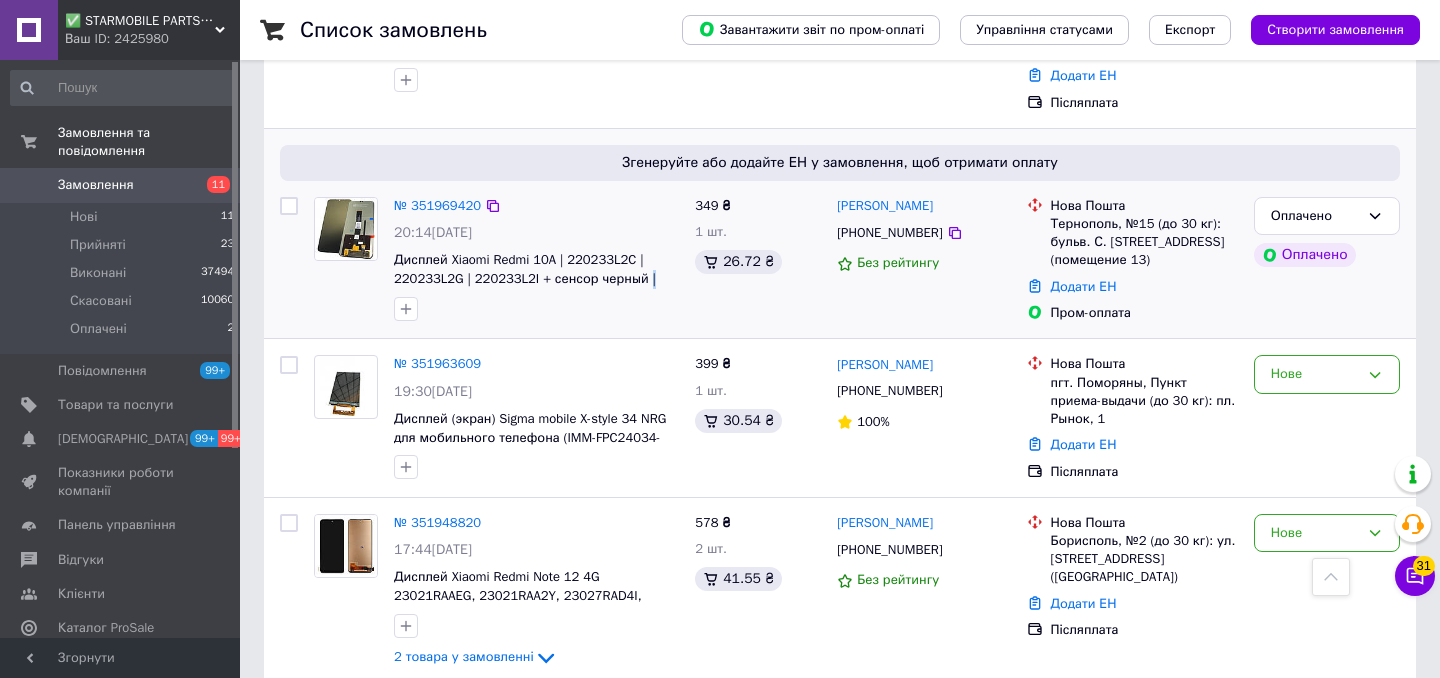 click on "Дисплей Xiaomi Redmi 10A | 220233L2C | 220233L2G | 220233L2I + сенсор черный | модуль" at bounding box center [536, 269] 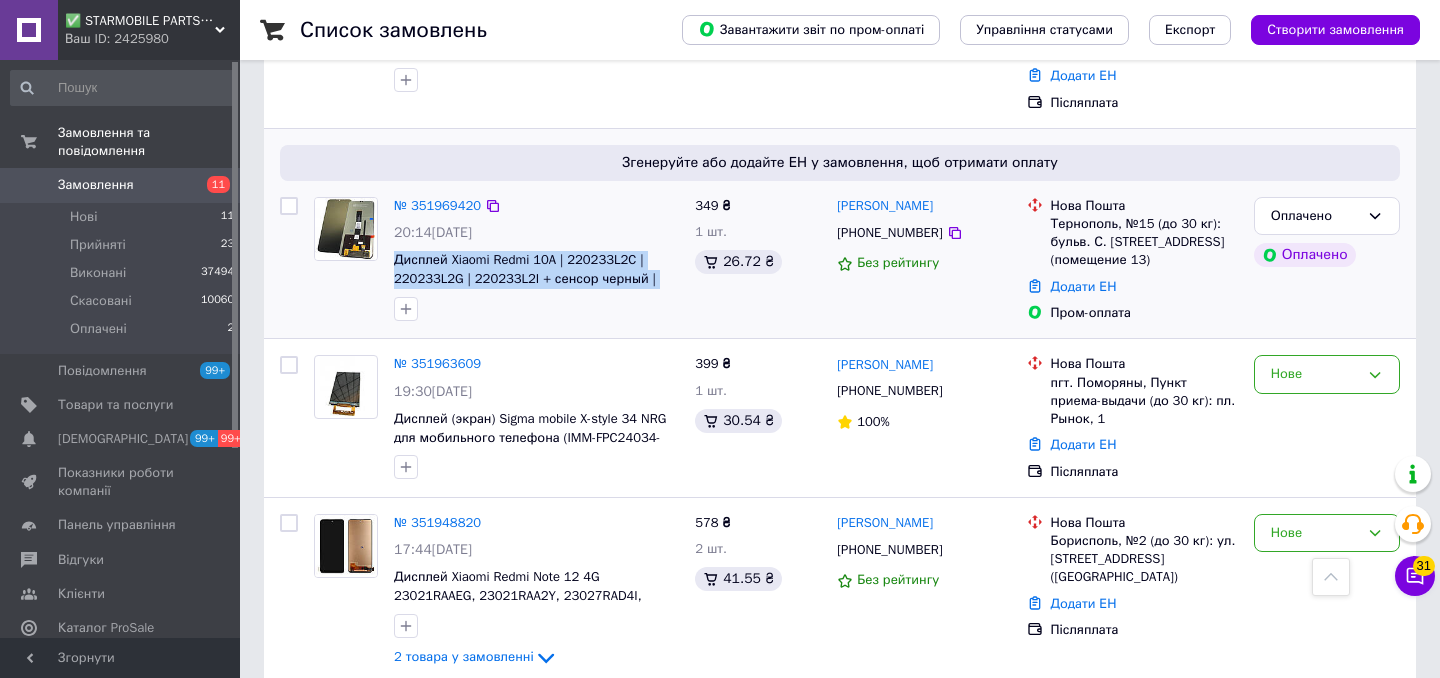 click on "Дисплей Xiaomi Redmi 10A | 220233L2C | 220233L2G | 220233L2I + сенсор черный | модуль" at bounding box center (536, 269) 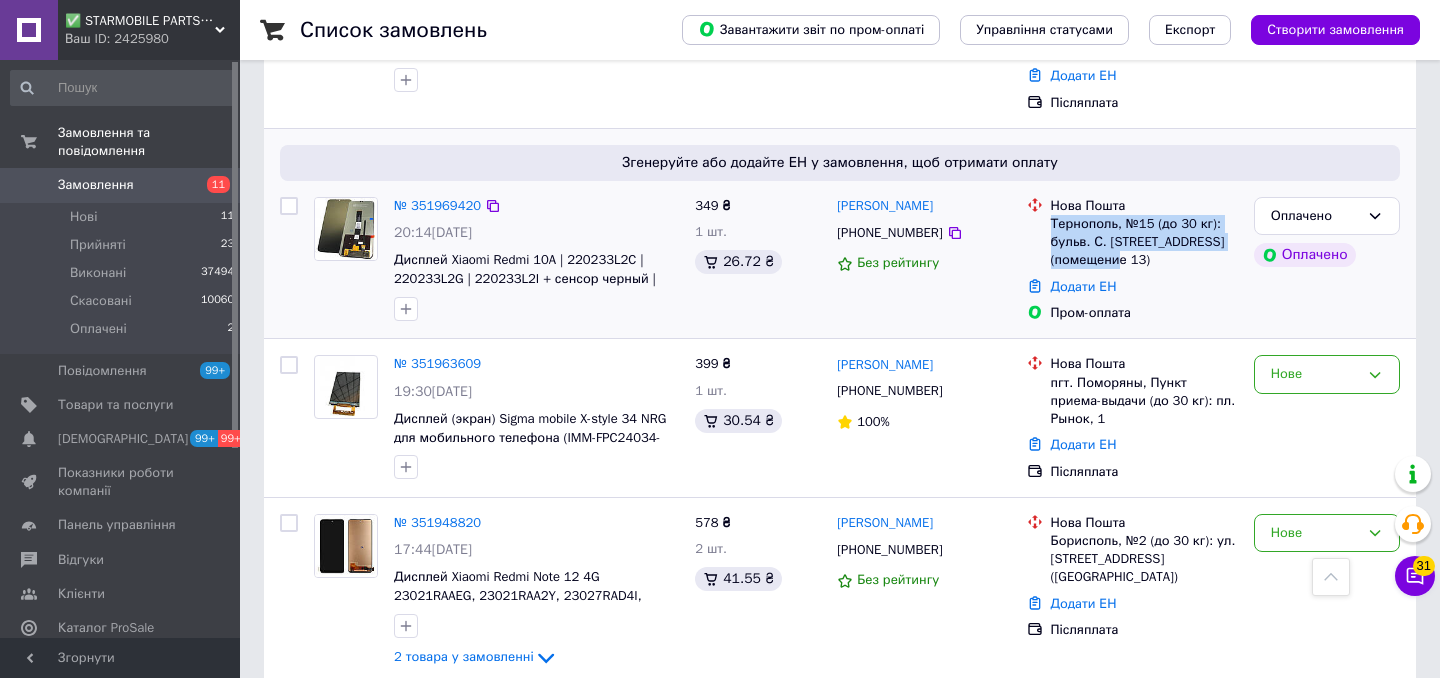 drag, startPoint x: 1150, startPoint y: 281, endPoint x: 1052, endPoint y: 241, distance: 105.848946 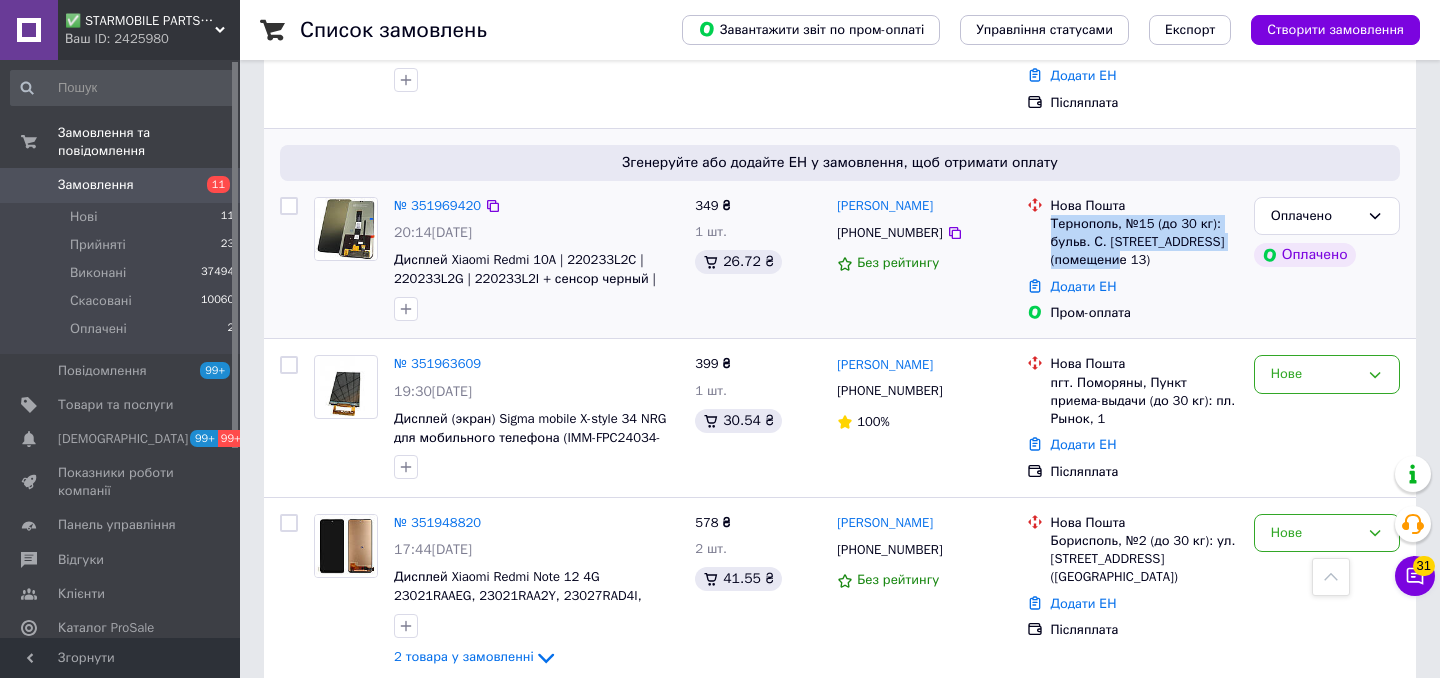 click on "Тернополь, №15 (до 30 кг): бульв. С. Петлюры, 4а (помещение 13)" at bounding box center (1144, 242) 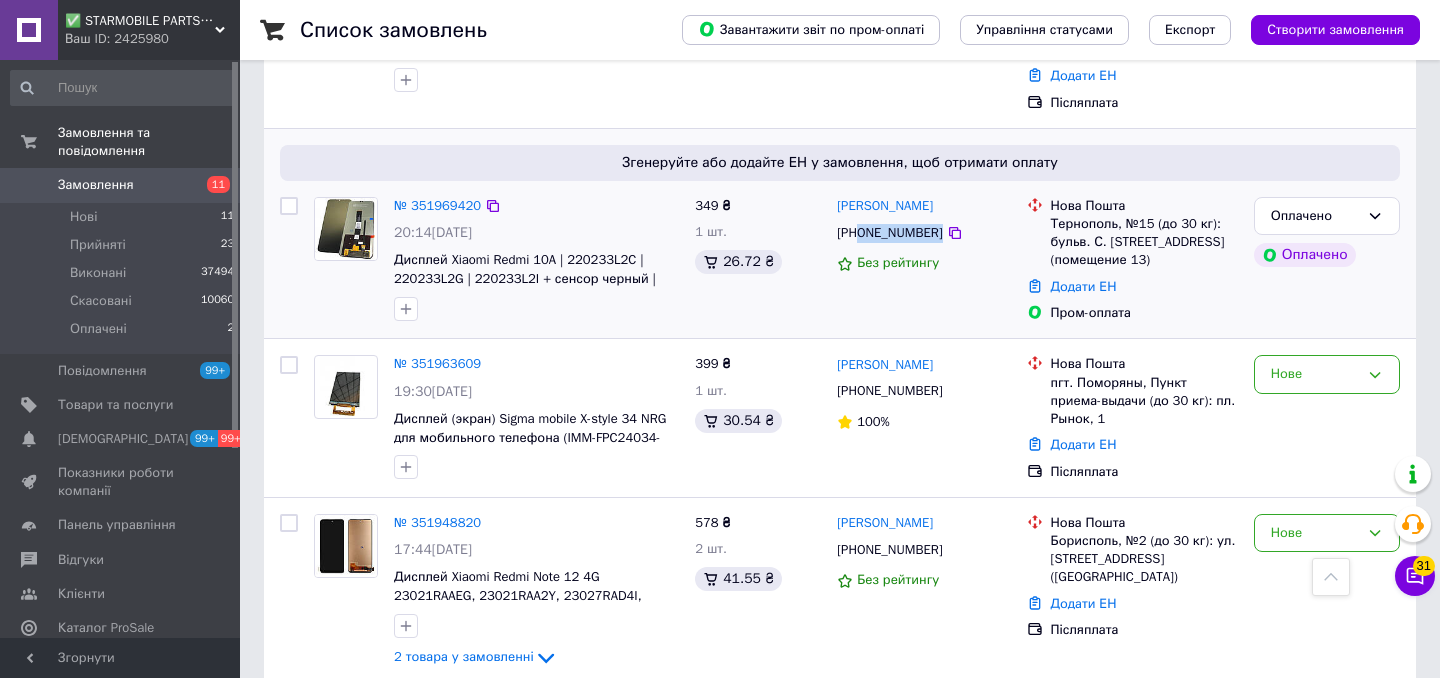 drag, startPoint x: 966, startPoint y: 245, endPoint x: 864, endPoint y: 247, distance: 102.01961 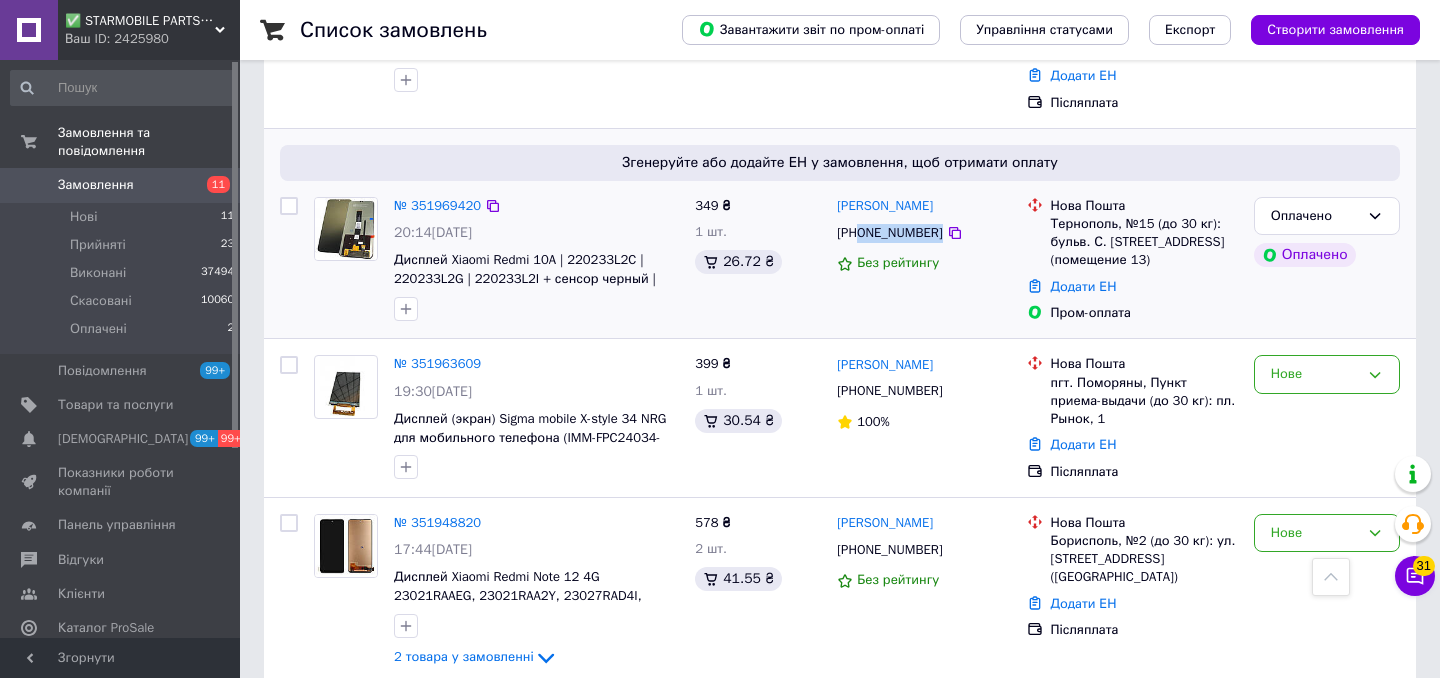 click on "[PHONE_NUMBER]" at bounding box center (923, 233) 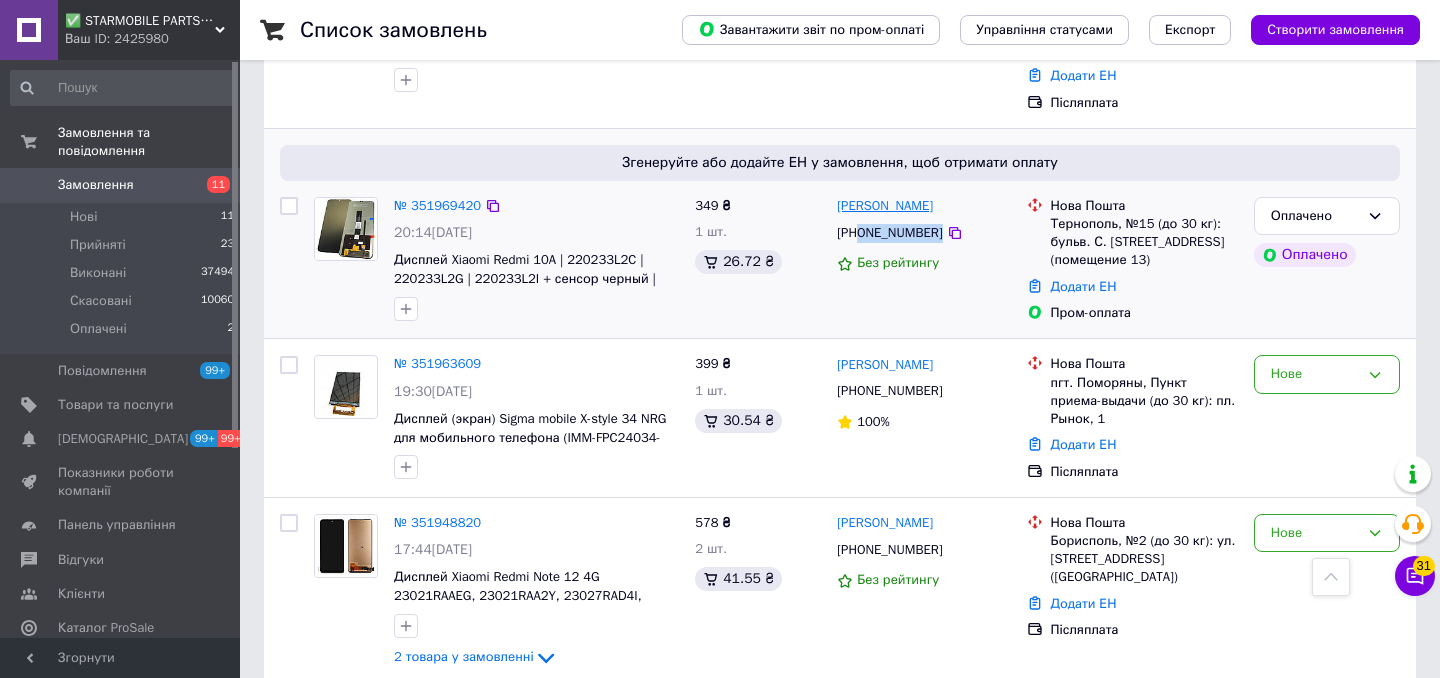 drag, startPoint x: 971, startPoint y: 222, endPoint x: 840, endPoint y: 222, distance: 131 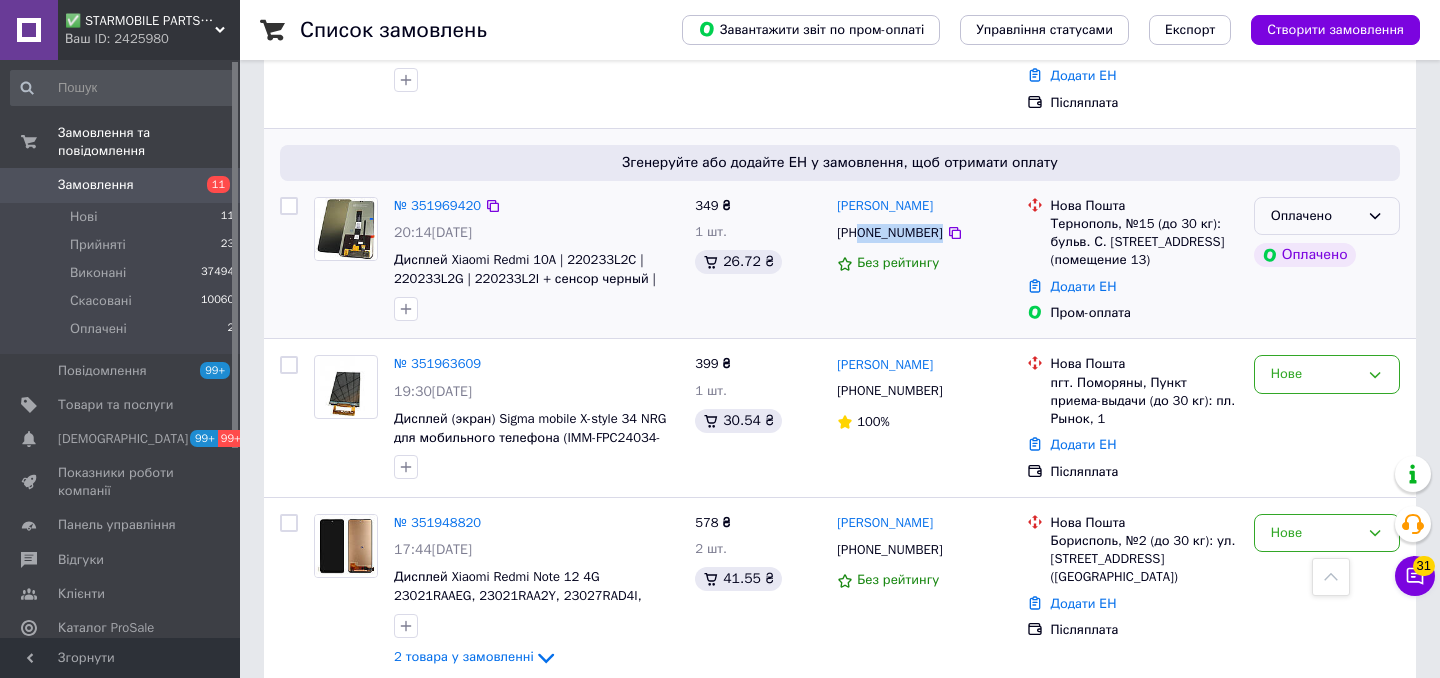 click on "Оплачено" at bounding box center (1315, 216) 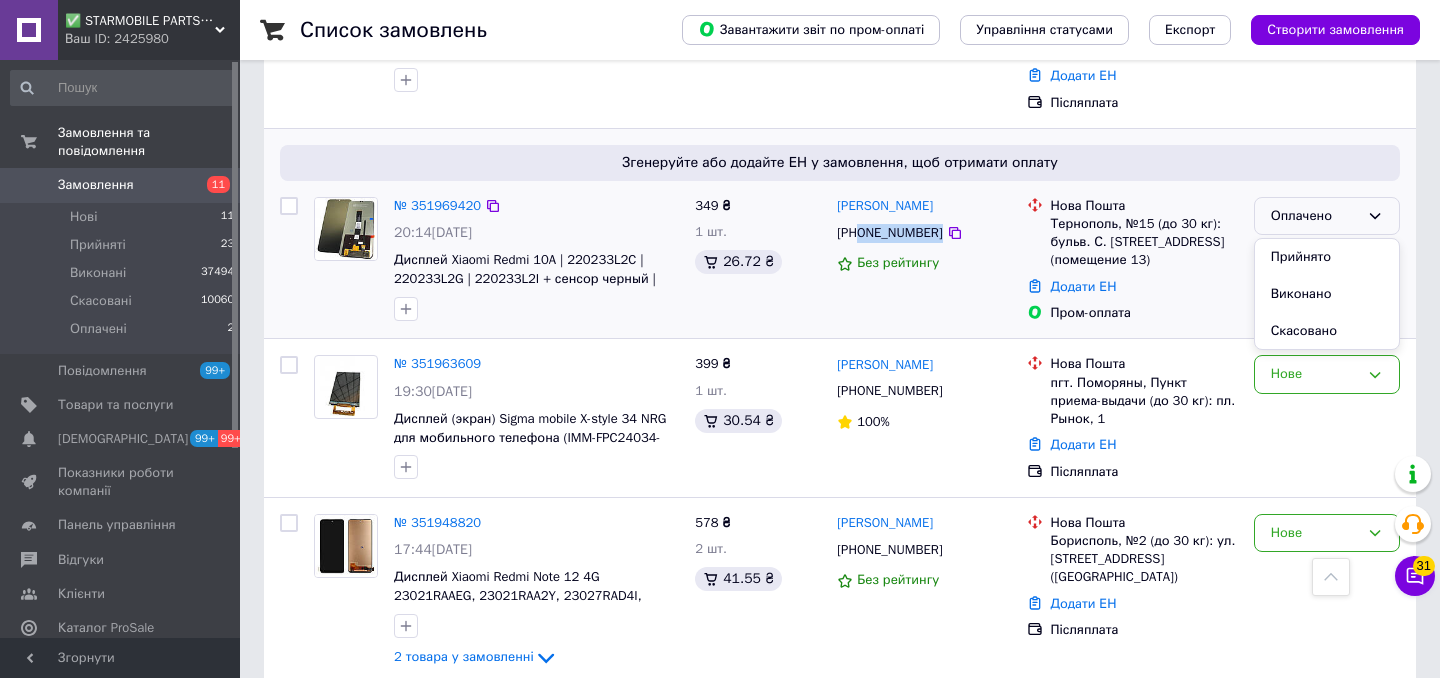 click on "Прийнято" at bounding box center (1327, 257) 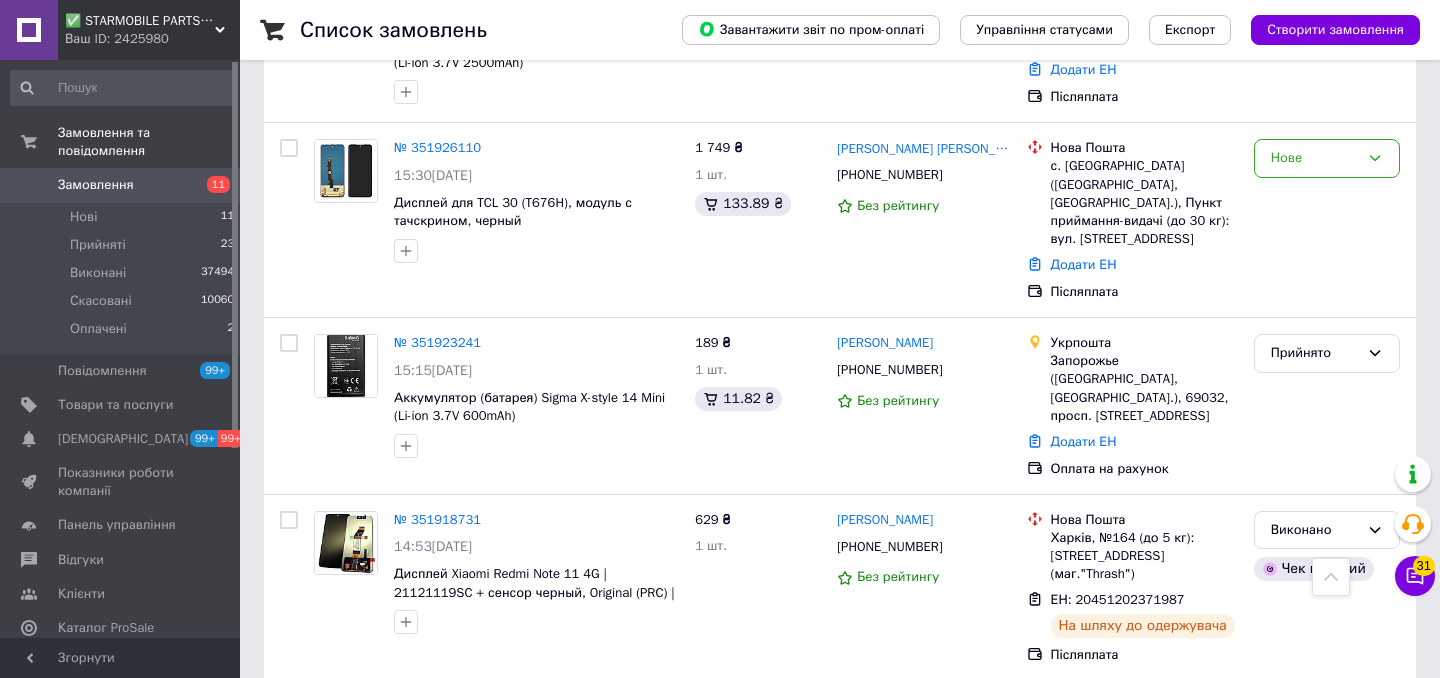 scroll, scrollTop: 2289, scrollLeft: 0, axis: vertical 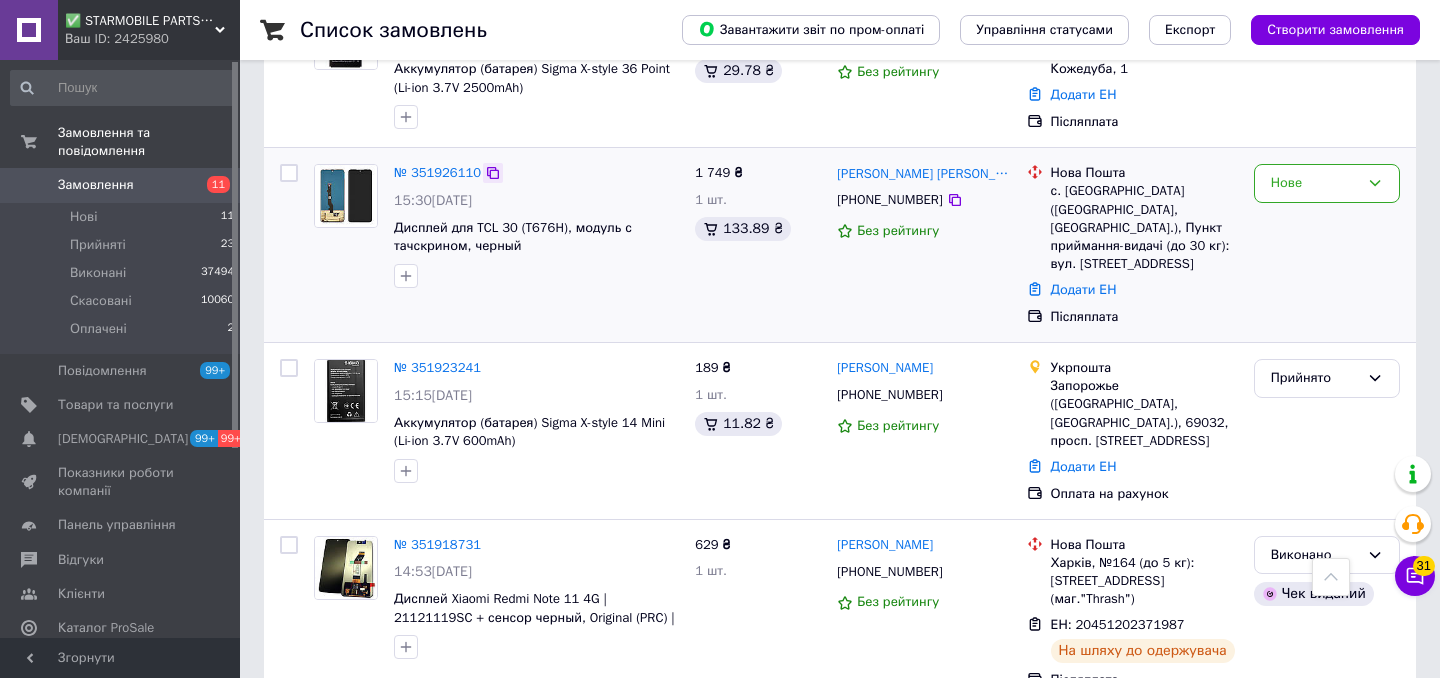 click 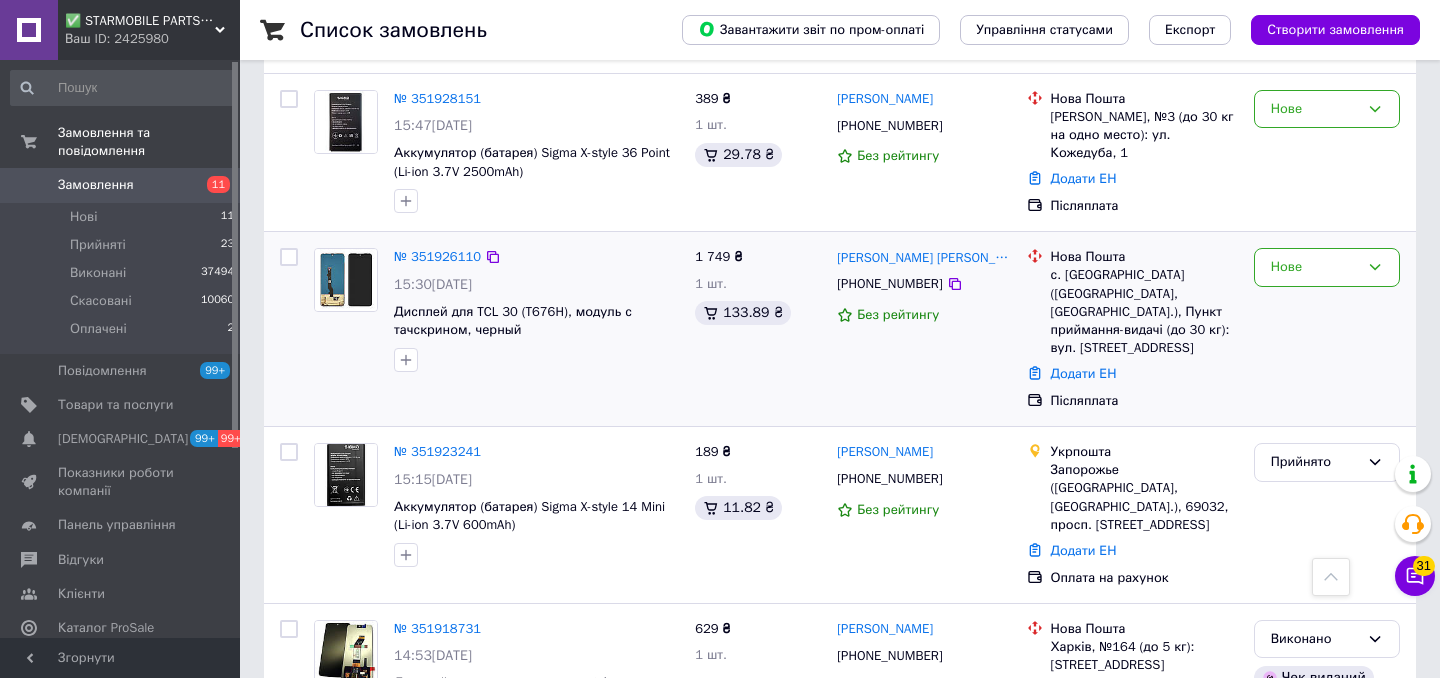 scroll, scrollTop: 2204, scrollLeft: 0, axis: vertical 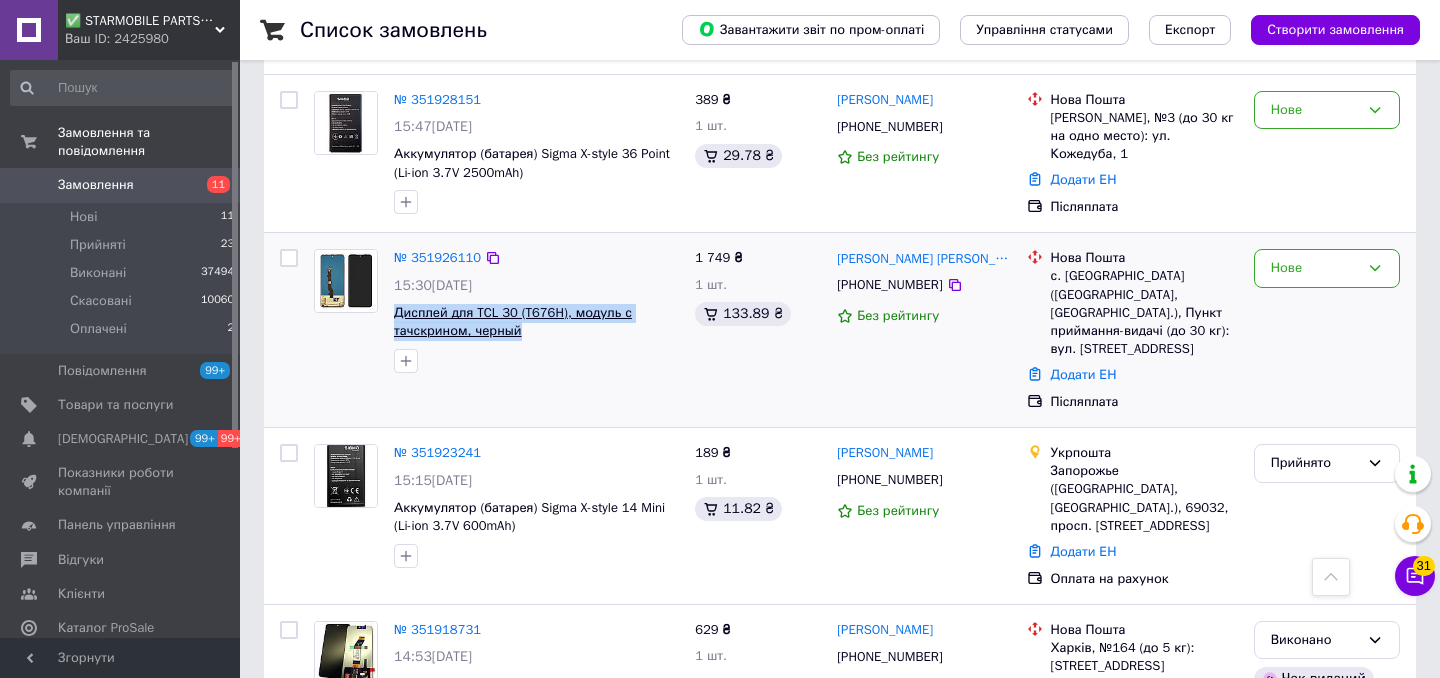 drag, startPoint x: 545, startPoint y: 348, endPoint x: 397, endPoint y: 330, distance: 149.09058 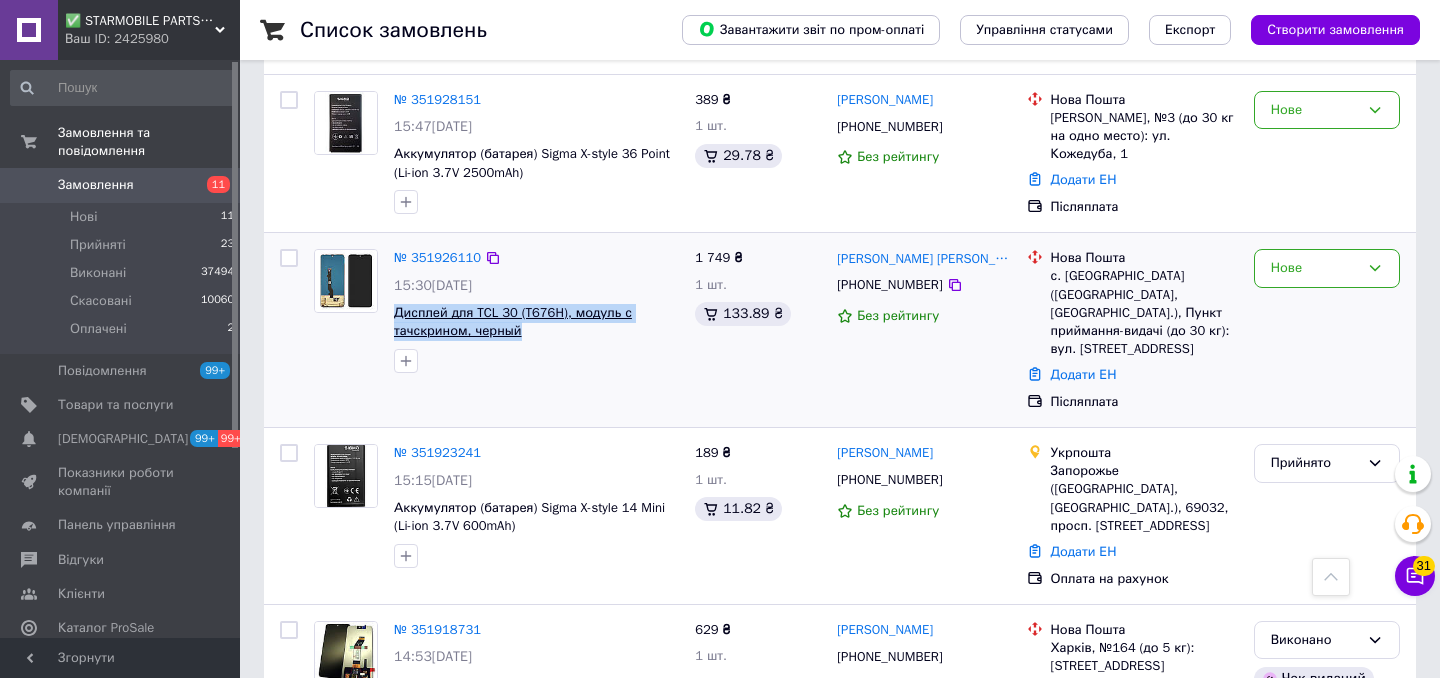 click on "Дисплей для TCL 30 (T676H), модуль с тачскрином, черный" at bounding box center (536, 322) 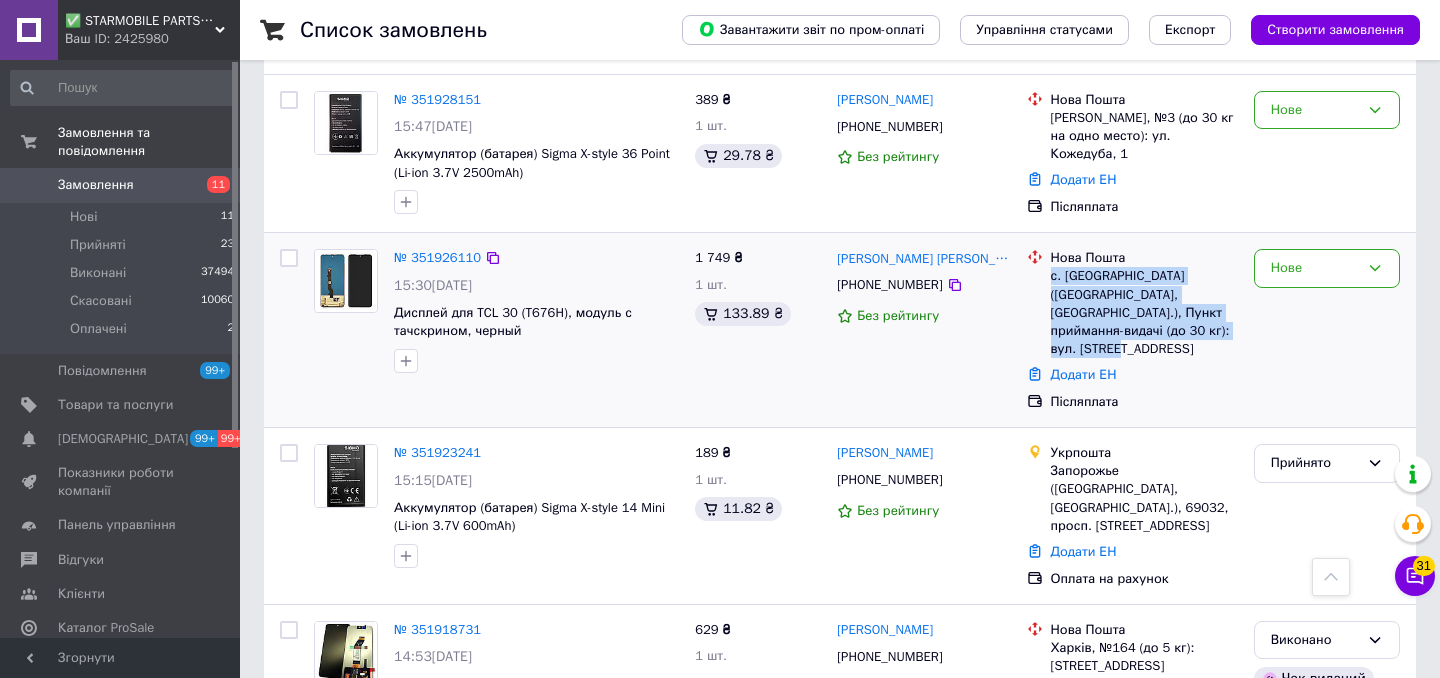copy on "с. [GEOGRAPHIC_DATA] ([GEOGRAPHIC_DATA], [GEOGRAPHIC_DATA].), Пункт приймання-видачі (до 30 кг): вул. [STREET_ADDRESS]" 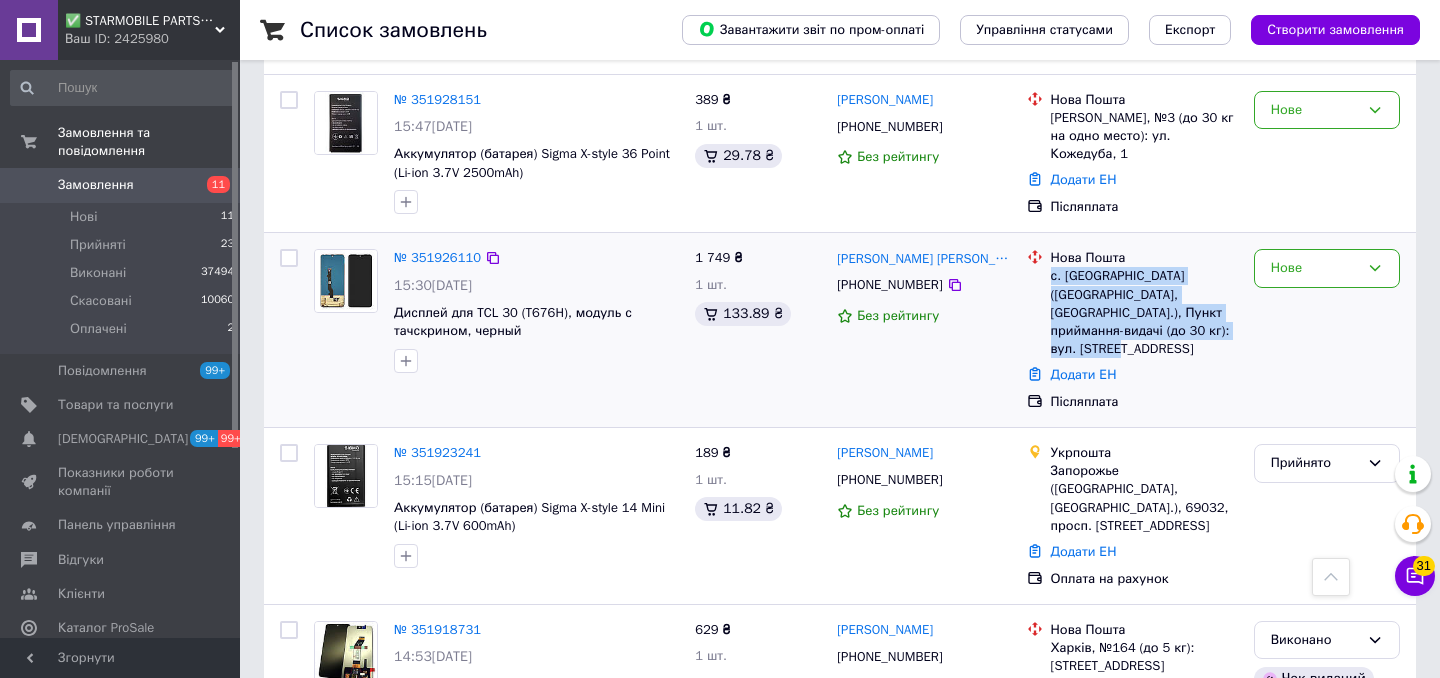 drag, startPoint x: 1232, startPoint y: 350, endPoint x: 1053, endPoint y: 289, distance: 189.10843 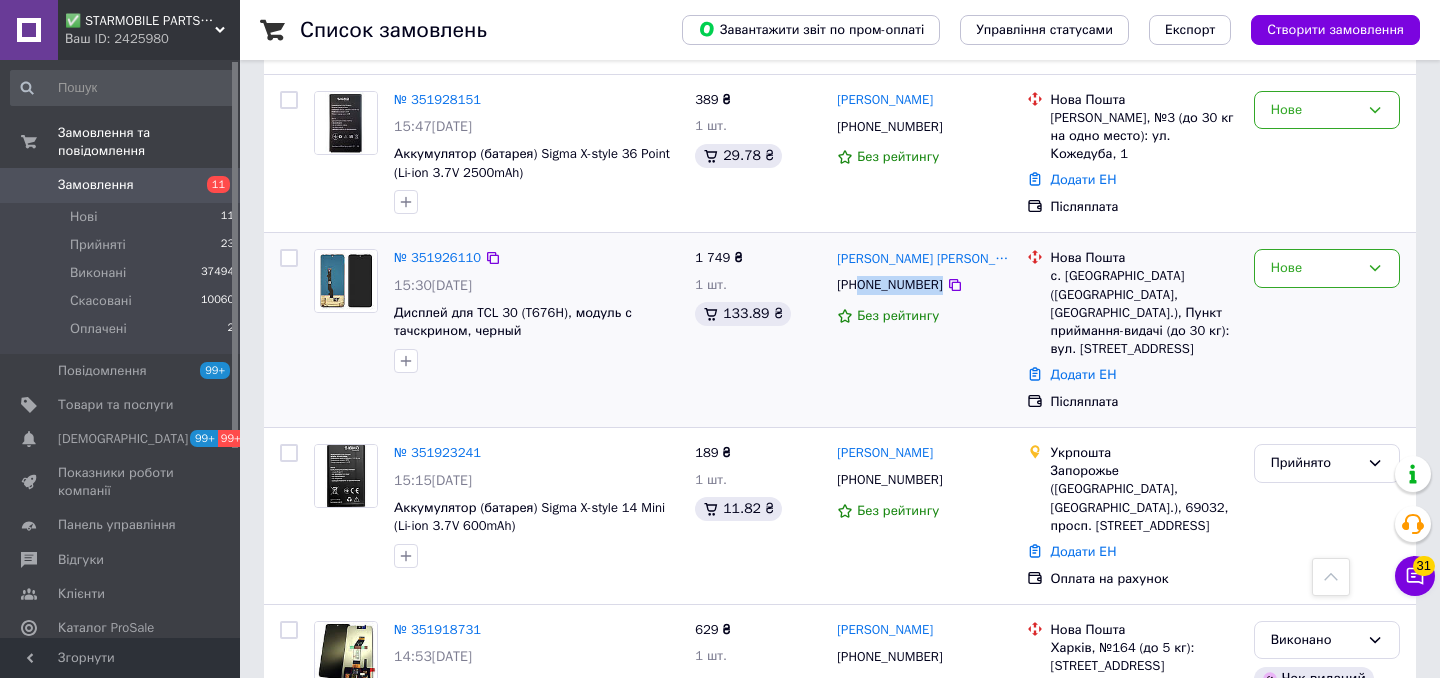 drag, startPoint x: 970, startPoint y: 297, endPoint x: 861, endPoint y: 300, distance: 109.041275 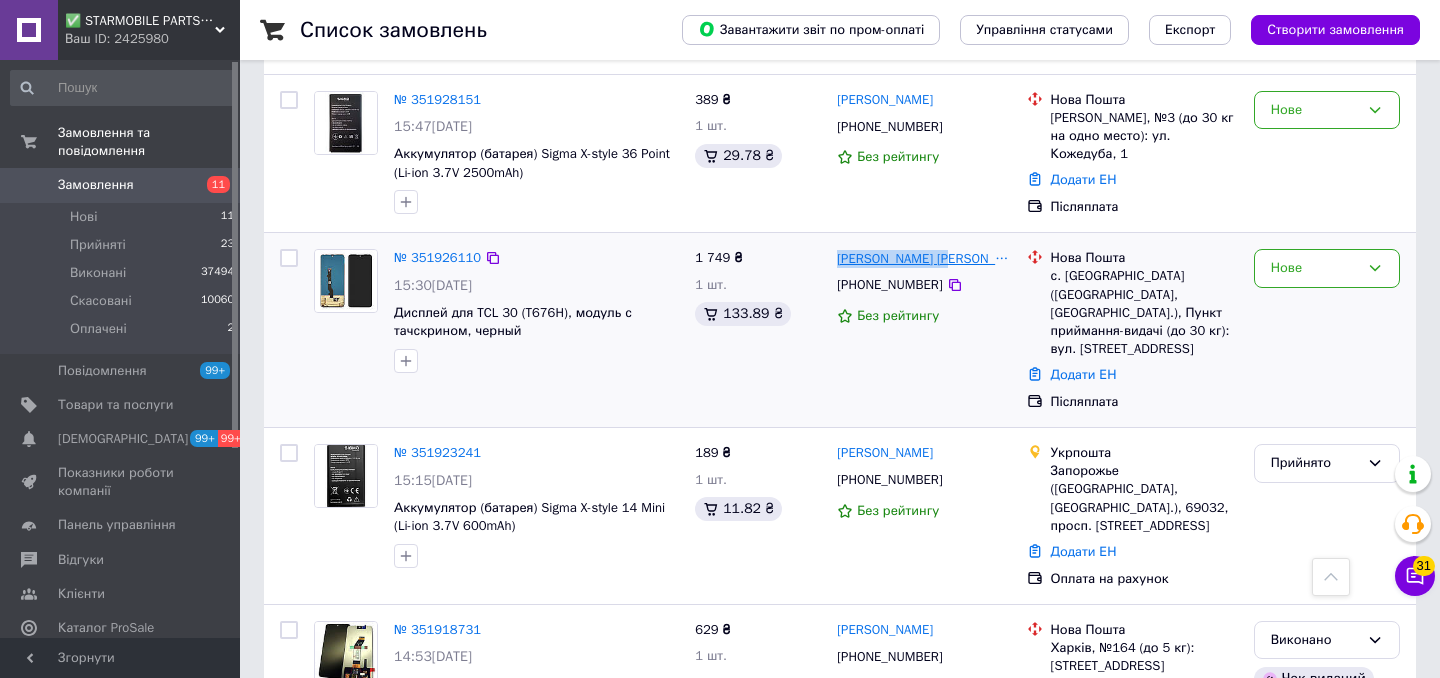 drag, startPoint x: 963, startPoint y: 269, endPoint x: 839, endPoint y: 273, distance: 124.0645 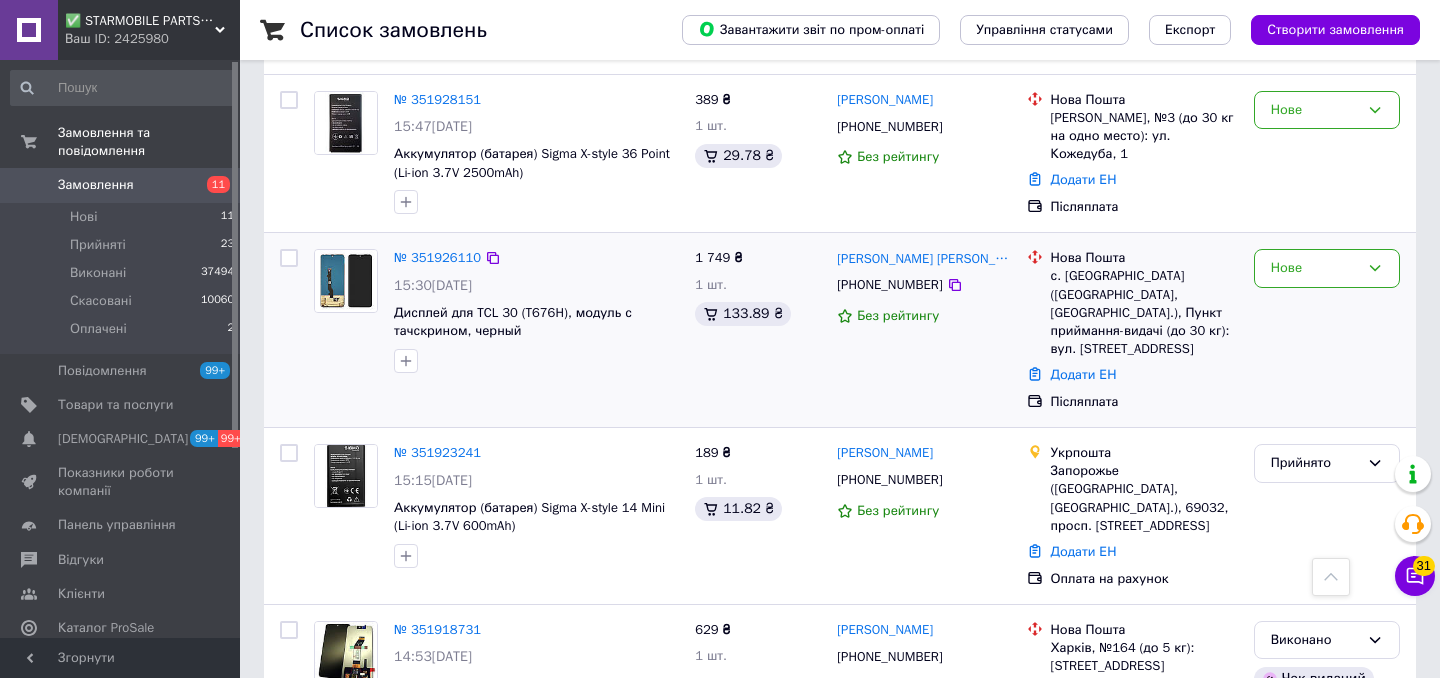 click on "Нове" at bounding box center [1327, 330] 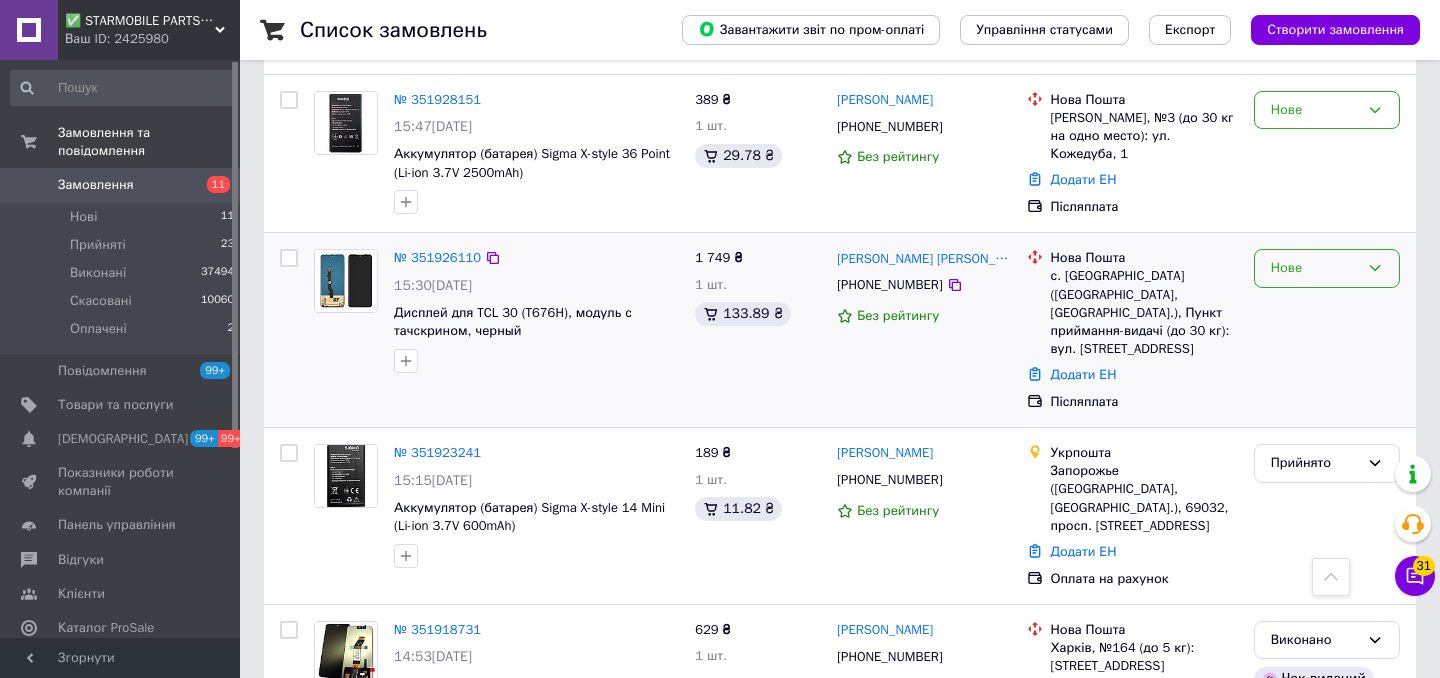 click on "Нове" at bounding box center [1315, 268] 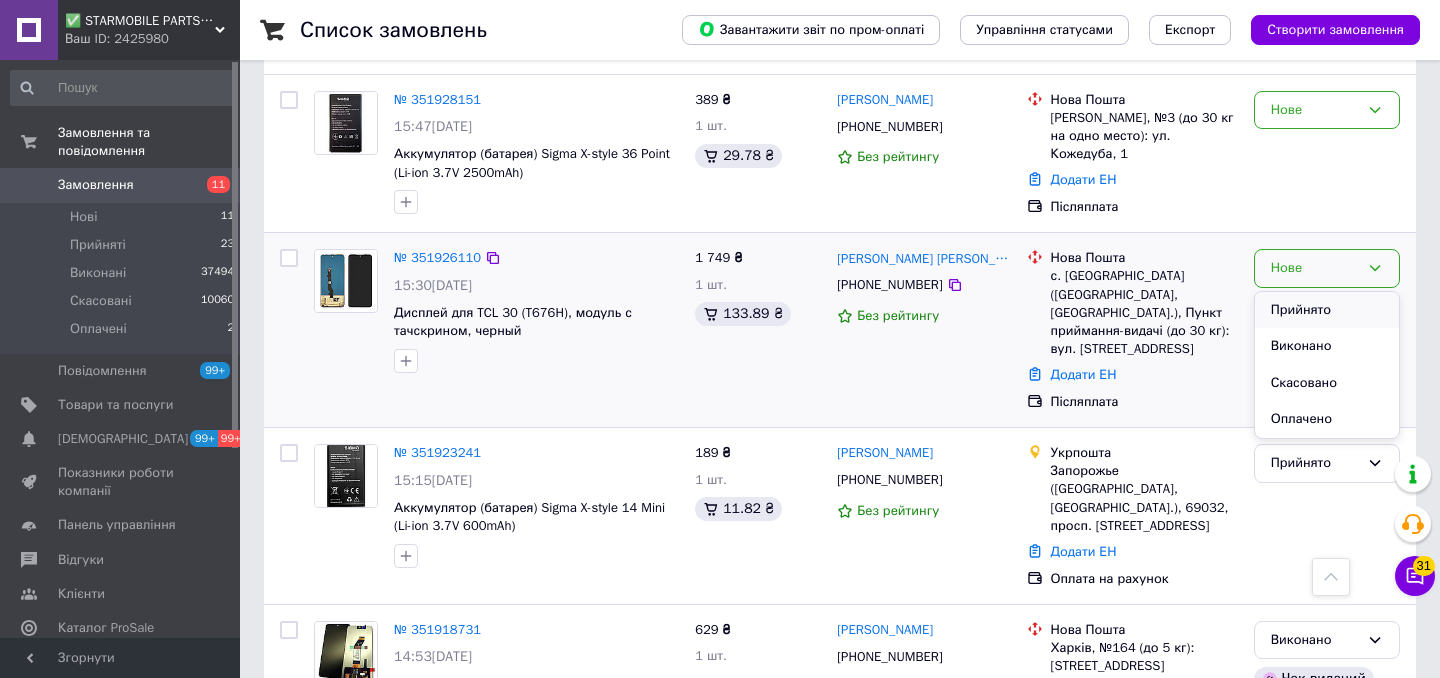 click on "Прийнято" at bounding box center (1327, 310) 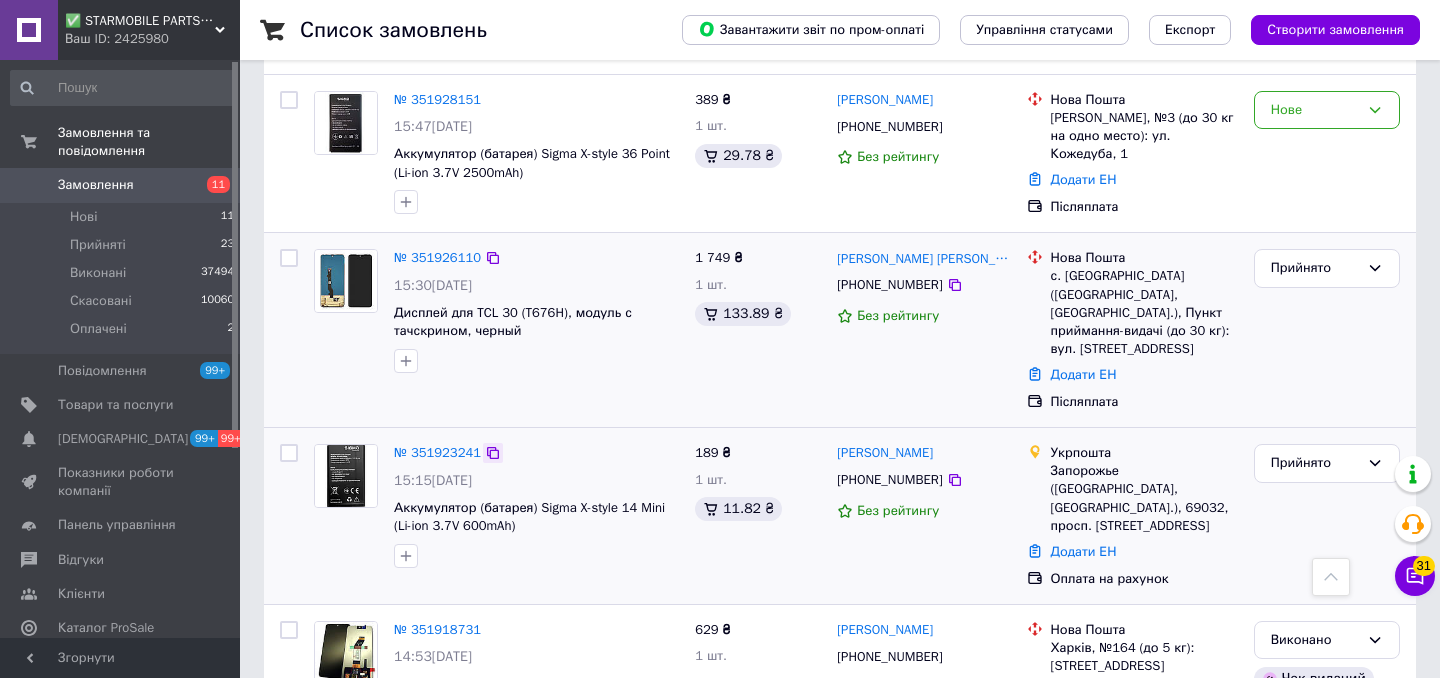 click 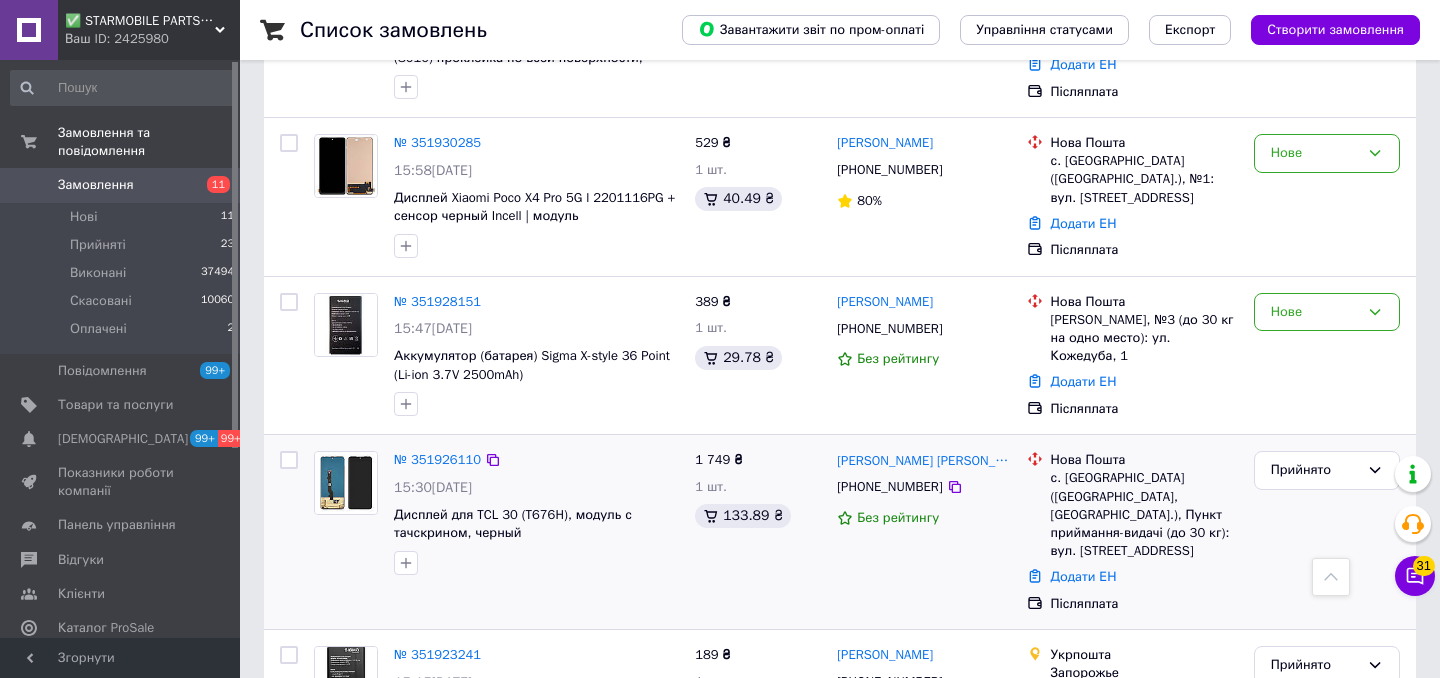 scroll, scrollTop: 1995, scrollLeft: 0, axis: vertical 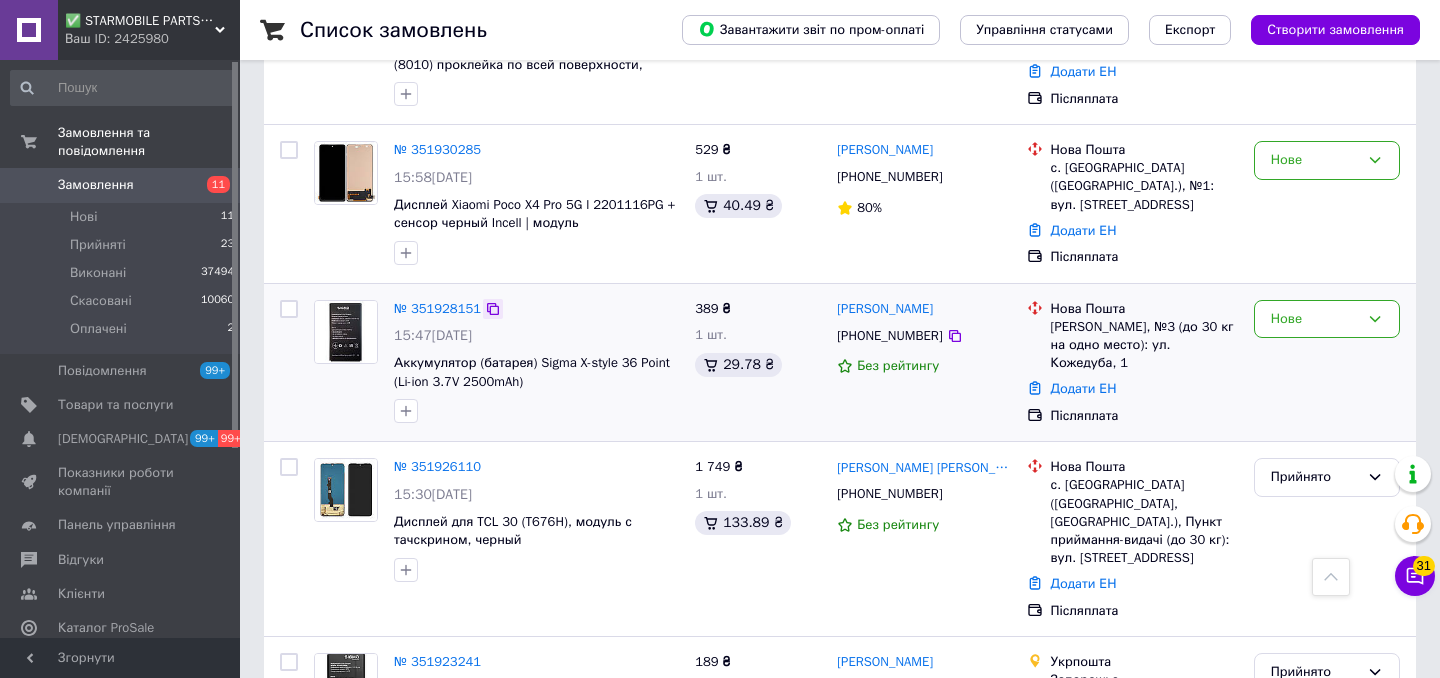 click 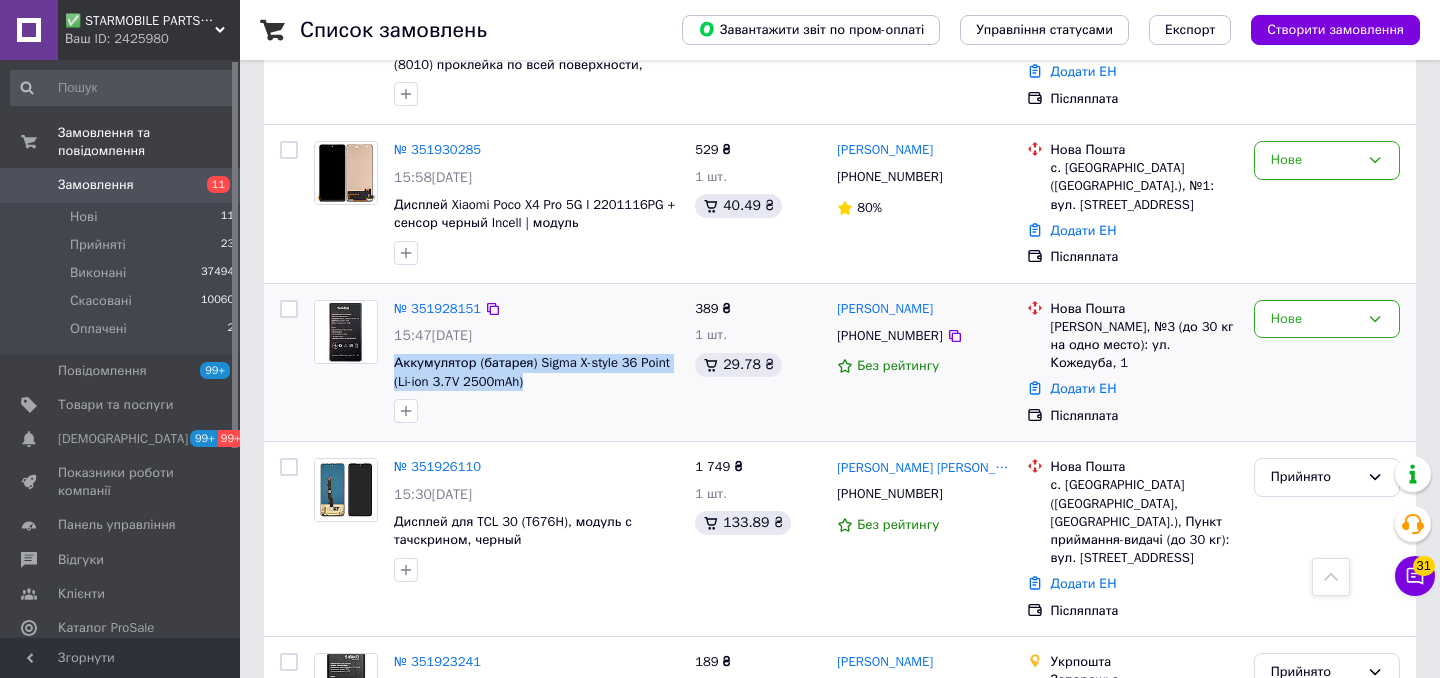 drag, startPoint x: 576, startPoint y: 401, endPoint x: 390, endPoint y: 384, distance: 186.77527 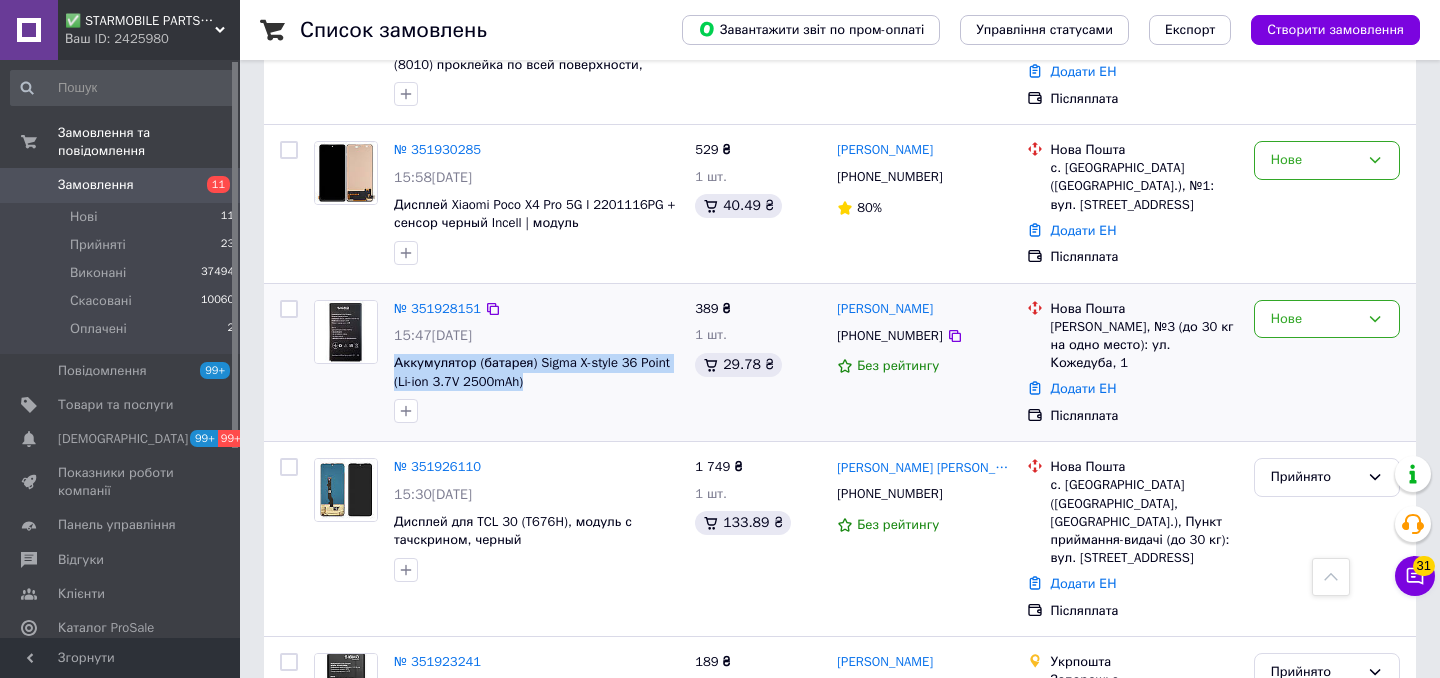 click on "№ 351928151 15:47, 09.07.2025 Аккумулятор (батарея) Sigma X-style 36 Point (Li-ion 3.7V 2500mAh)" at bounding box center (536, 362) 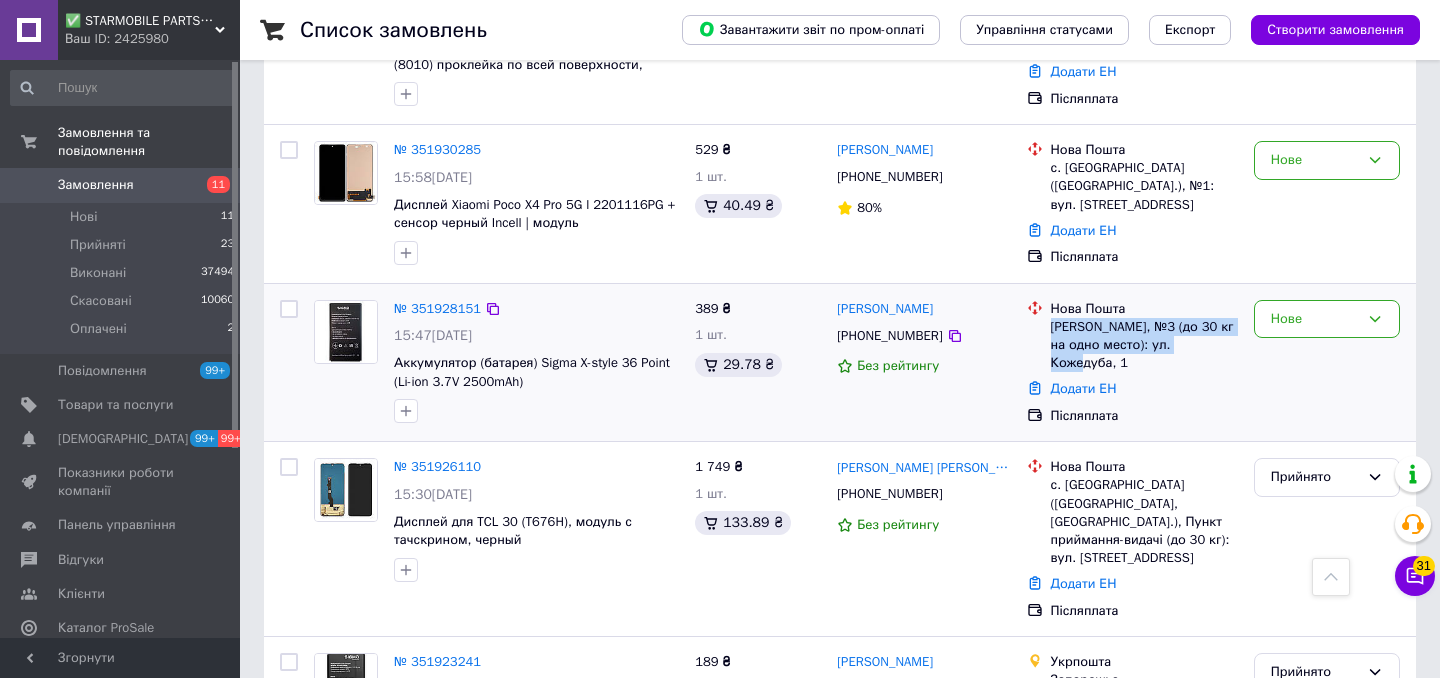 drag, startPoint x: 1197, startPoint y: 364, endPoint x: 1053, endPoint y: 339, distance: 146.15402 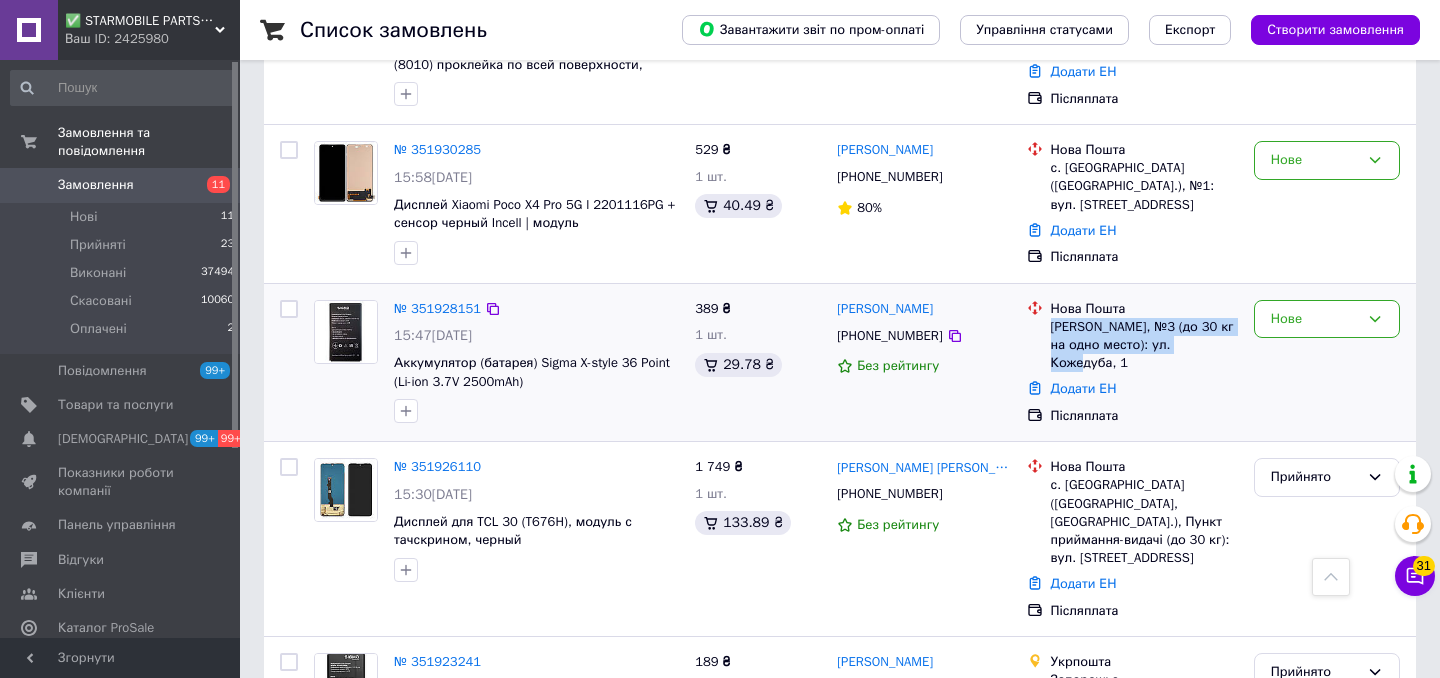 click on "Чугуев, №3 (до 30 кг на одно место): ул. Кожедуба, 1" at bounding box center (1144, 345) 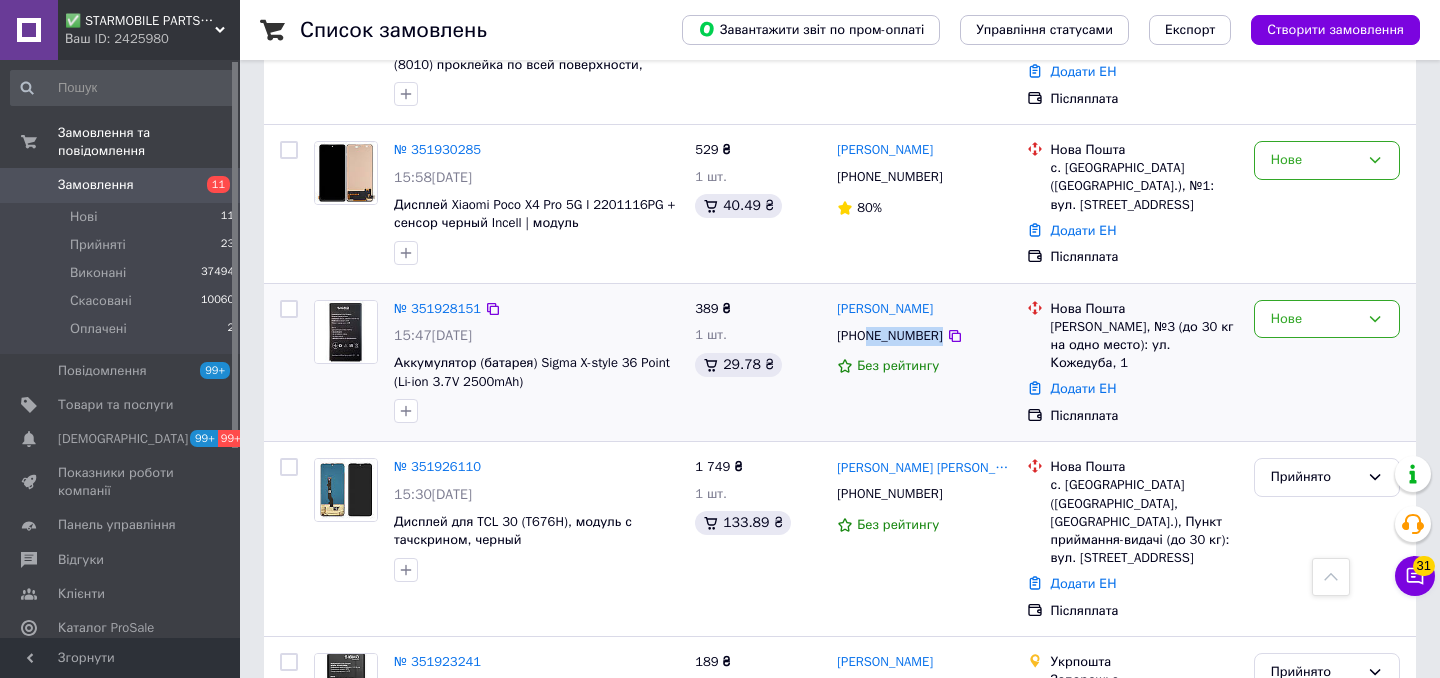 drag, startPoint x: 965, startPoint y: 357, endPoint x: 868, endPoint y: 356, distance: 97.00516 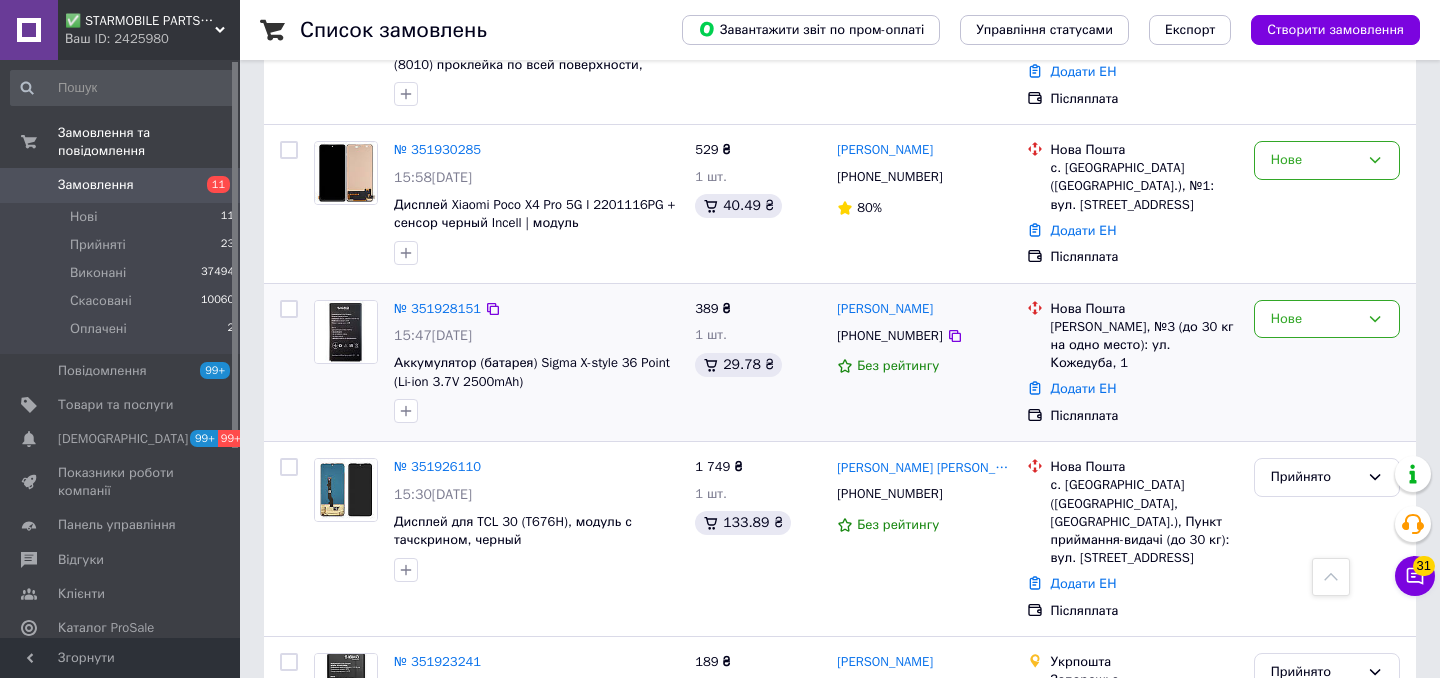 click on "Без рейтингу" at bounding box center [923, 366] 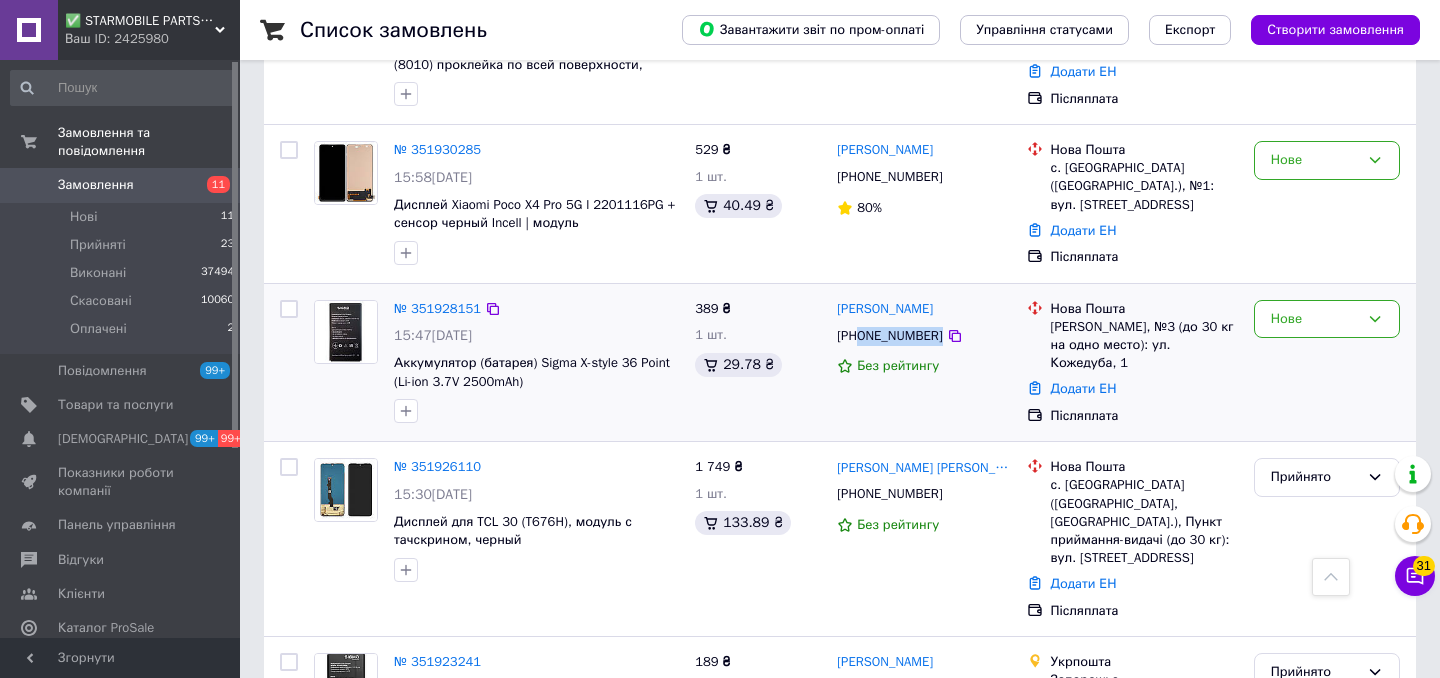 drag, startPoint x: 979, startPoint y: 357, endPoint x: 862, endPoint y: 358, distance: 117.00427 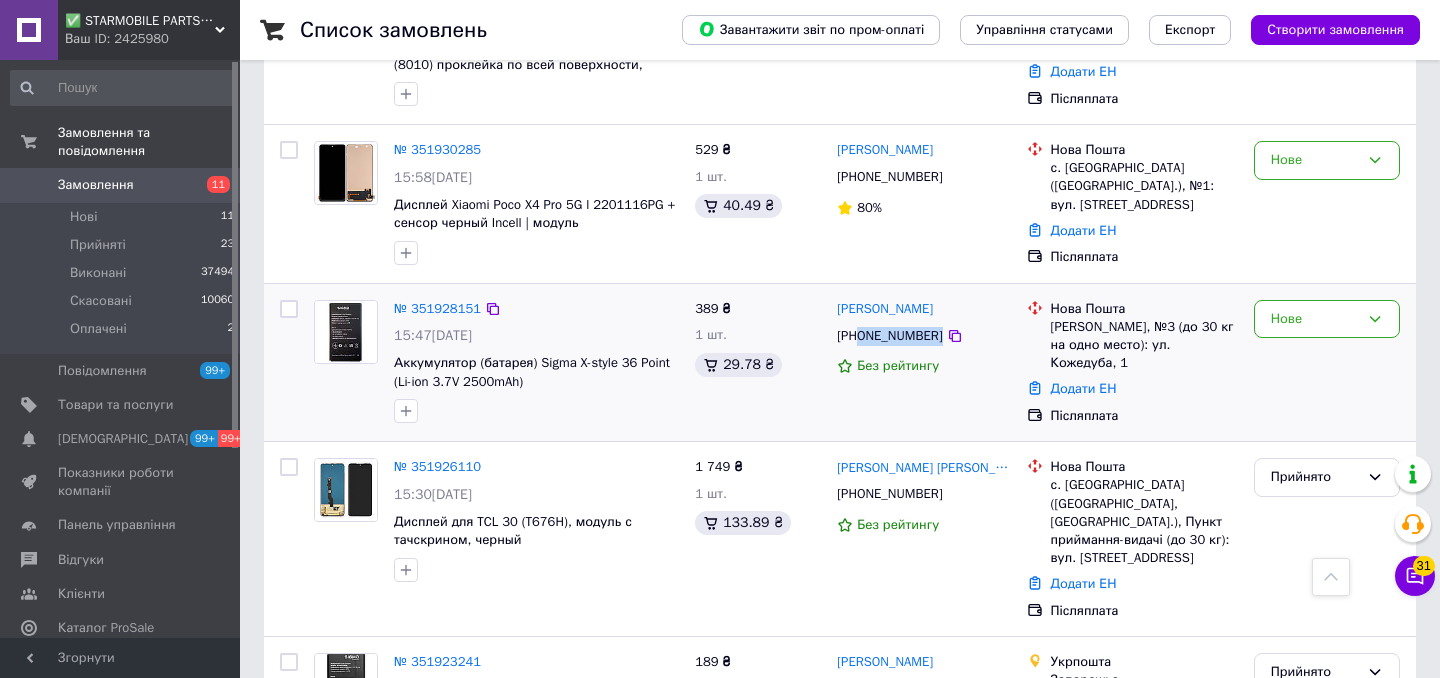 click on "[PHONE_NUMBER]" at bounding box center [923, 336] 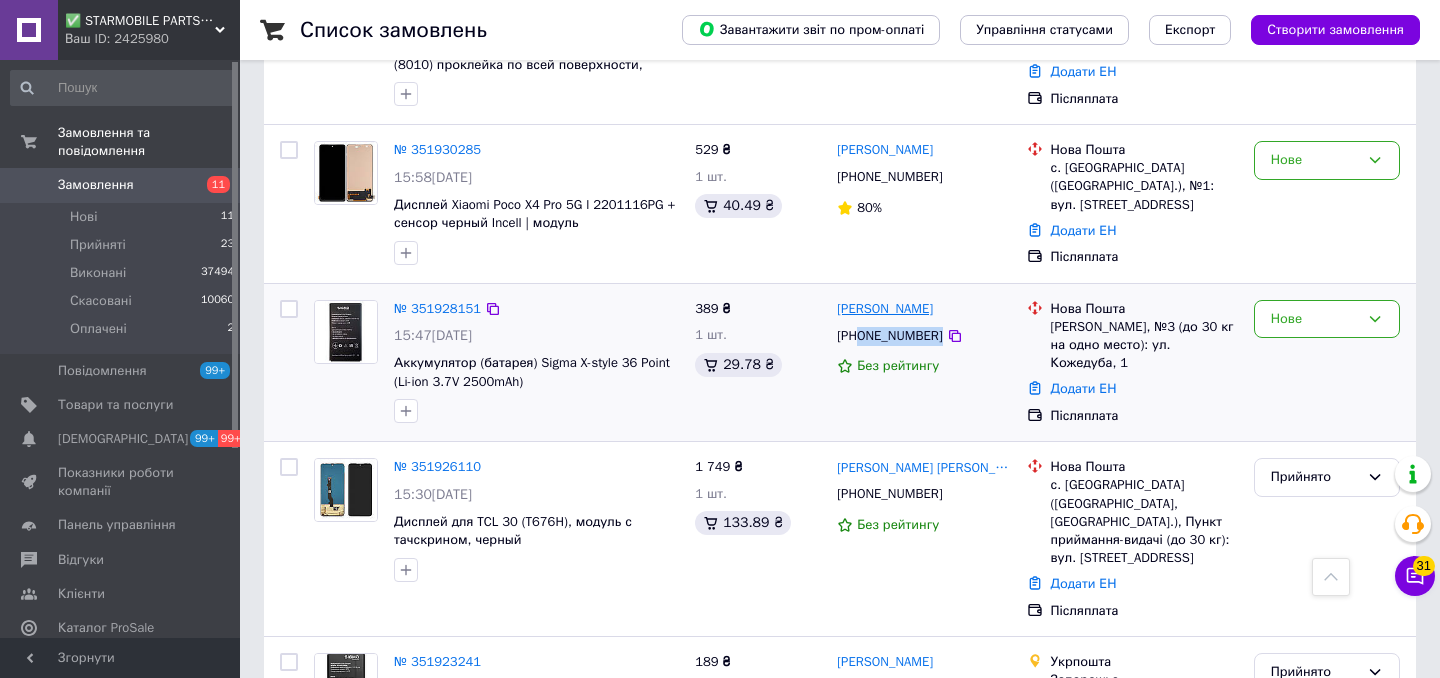 drag, startPoint x: 949, startPoint y: 324, endPoint x: 838, endPoint y: 326, distance: 111.01801 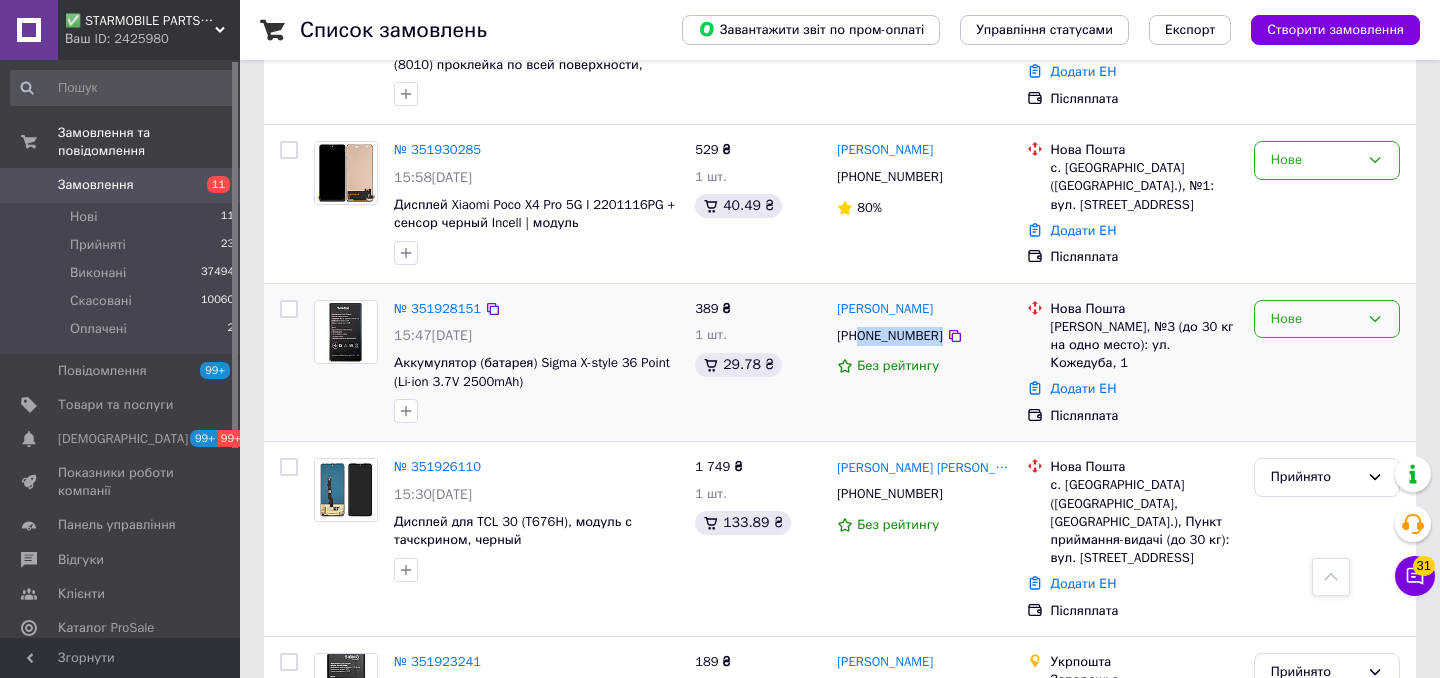 click on "Нове" at bounding box center (1315, 319) 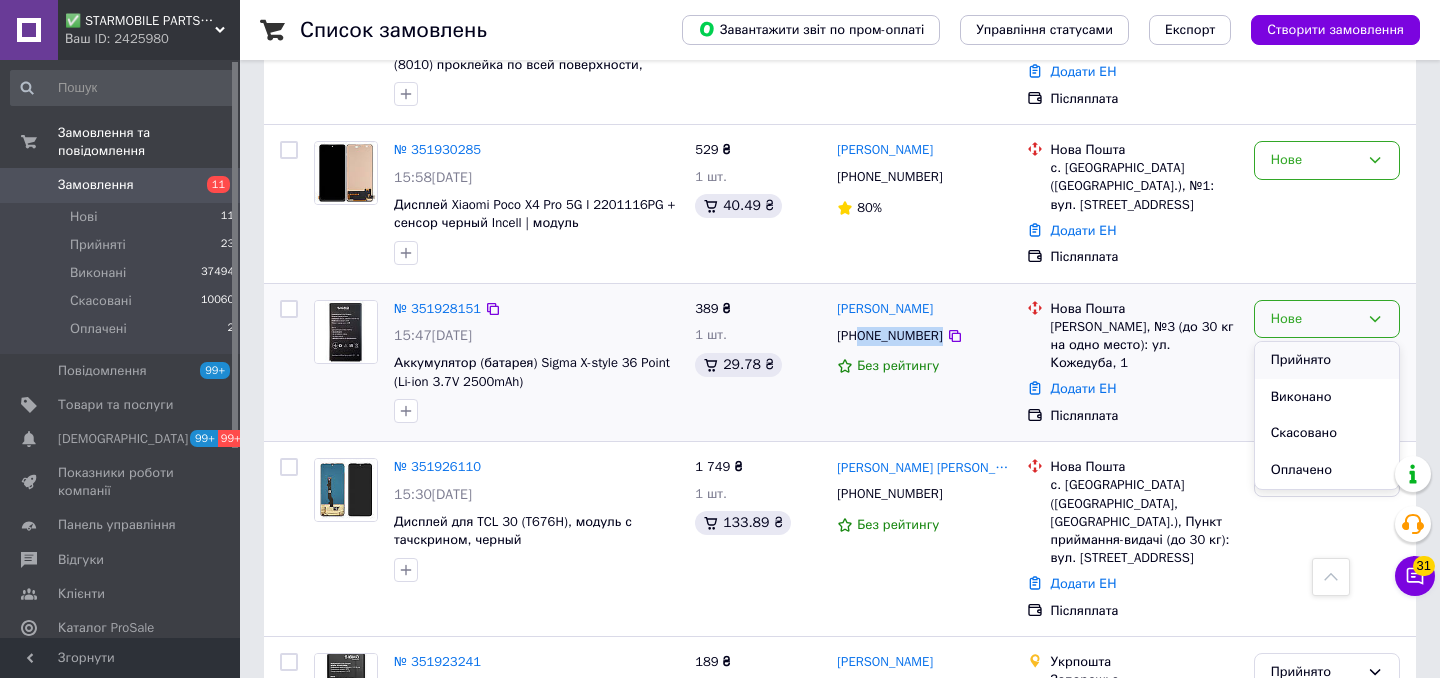 click on "Прийнято" at bounding box center [1327, 360] 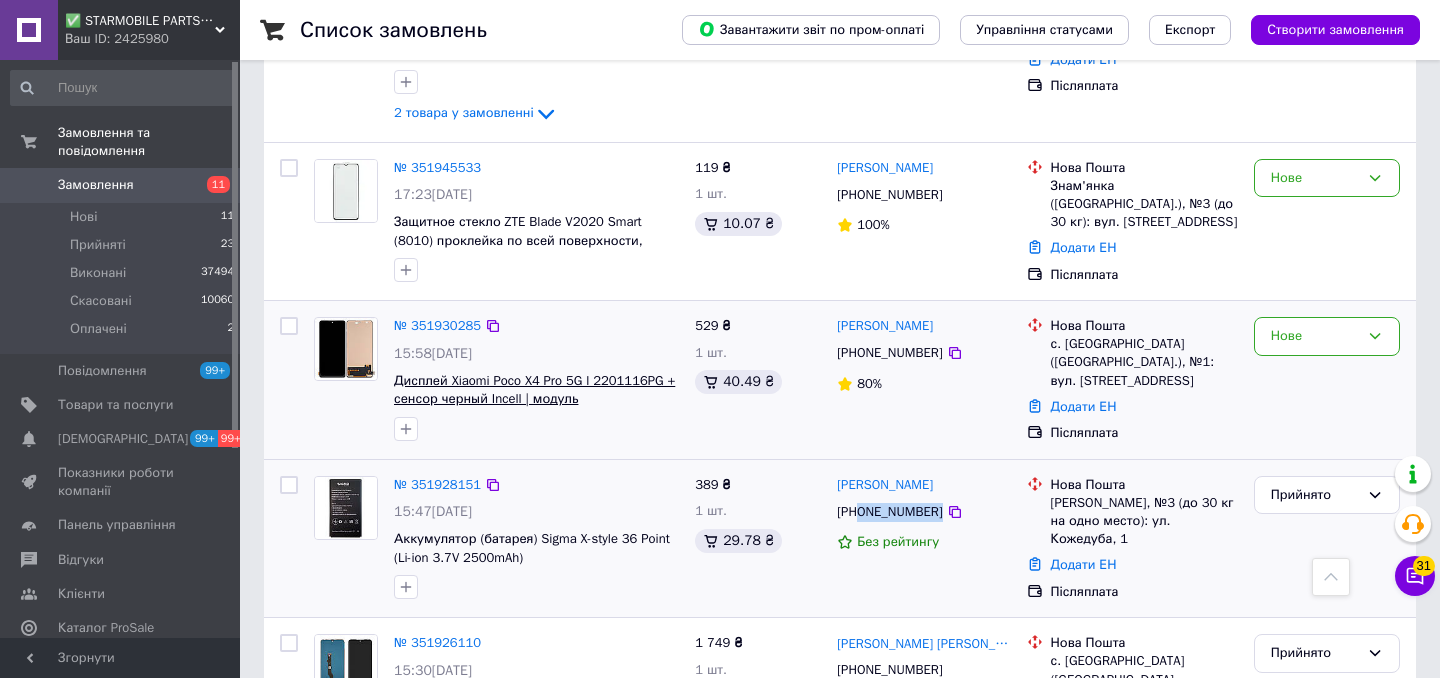 scroll, scrollTop: 1817, scrollLeft: 0, axis: vertical 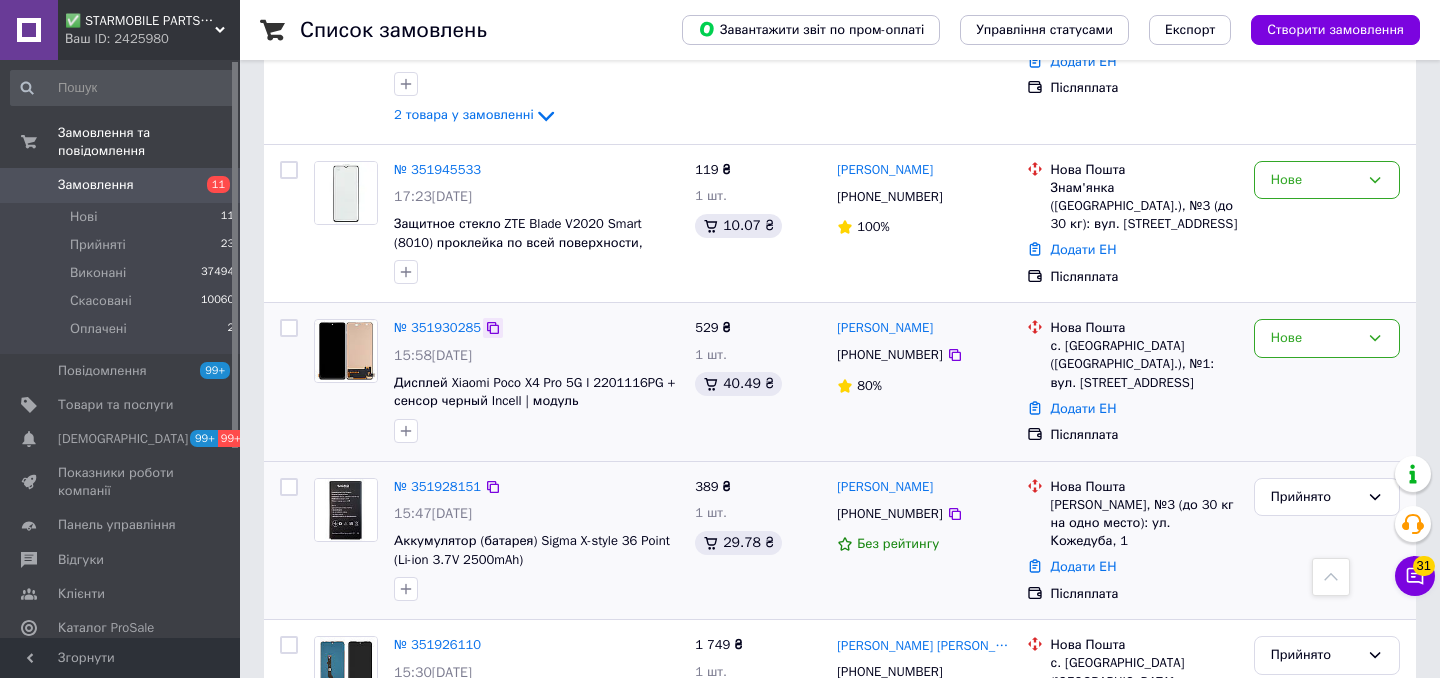 click 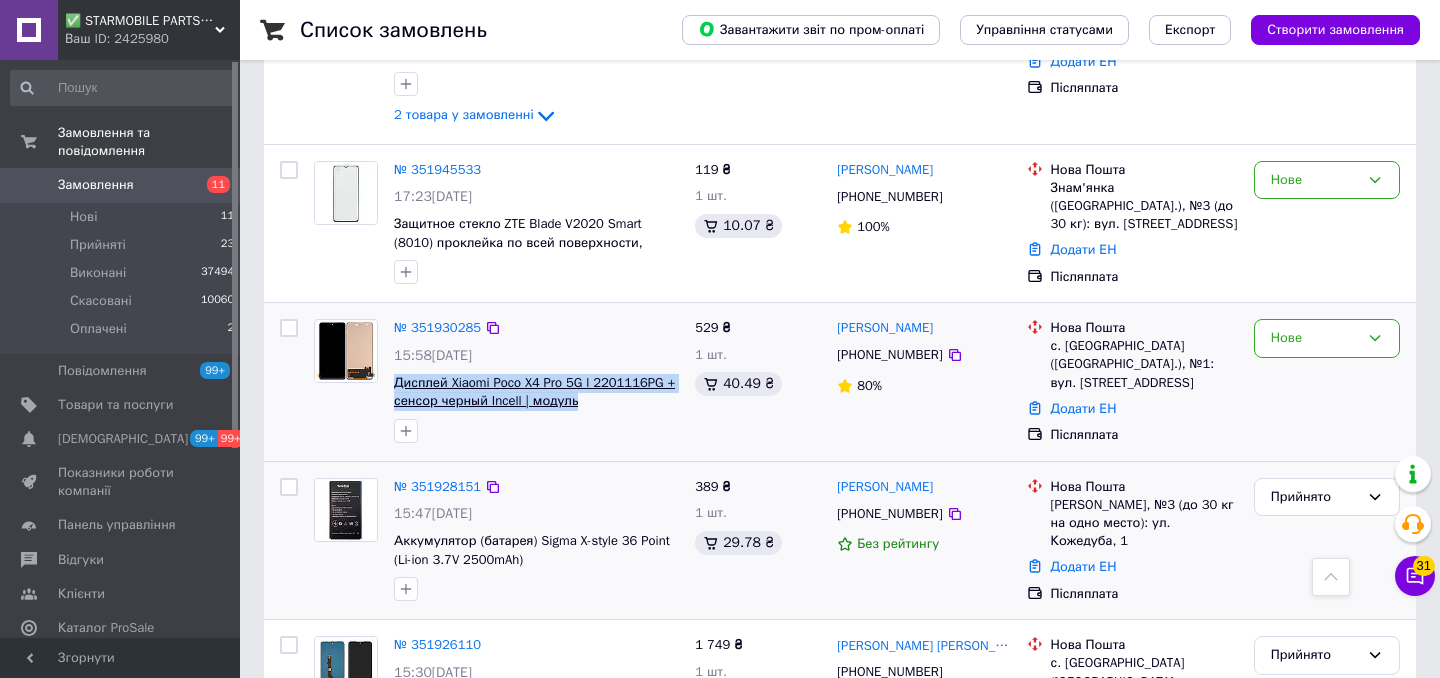 drag, startPoint x: 613, startPoint y: 420, endPoint x: 393, endPoint y: 401, distance: 220.81892 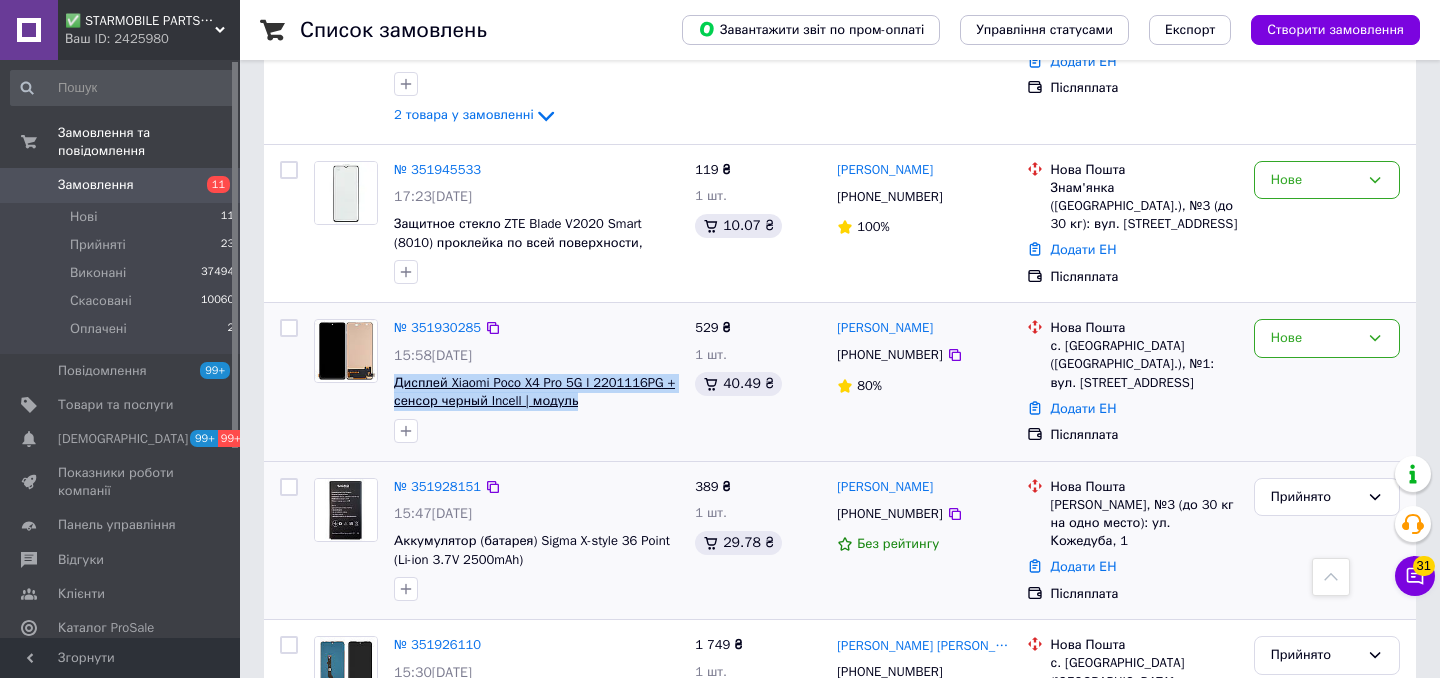 click on "Дисплей Xiaomi Poco X4 Pro 5G l 2201116PG + сенсор черный Incell | модуль" at bounding box center [536, 392] 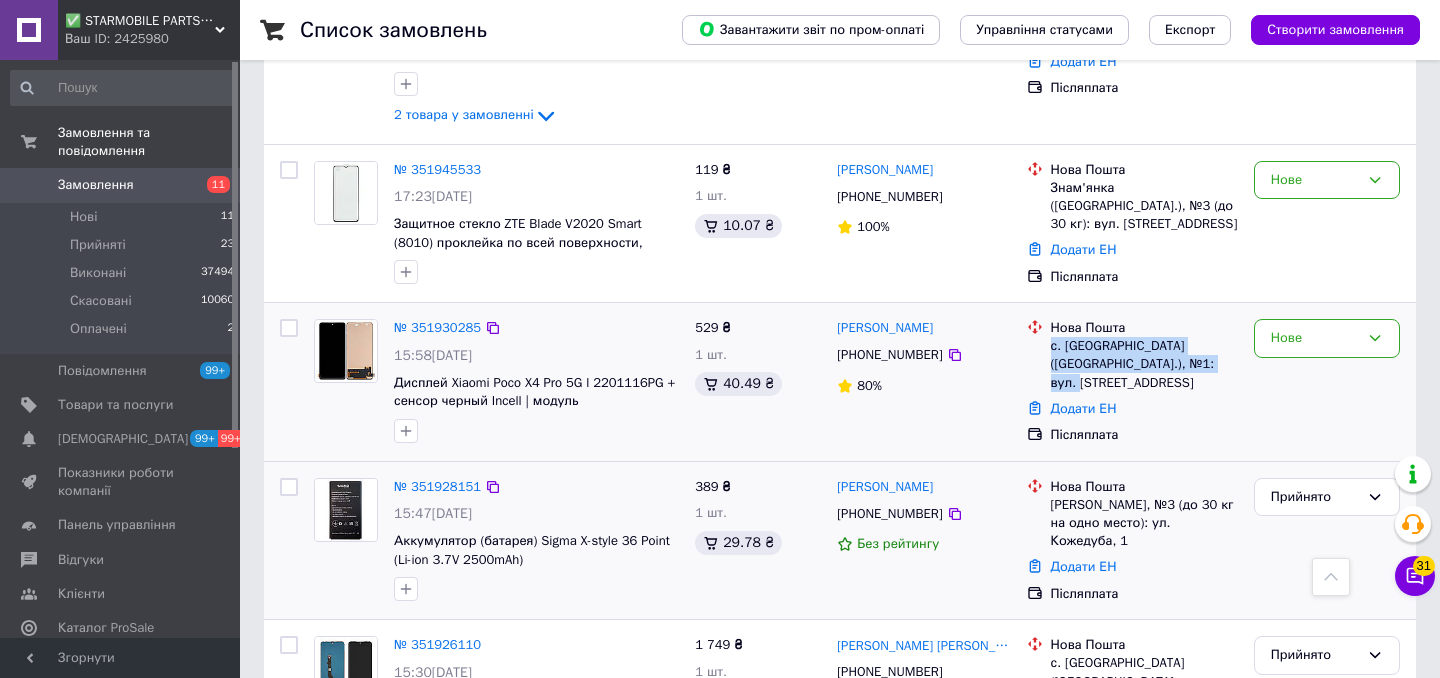 drag, startPoint x: 1215, startPoint y: 391, endPoint x: 1053, endPoint y: 365, distance: 164.07315 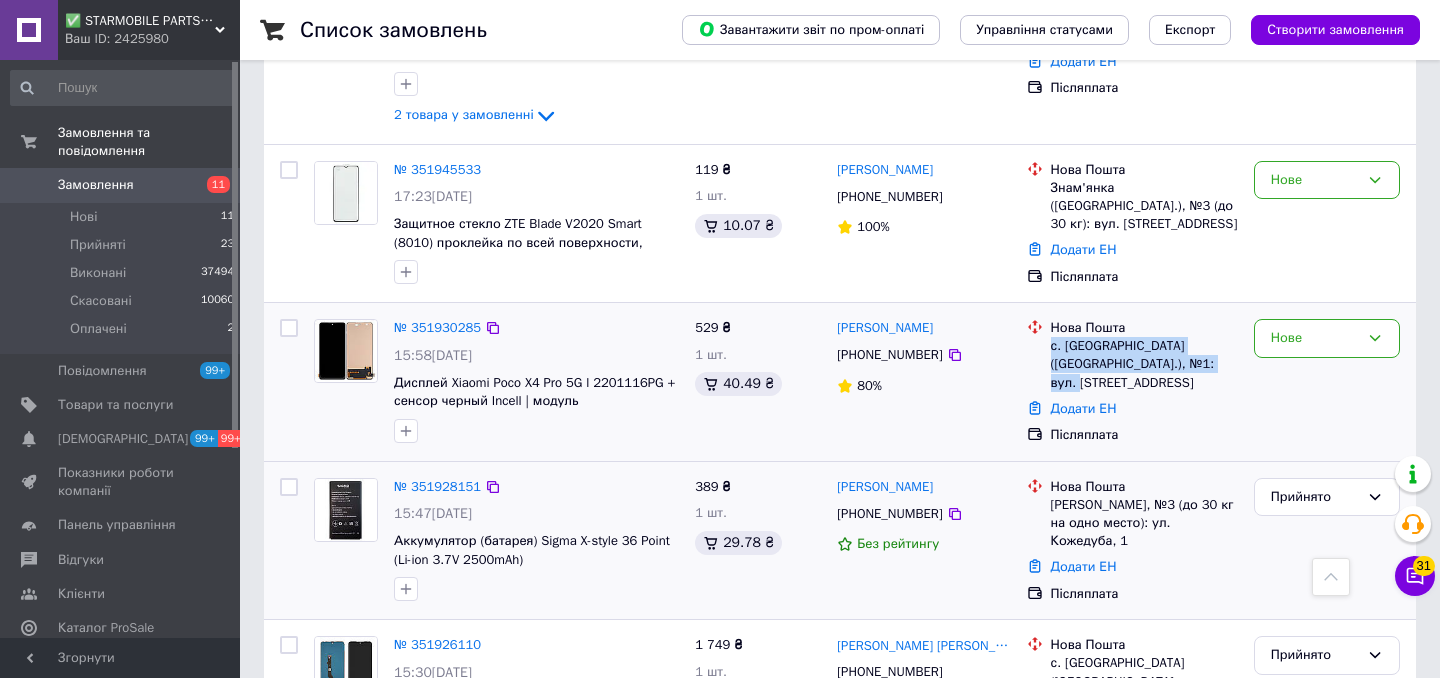 click on "с. [GEOGRAPHIC_DATA] ([GEOGRAPHIC_DATA].), №1: вул. [STREET_ADDRESS]" at bounding box center [1144, 364] 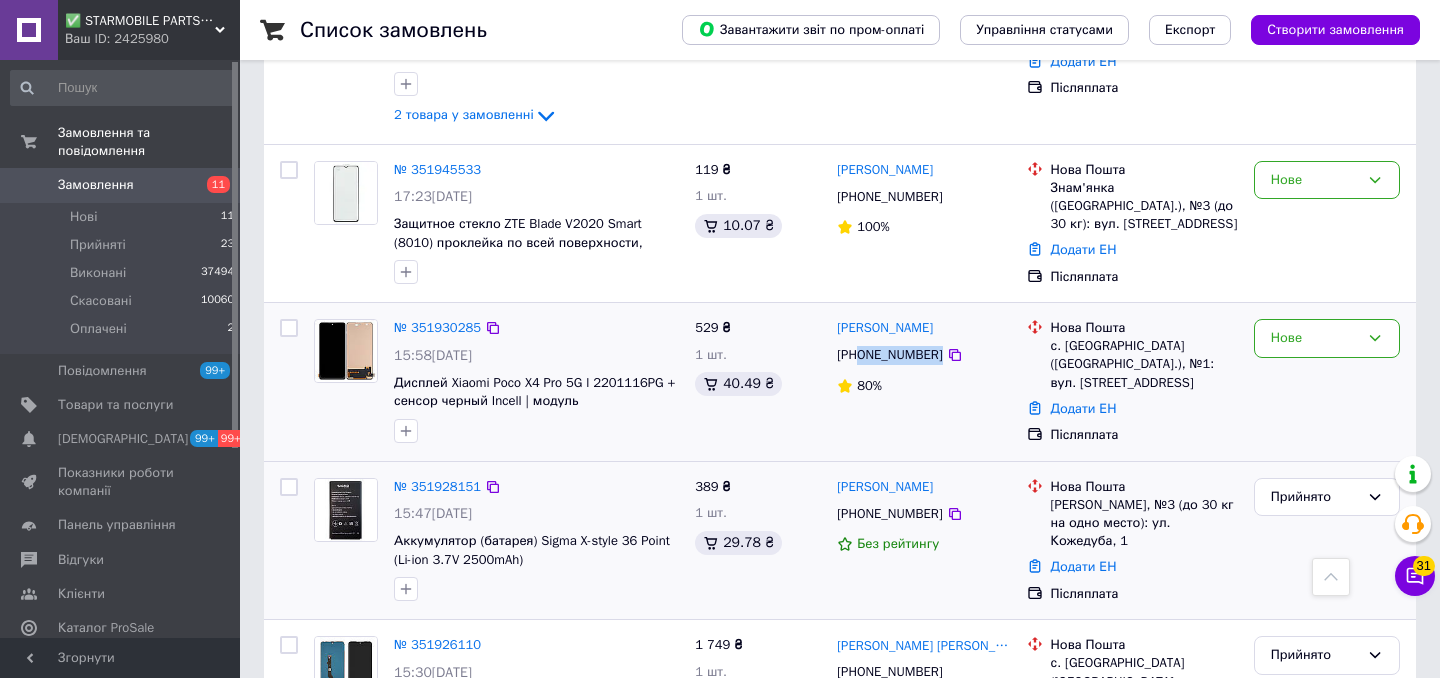 drag, startPoint x: 981, startPoint y: 380, endPoint x: 863, endPoint y: 375, distance: 118.10589 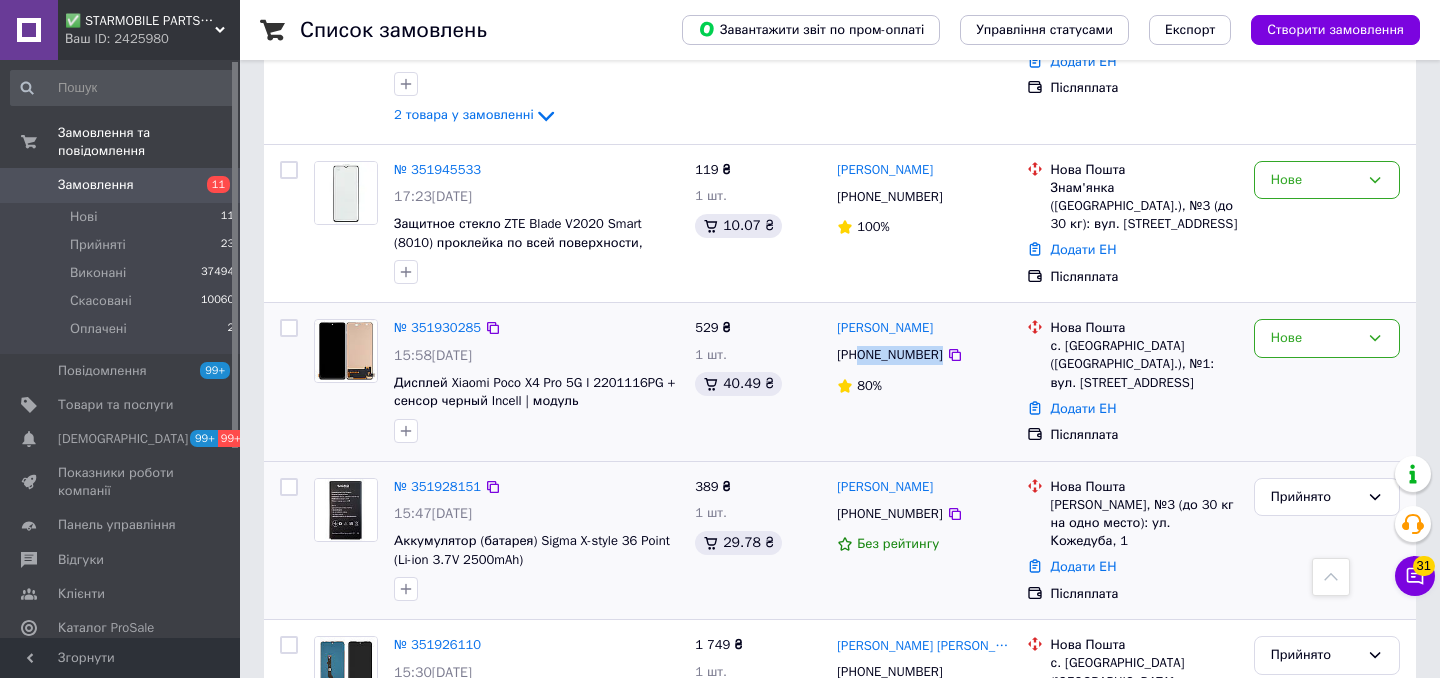 click on "[PHONE_NUMBER]" at bounding box center [923, 355] 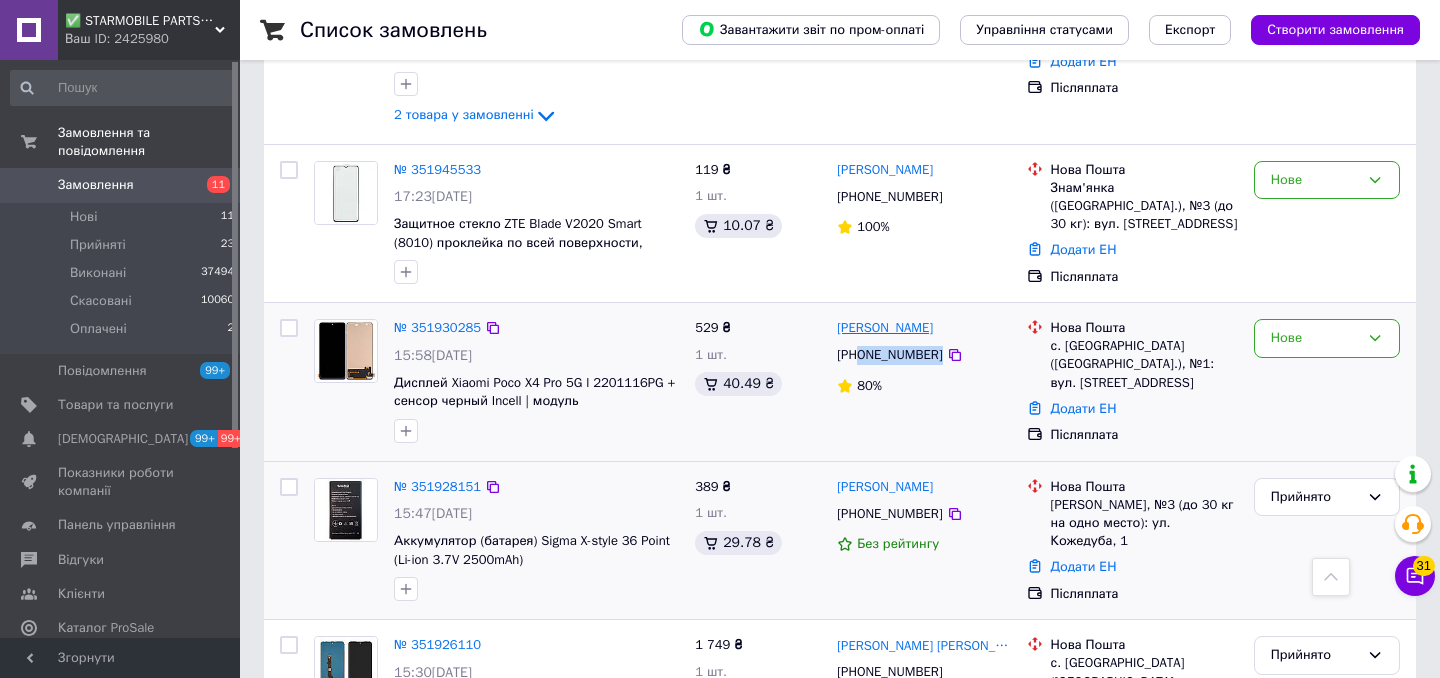 drag, startPoint x: 951, startPoint y: 351, endPoint x: 838, endPoint y: 348, distance: 113.03982 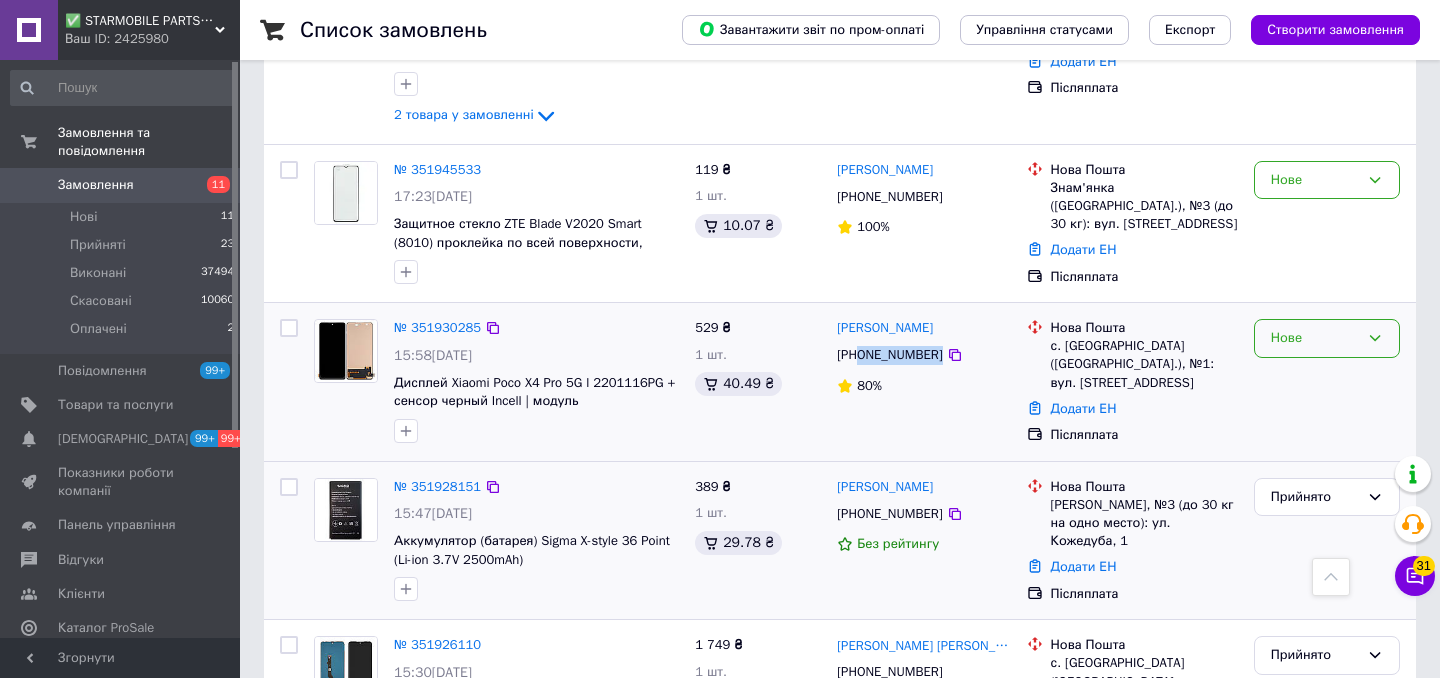 click on "Нове" at bounding box center (1327, 338) 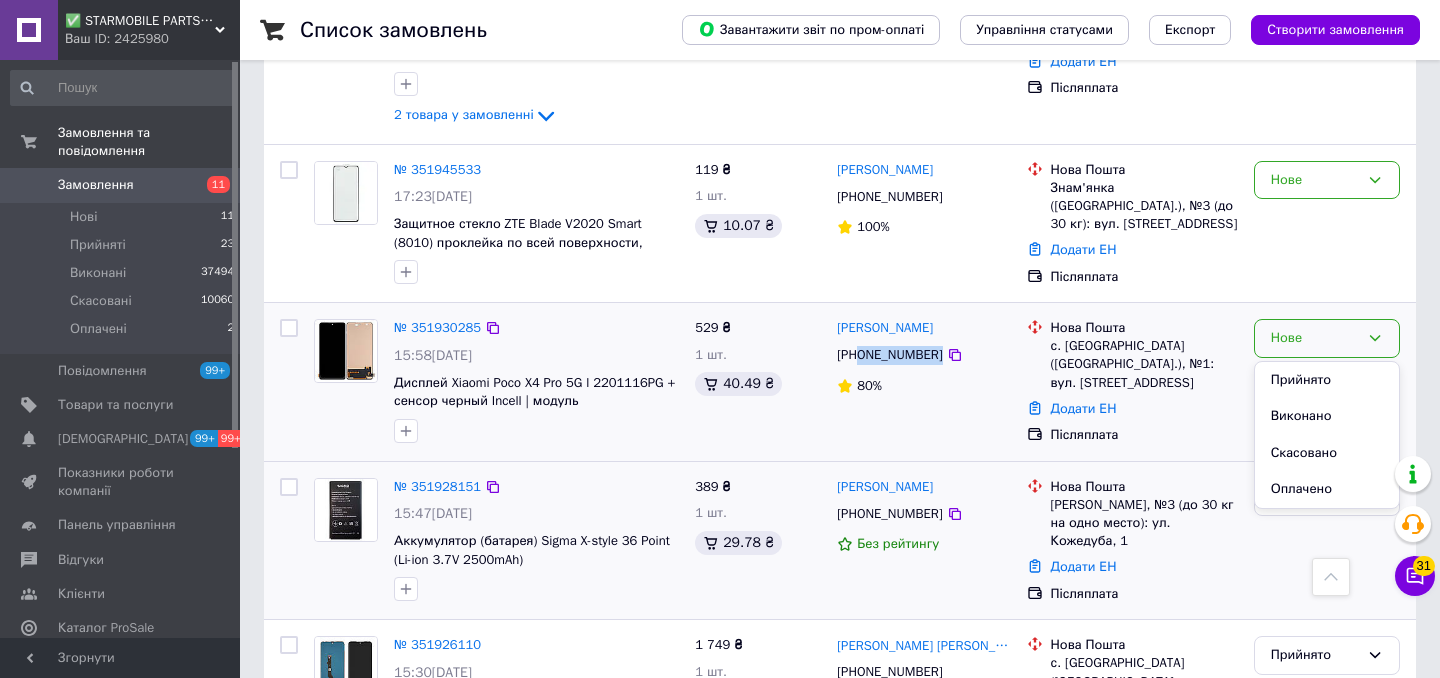 click on "Прийнято" at bounding box center (1327, 380) 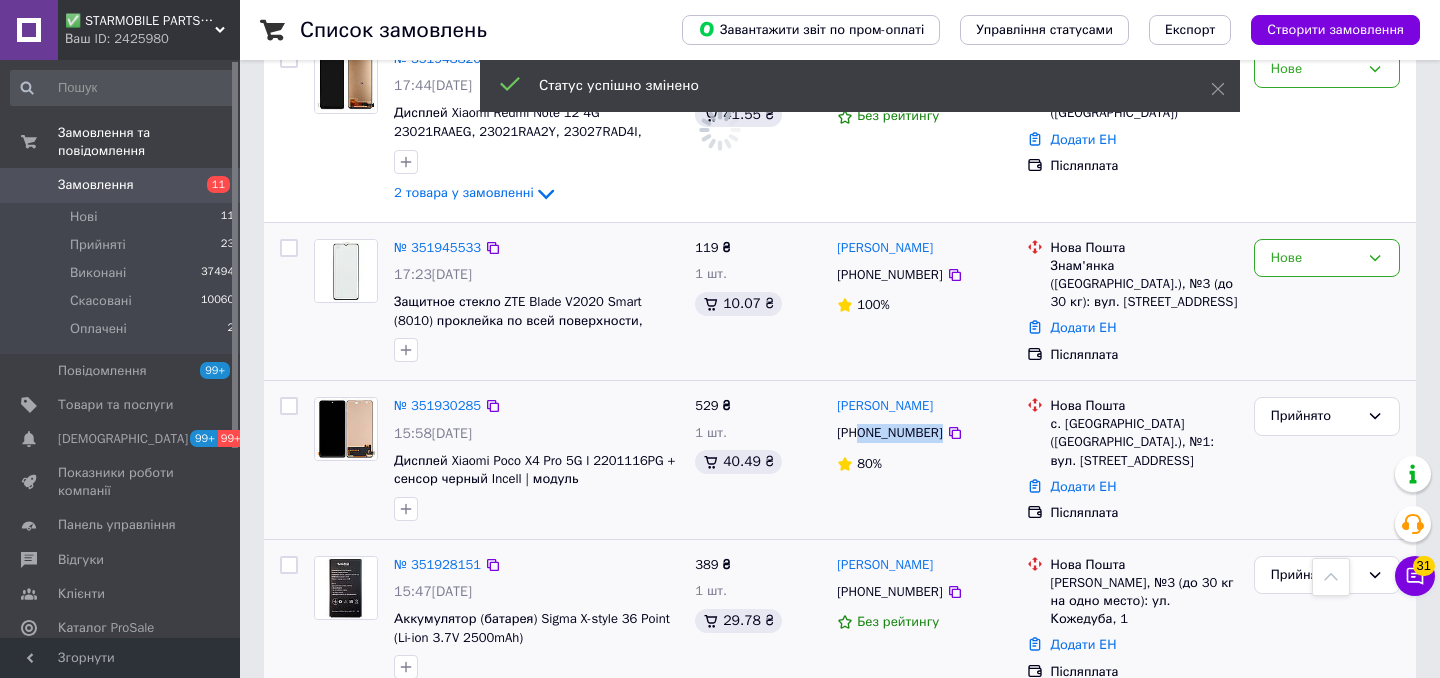 scroll, scrollTop: 1737, scrollLeft: 0, axis: vertical 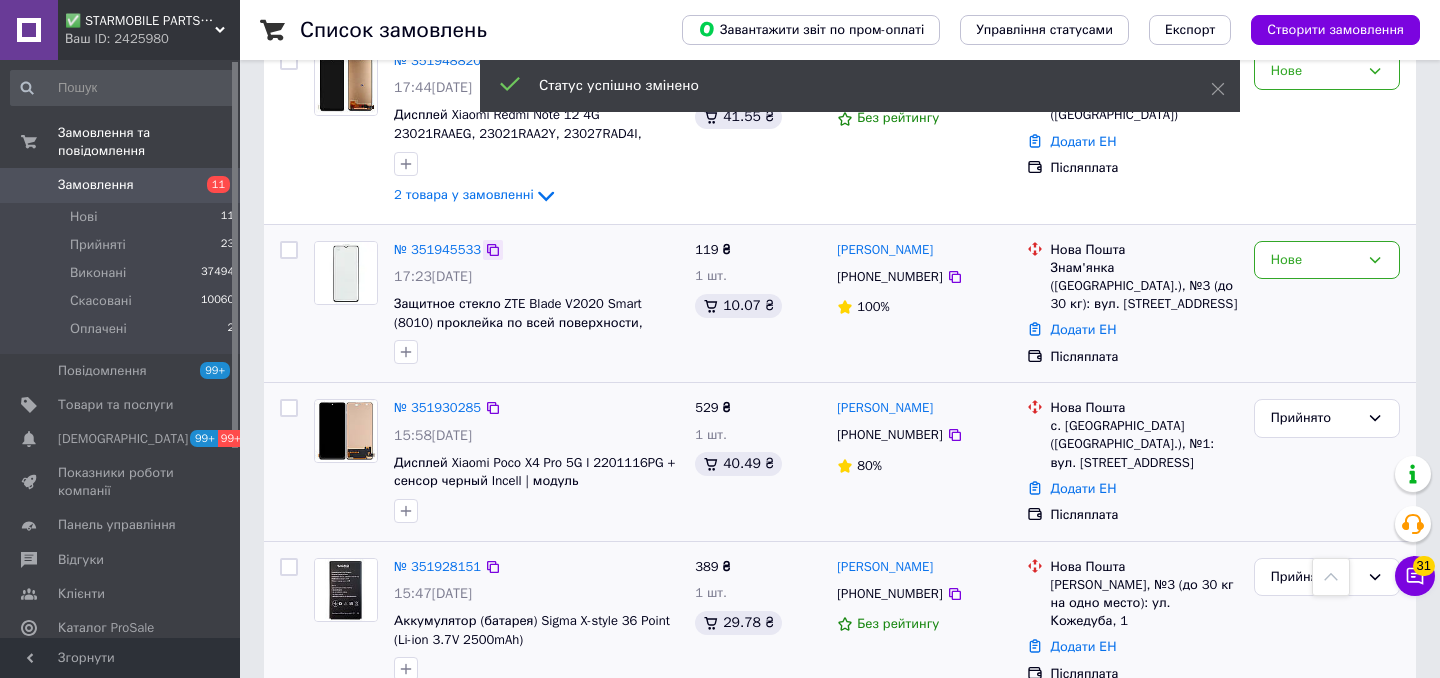 click 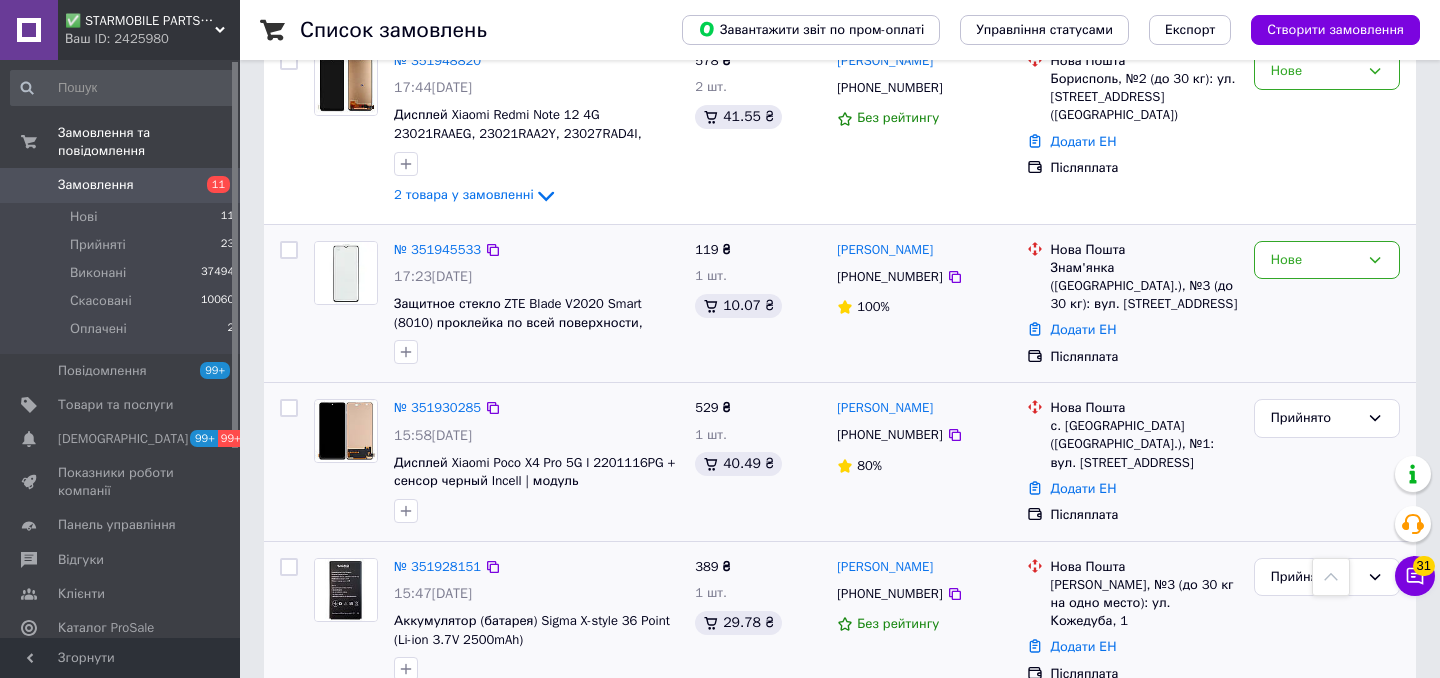 click on "№ 351945533 17:23, 09.07.2025 Защитное стекло ZTE Blade V2020 Smart (8010) проклейка по всей поверхности, черное" at bounding box center [536, 303] 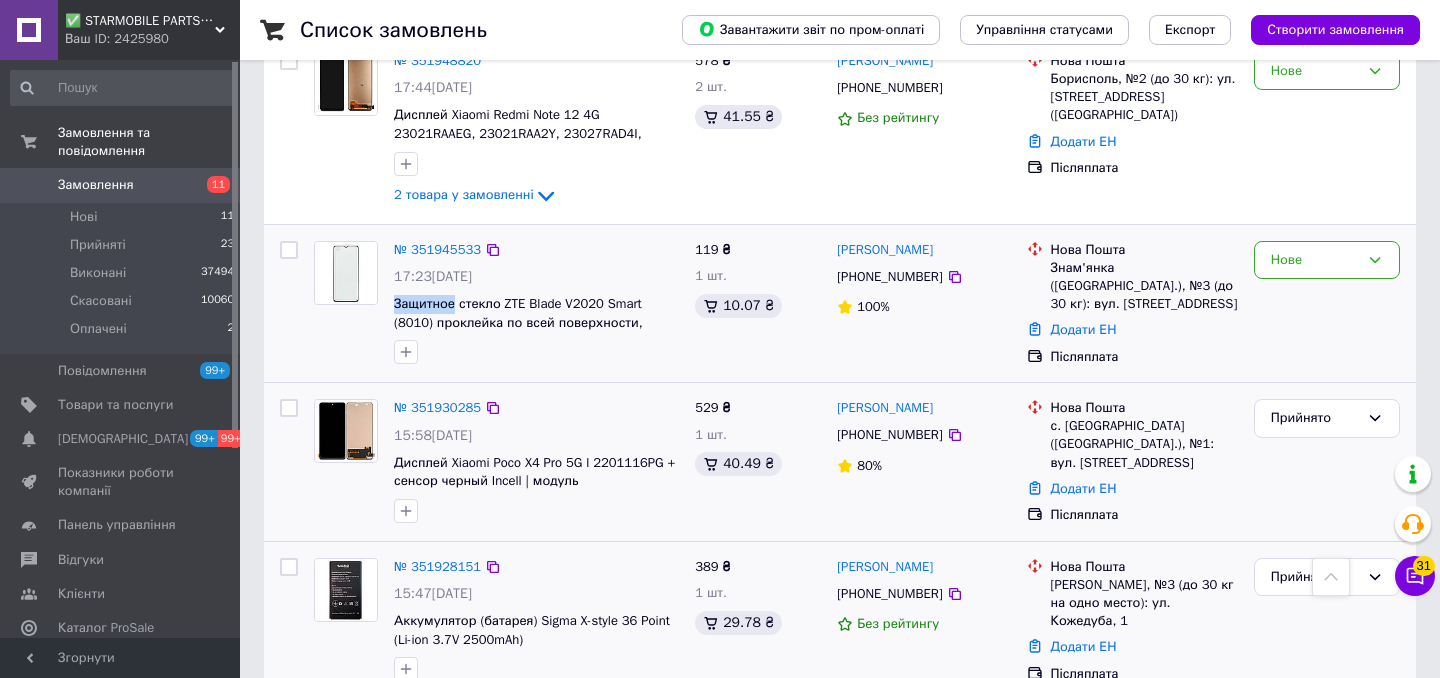 click on "№ 351945533 17:23, 09.07.2025 Защитное стекло ZTE Blade V2020 Smart (8010) проклейка по всей поверхности, черное" at bounding box center [536, 303] 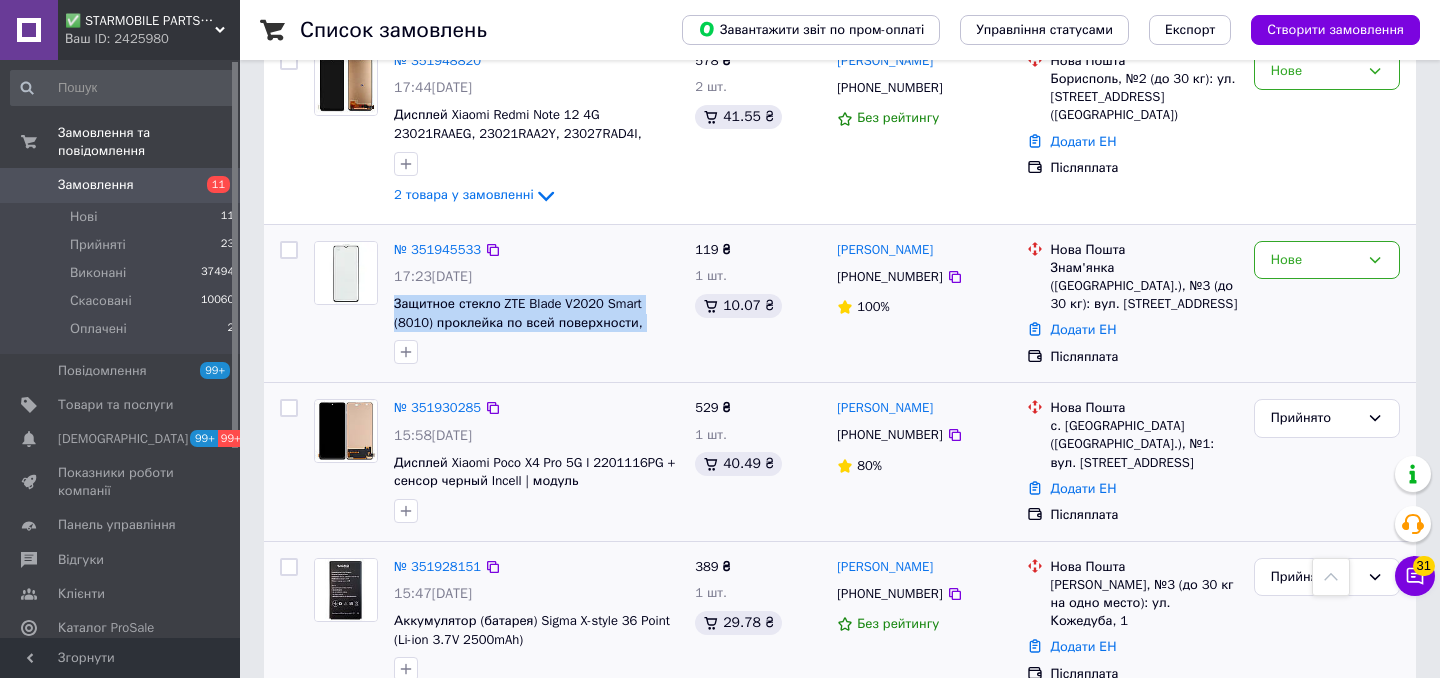click on "№ 351945533 17:23, 09.07.2025 Защитное стекло ZTE Blade V2020 Smart (8010) проклейка по всей поверхности, черное" at bounding box center [536, 303] 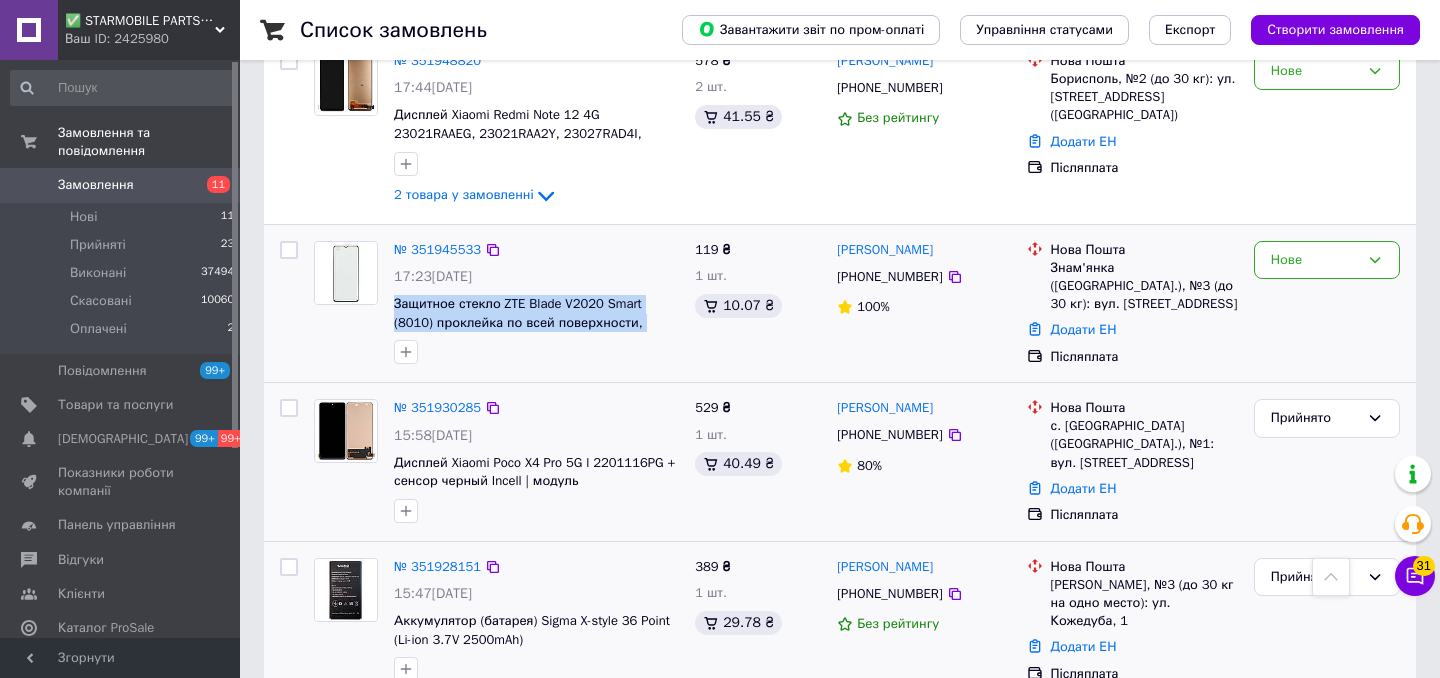 drag, startPoint x: 1181, startPoint y: 329, endPoint x: 1052, endPoint y: 281, distance: 137.64084 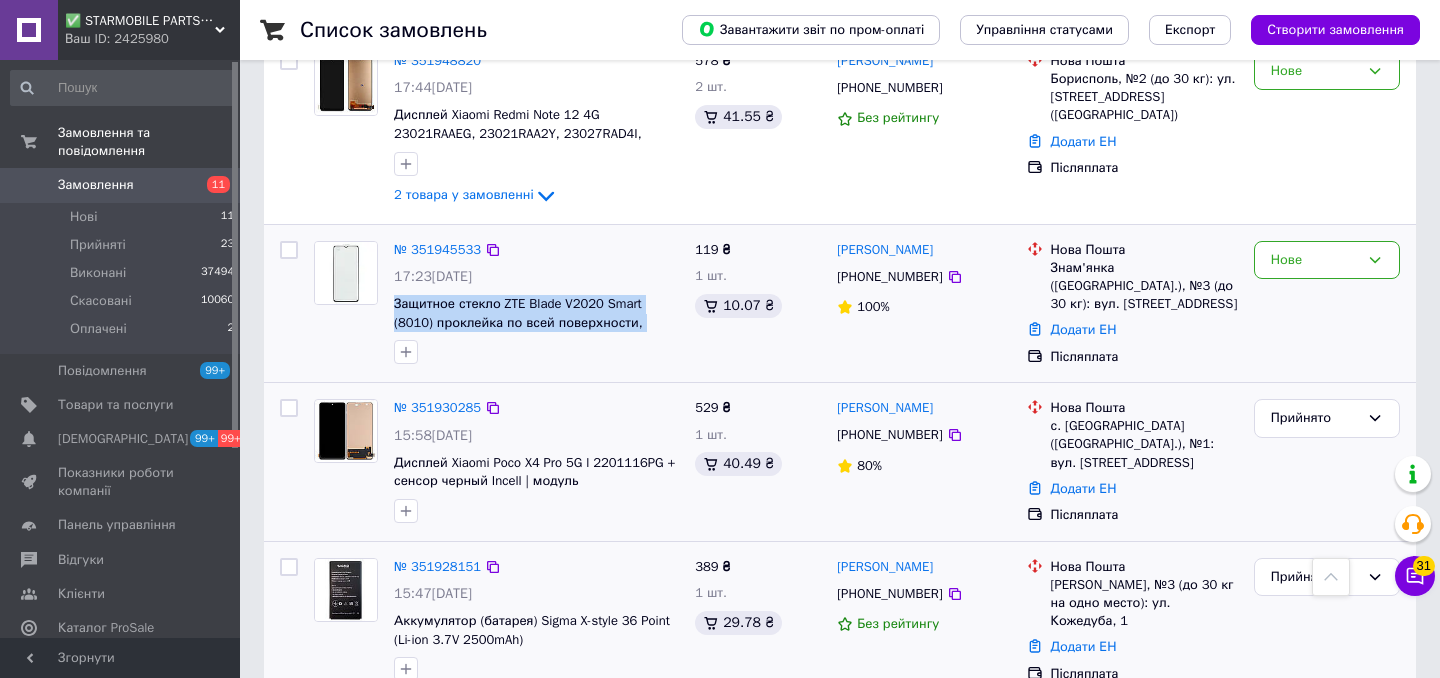 click on "Знам'янка ([GEOGRAPHIC_DATA].), №3 (до 30 кг): вул. [STREET_ADDRESS]" at bounding box center [1144, 286] 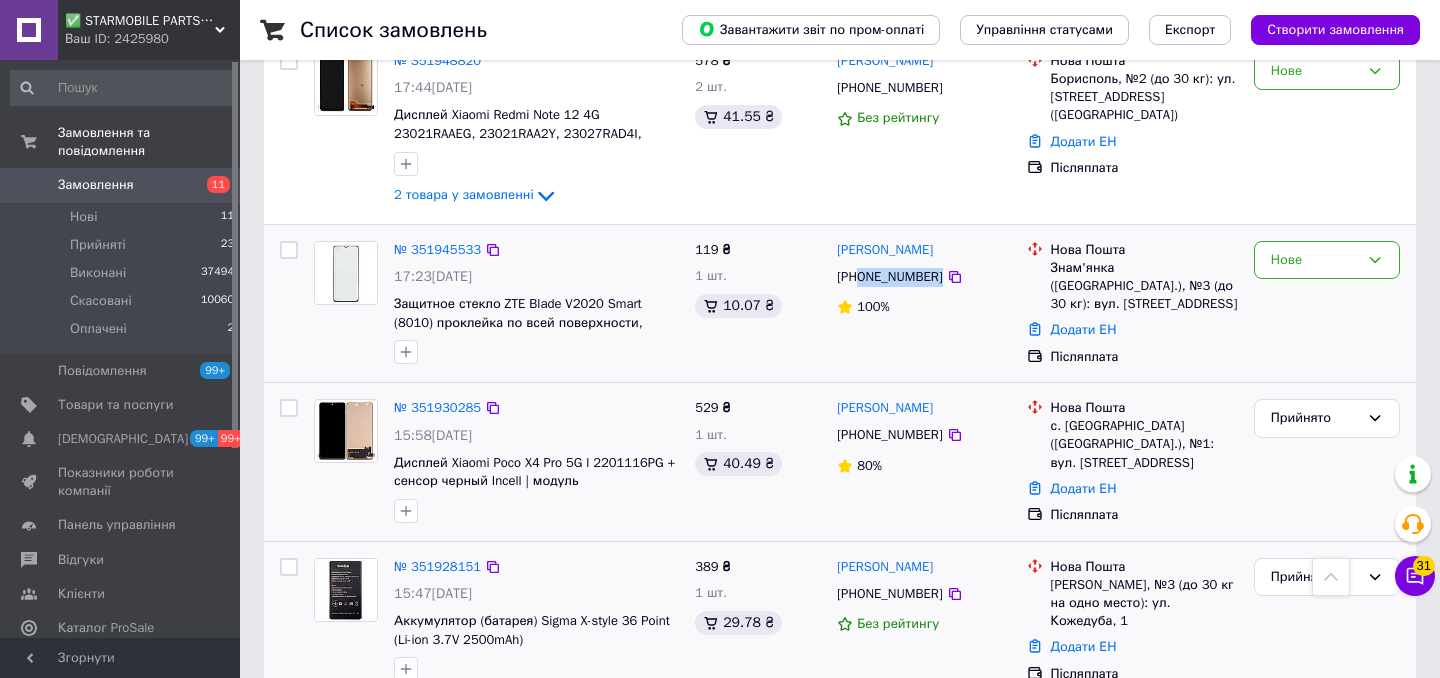 drag, startPoint x: 965, startPoint y: 295, endPoint x: 864, endPoint y: 295, distance: 101 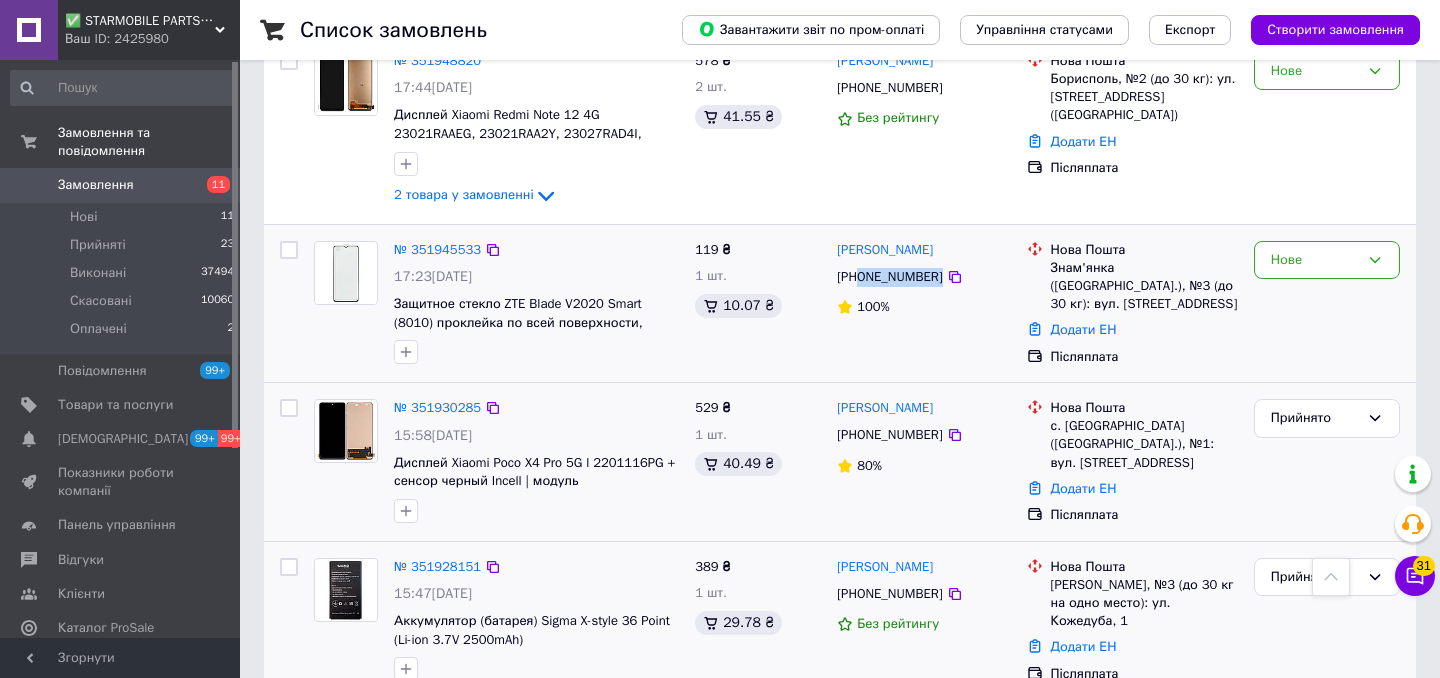 click on "[PHONE_NUMBER]" at bounding box center (923, 277) 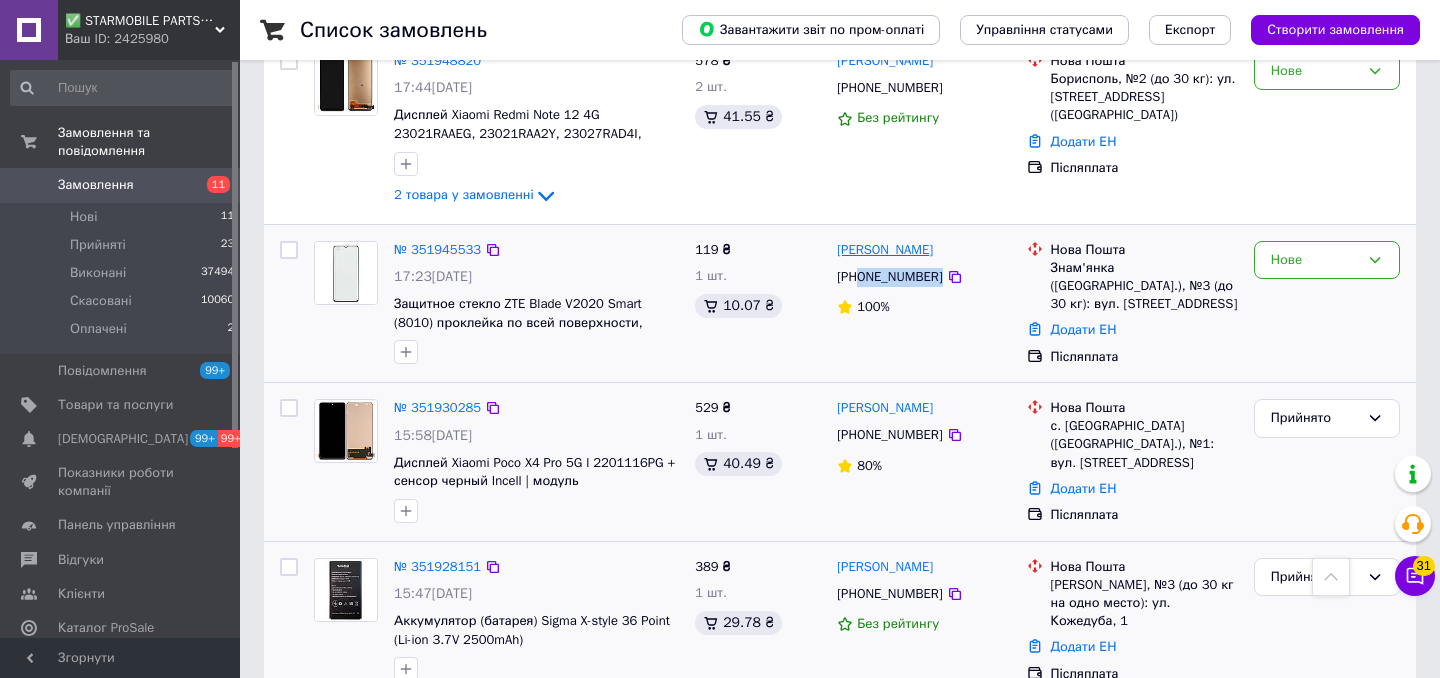drag, startPoint x: 964, startPoint y: 272, endPoint x: 839, endPoint y: 271, distance: 125.004 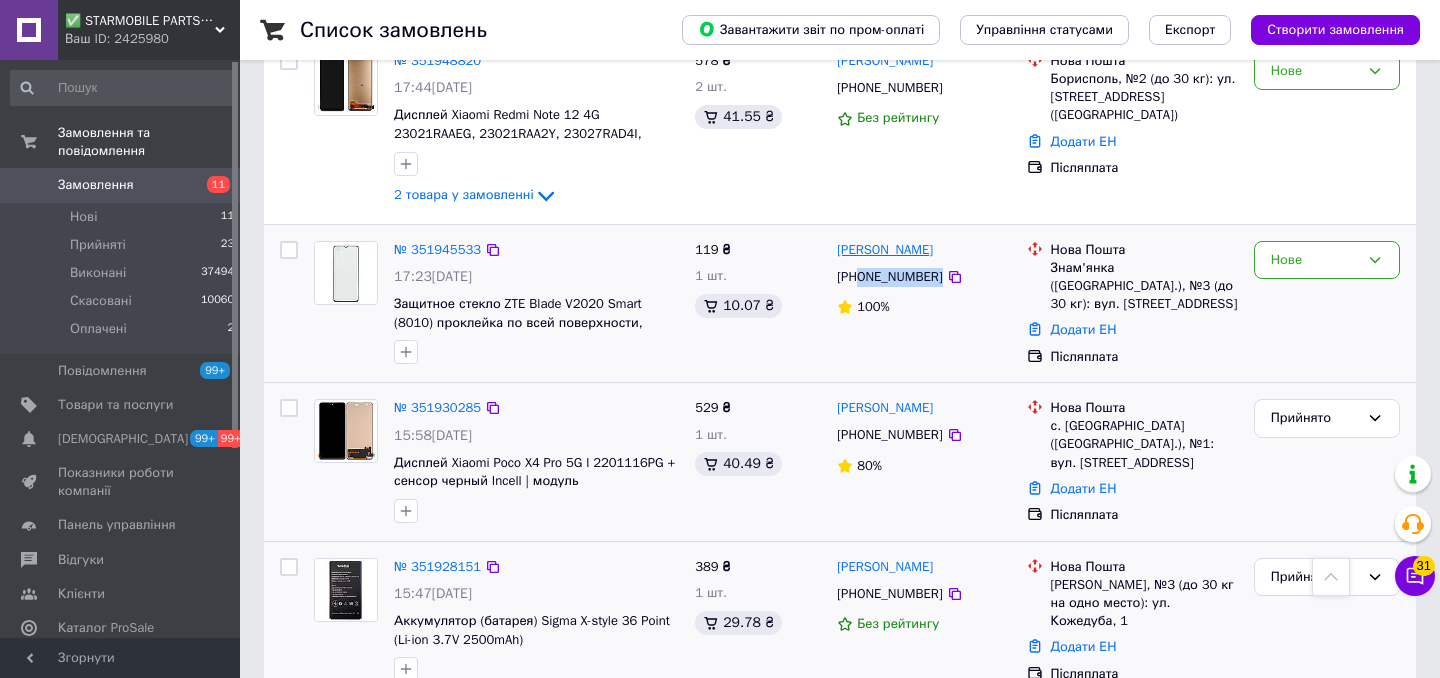 click on "[PERSON_NAME]" at bounding box center [923, 250] 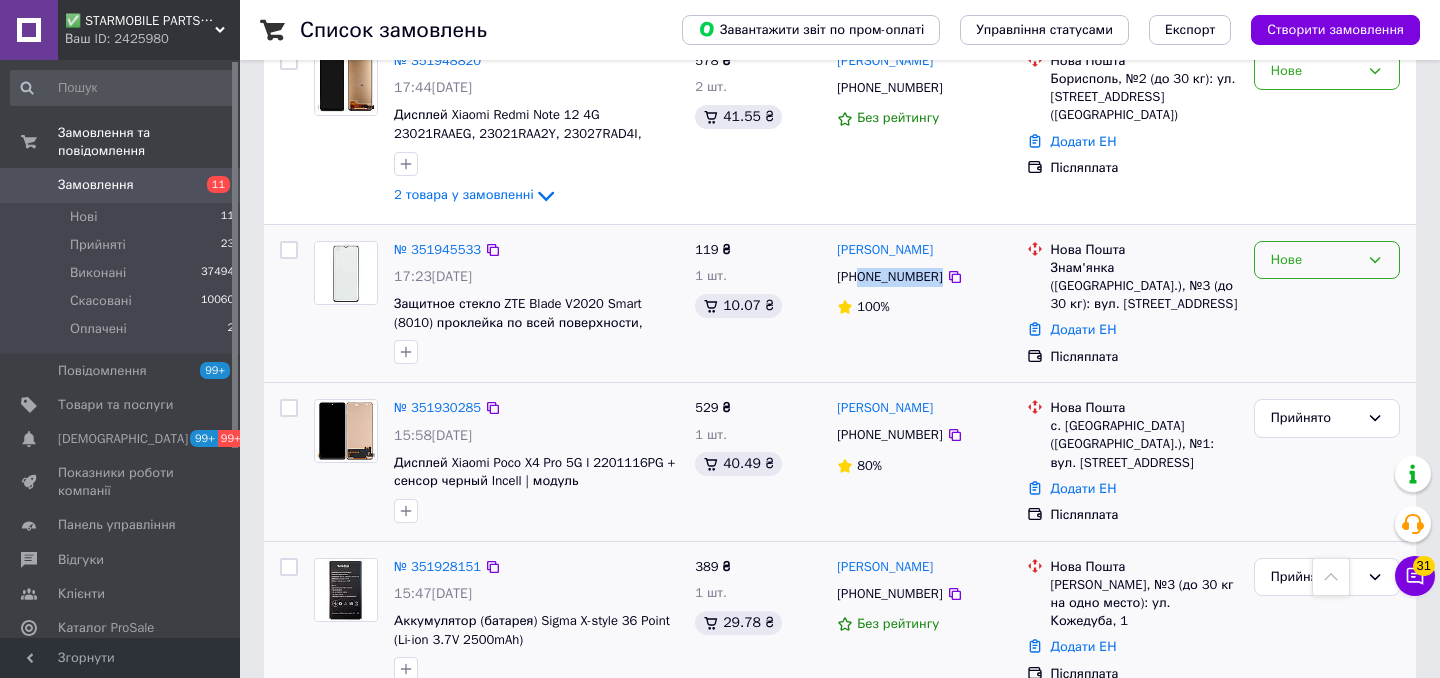 click on "Нове" at bounding box center (1327, 260) 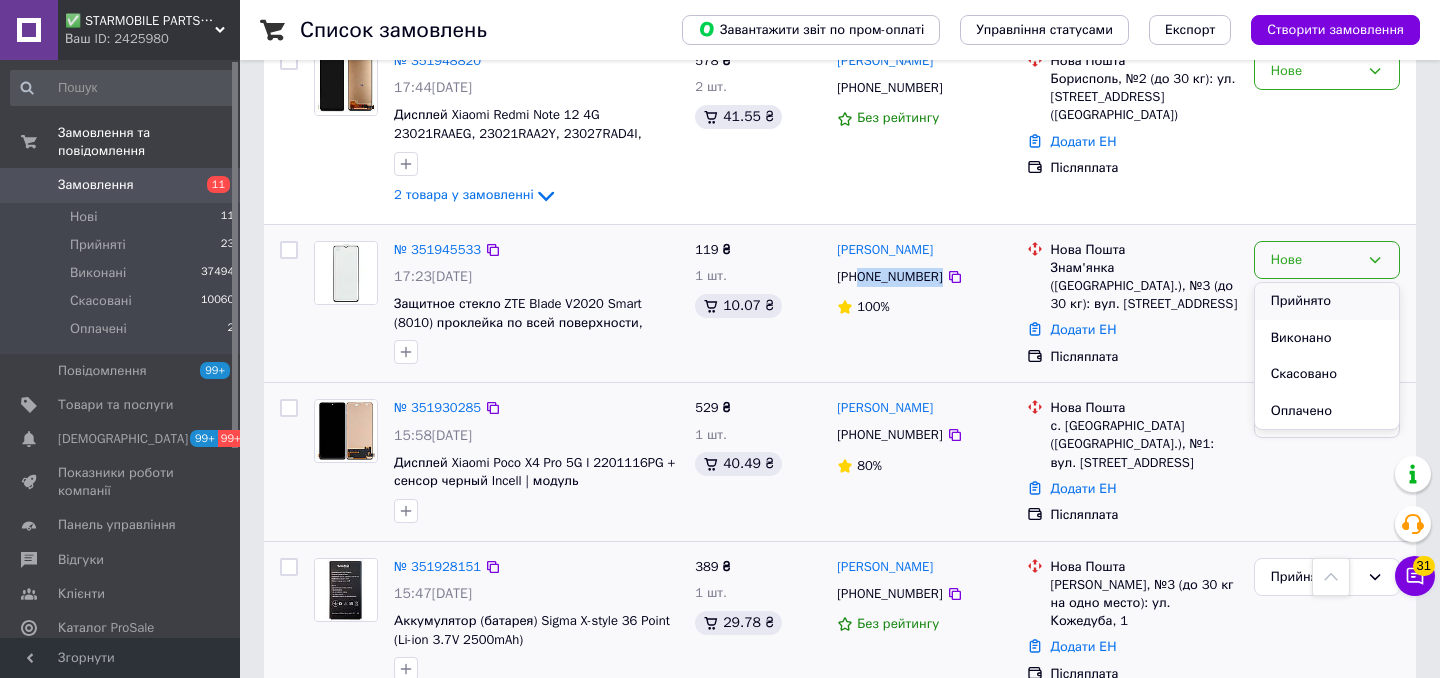 click on "Прийнято" at bounding box center (1327, 301) 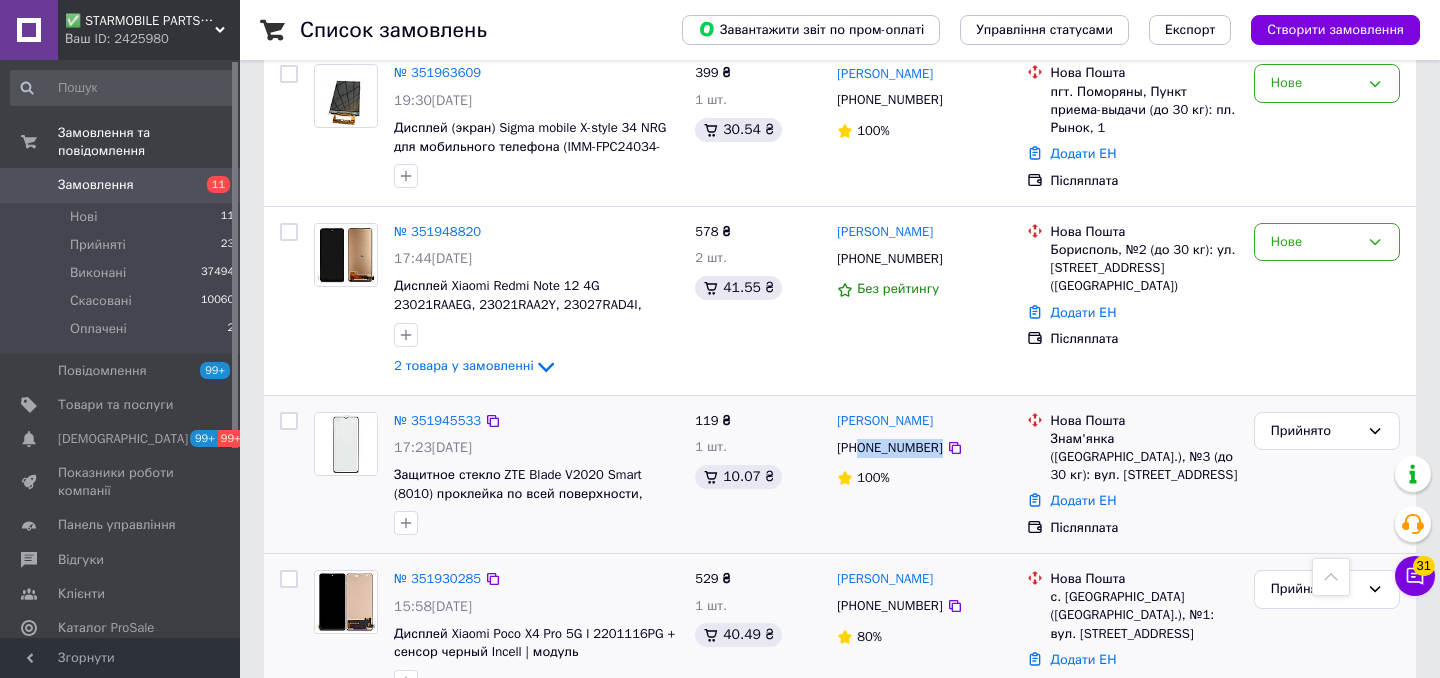 scroll, scrollTop: 1528, scrollLeft: 0, axis: vertical 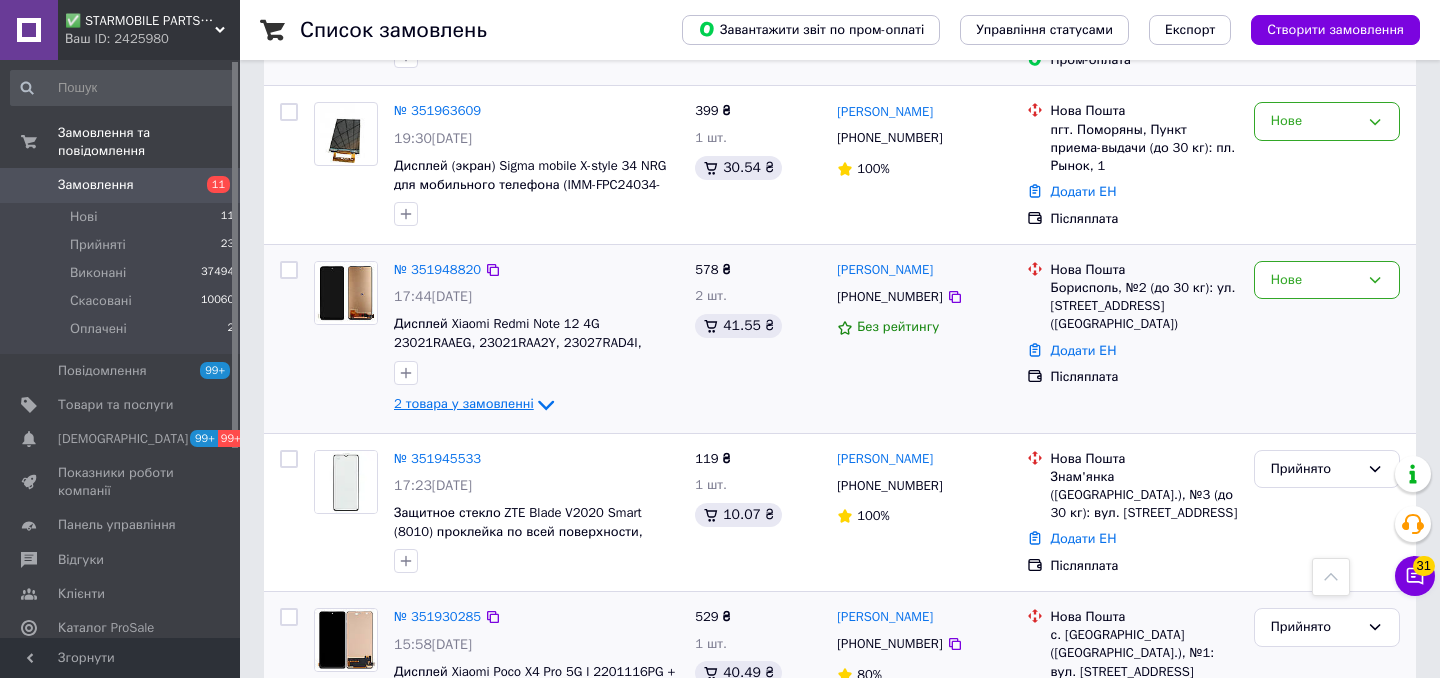 click on "2 товара у замовленні" at bounding box center (464, 403) 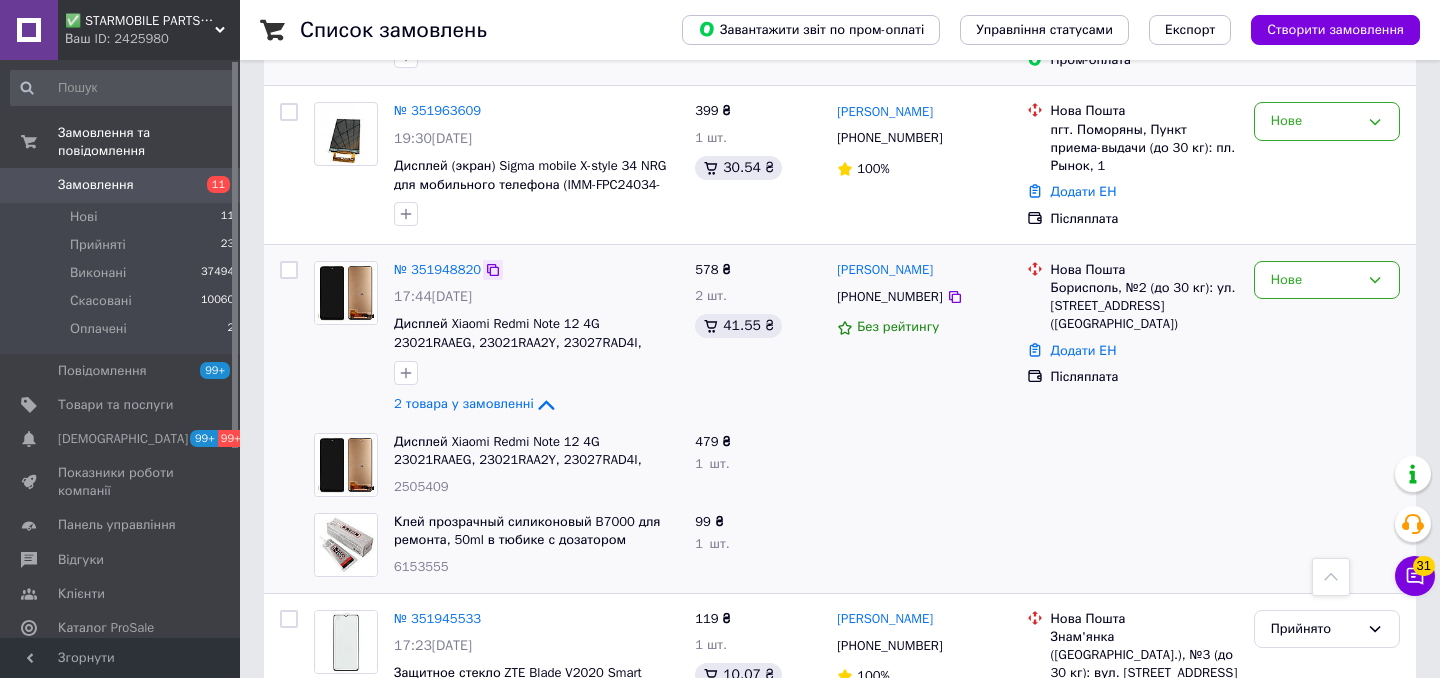 click 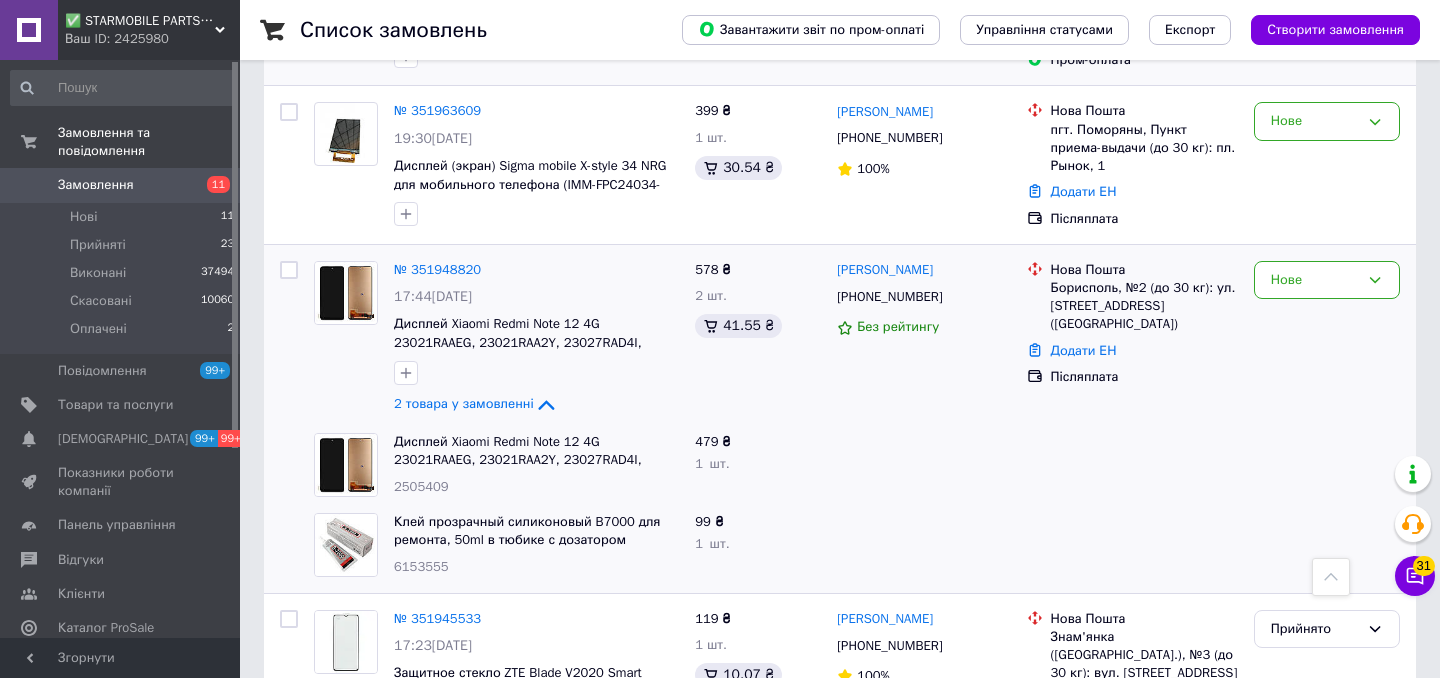 click on "Дисплей Xiaomi Redmi Note 12 4G 23021RAAEG, 23021RAA2Y, 23027RAD4I, 23028RA60 + сенсор черный Incell | модуль 2505409" at bounding box center [536, 465] 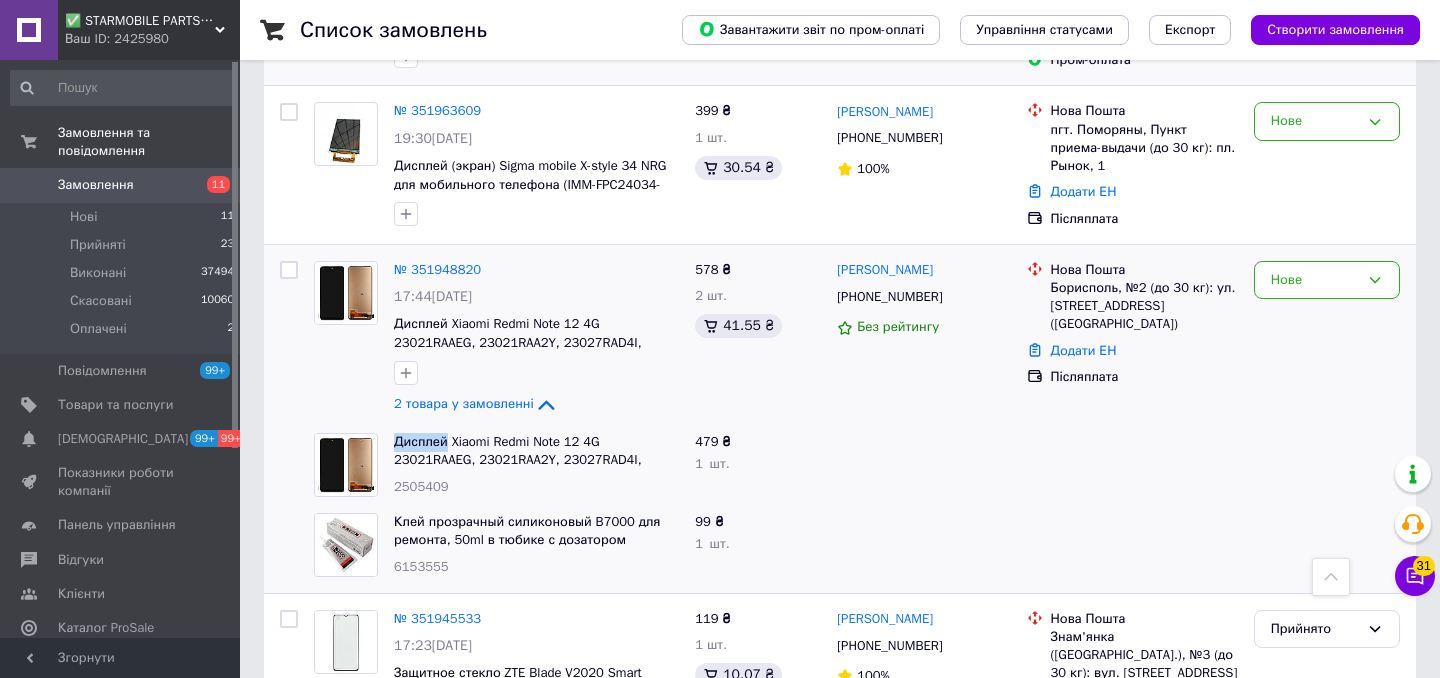 click on "Дисплей Xiaomi Redmi Note 12 4G 23021RAAEG, 23021RAA2Y, 23027RAD4I, 23028RA60 + сенсор черный Incell | модуль 2505409" at bounding box center (536, 465) 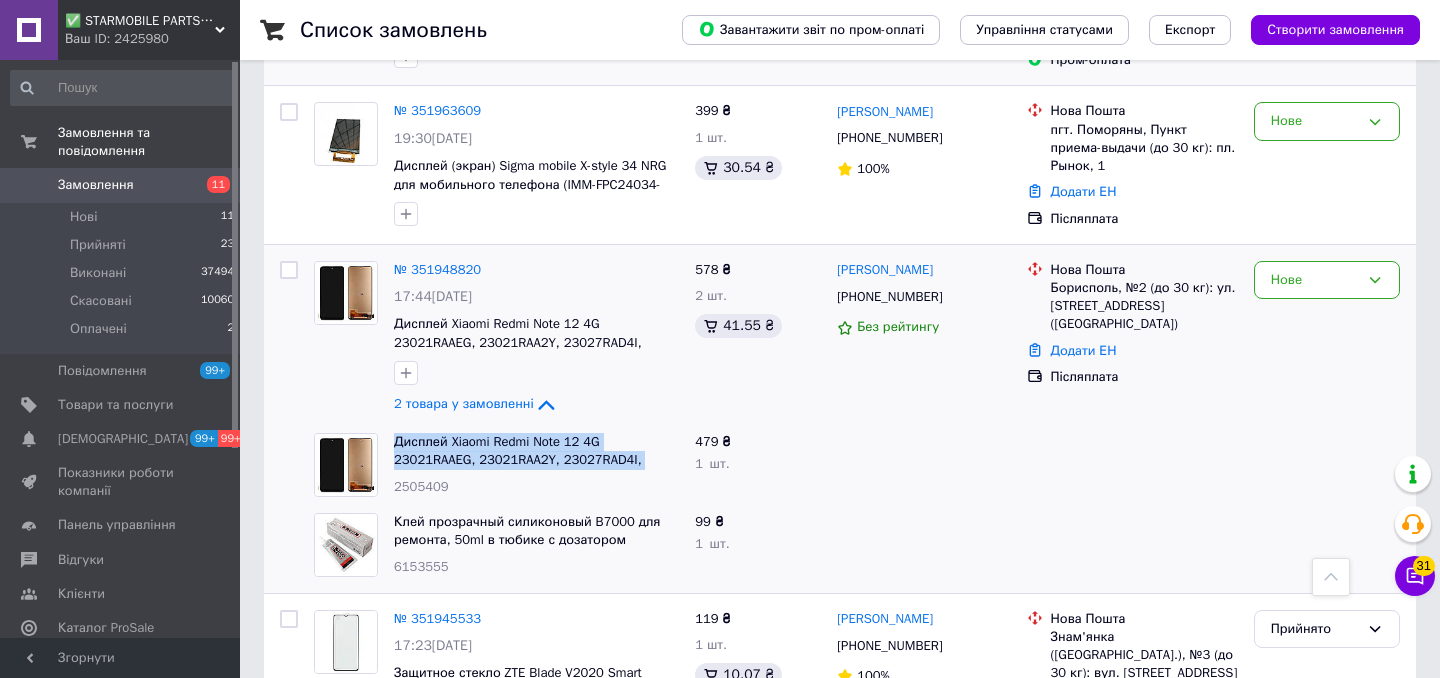 click on "Дисплей Xiaomi Redmi Note 12 4G 23021RAAEG, 23021RAA2Y, 23027RAD4I, 23028RA60 + сенсор черный Incell | модуль 2505409" at bounding box center [536, 465] 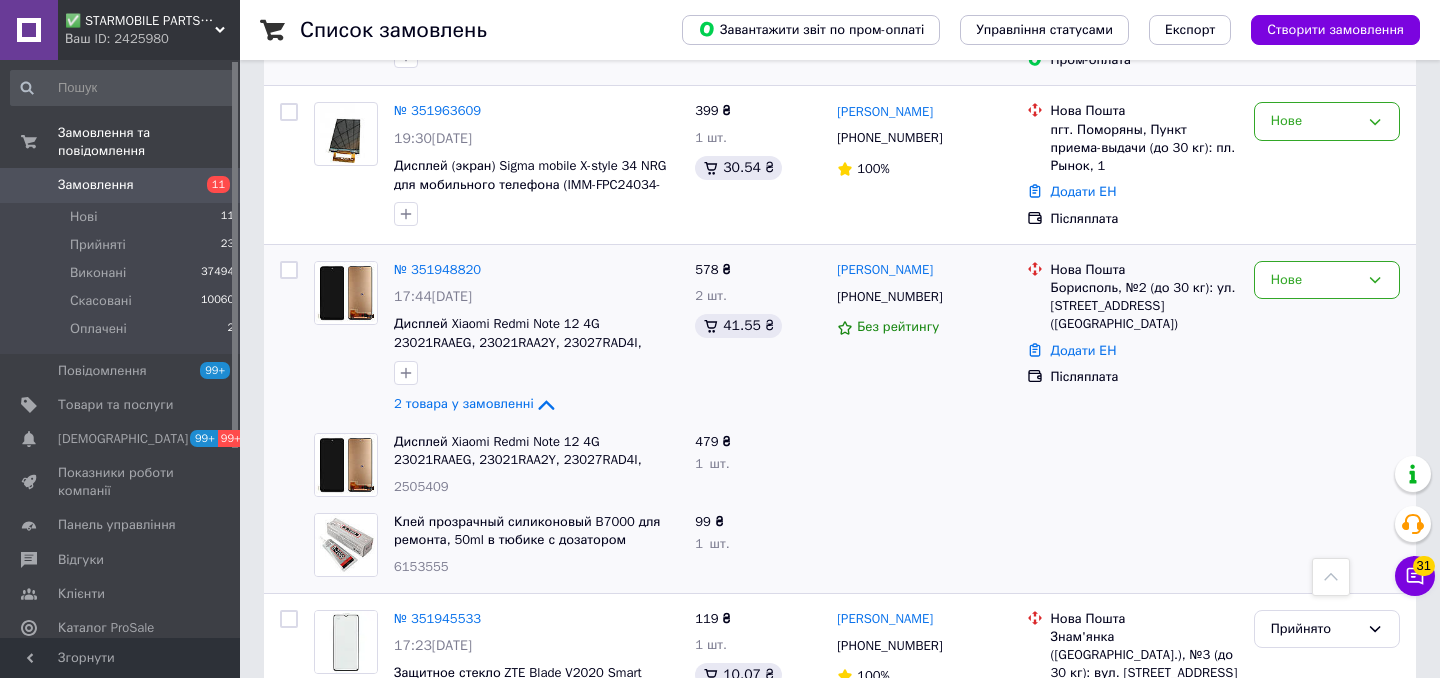 click on "Клей прозрачный силиконовый B7000 для ремонта, 50ml в тюбике с дозатором 6153555" at bounding box center (536, 545) 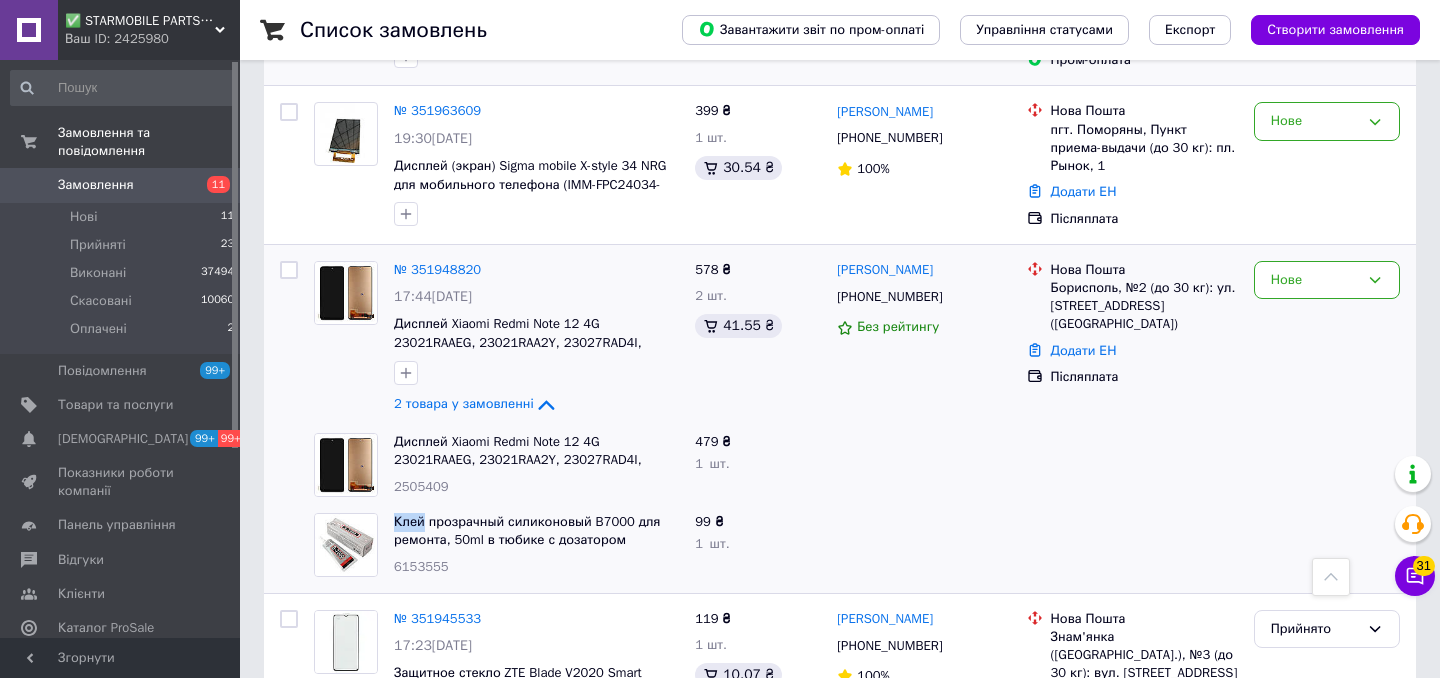 click on "Клей прозрачный силиконовый B7000 для ремонта, 50ml в тюбике с дозатором 6153555" at bounding box center (536, 545) 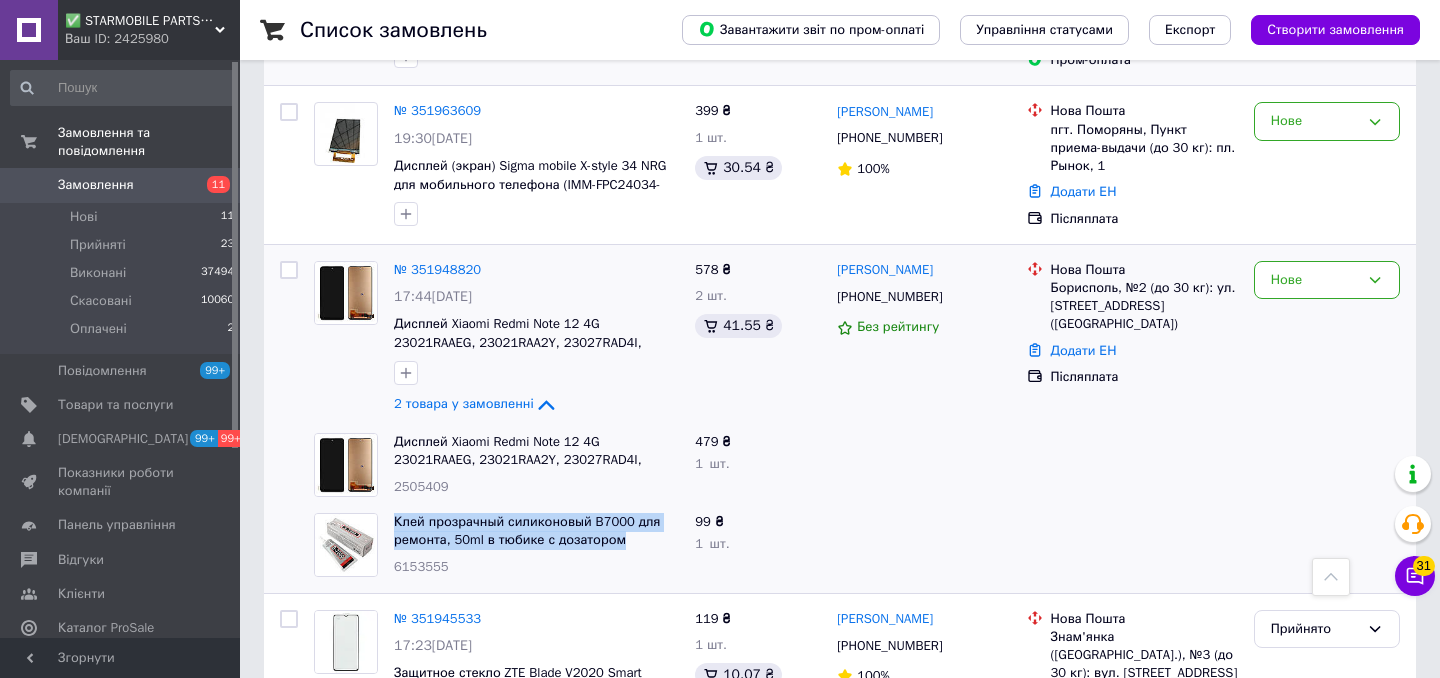 click on "Клей прозрачный силиконовый B7000 для ремонта, 50ml в тюбике с дозатором 6153555" at bounding box center (536, 545) 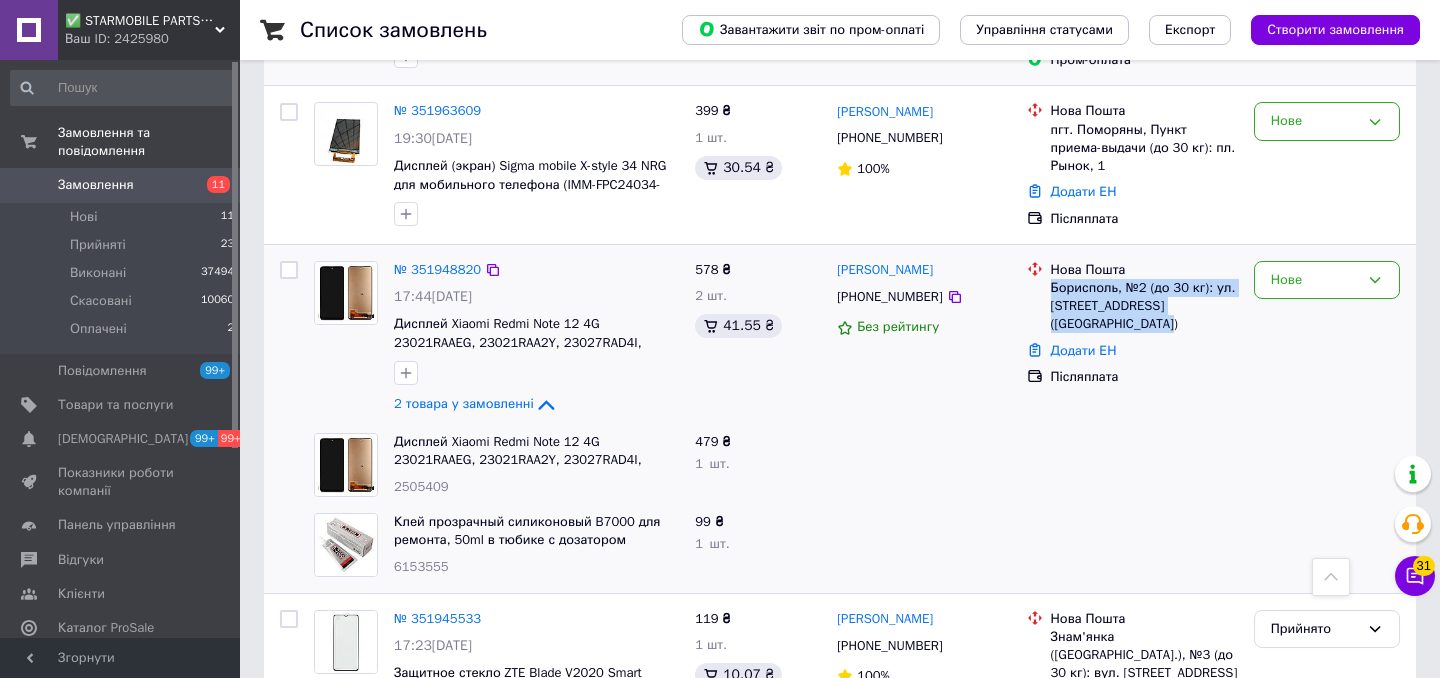 drag, startPoint x: 1175, startPoint y: 346, endPoint x: 1048, endPoint y: 312, distance: 131.47243 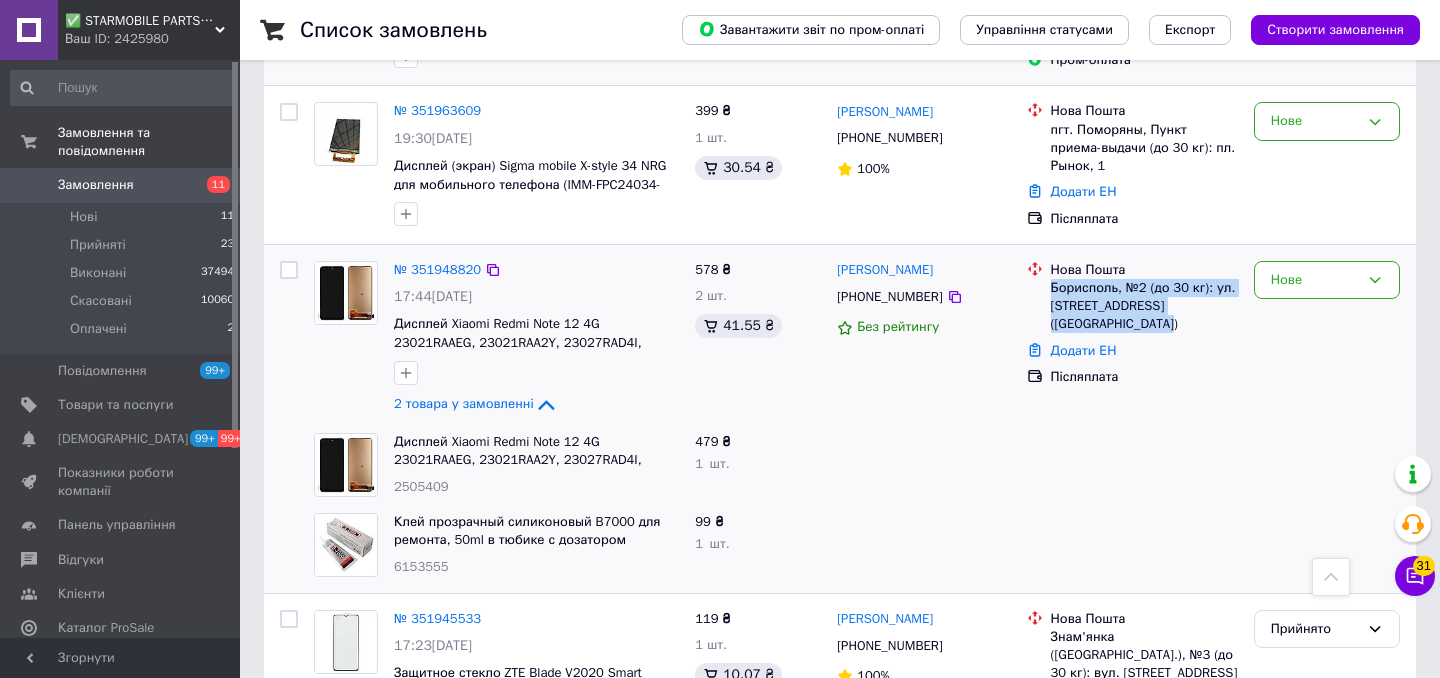 click on "Нова Пошта Борисполь, №2 (до 30 кг): ул. Киевский Шлях, 69в (городской парк)" at bounding box center [1144, 297] 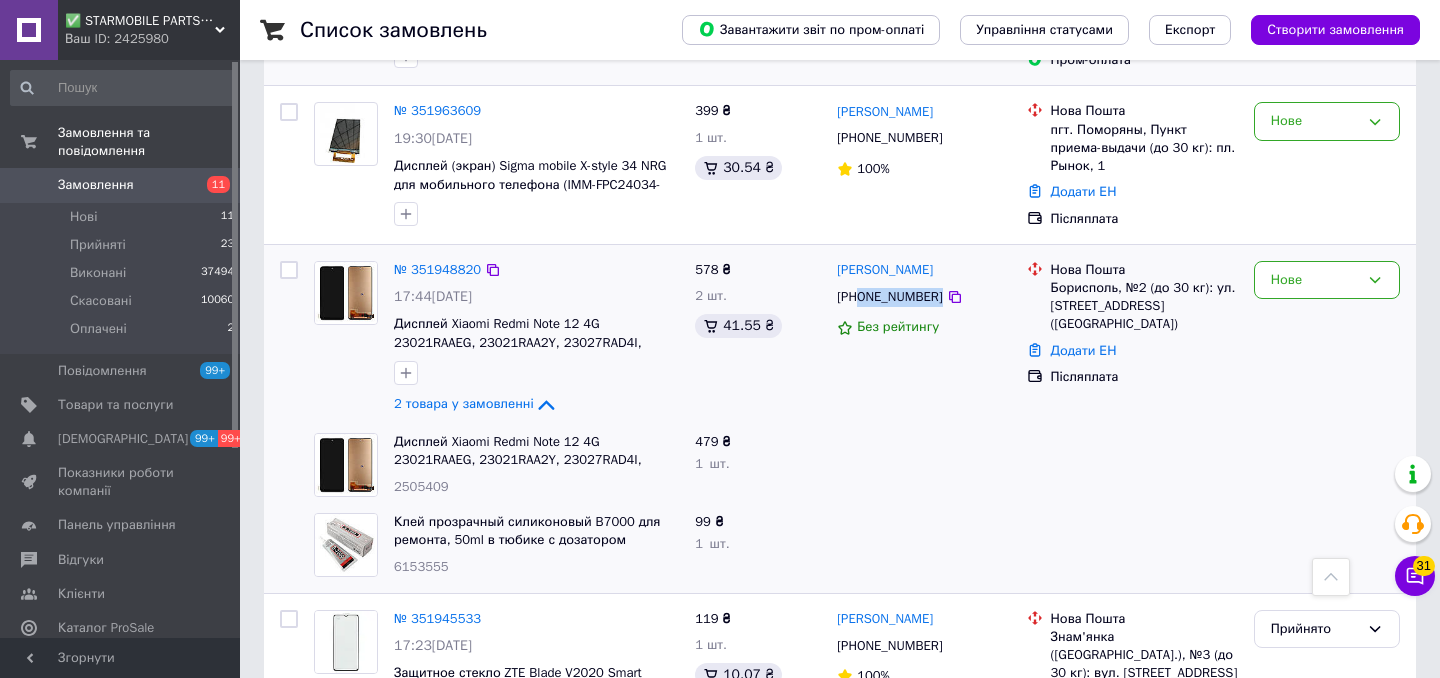 drag, startPoint x: 984, startPoint y: 327, endPoint x: 861, endPoint y: 318, distance: 123.32883 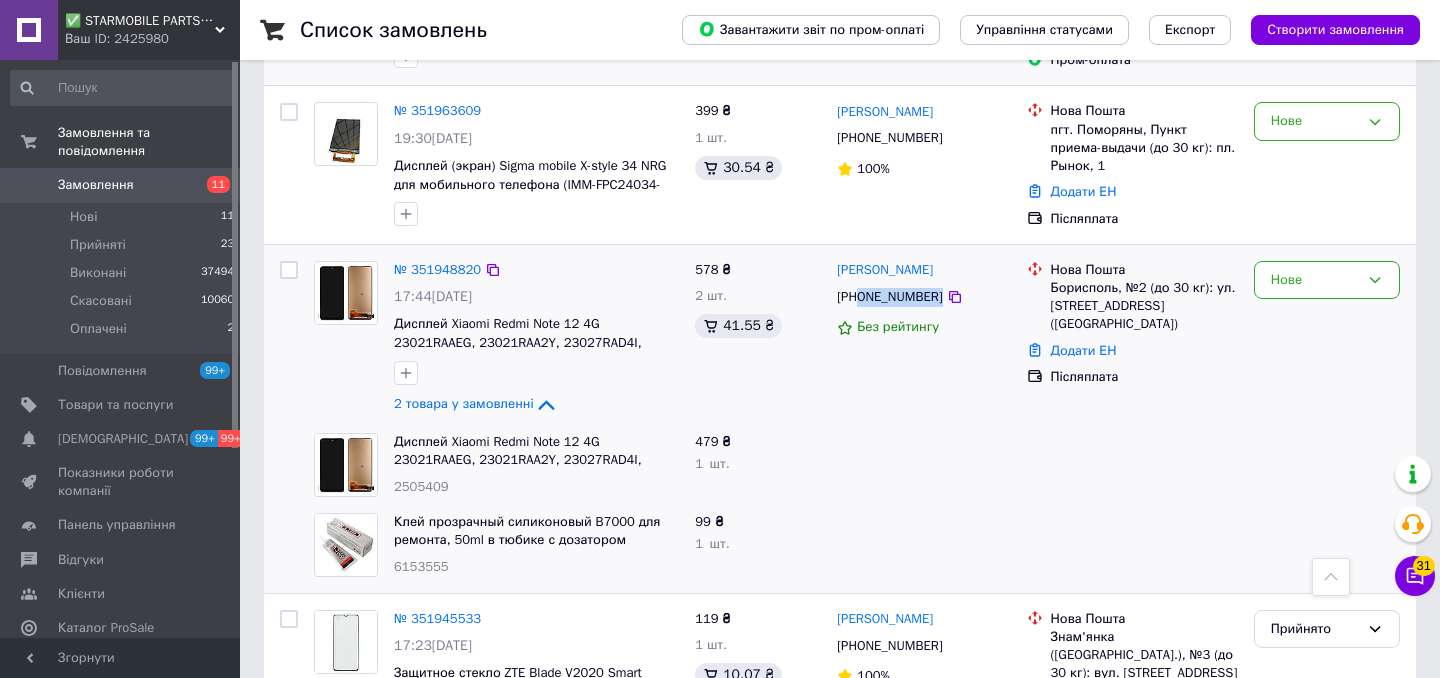 click on "Сергій Логачов +380956019563 Без рейтингу" at bounding box center (923, 339) 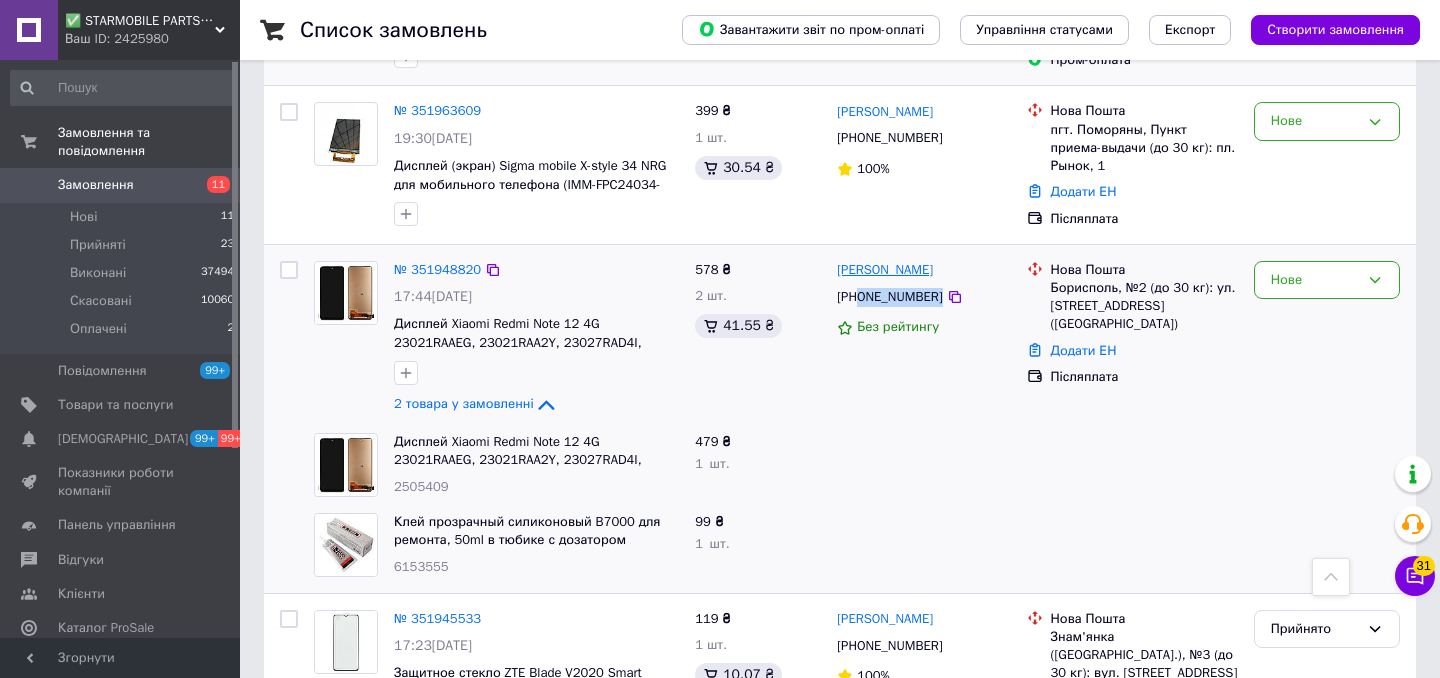 drag, startPoint x: 939, startPoint y: 287, endPoint x: 840, endPoint y: 287, distance: 99 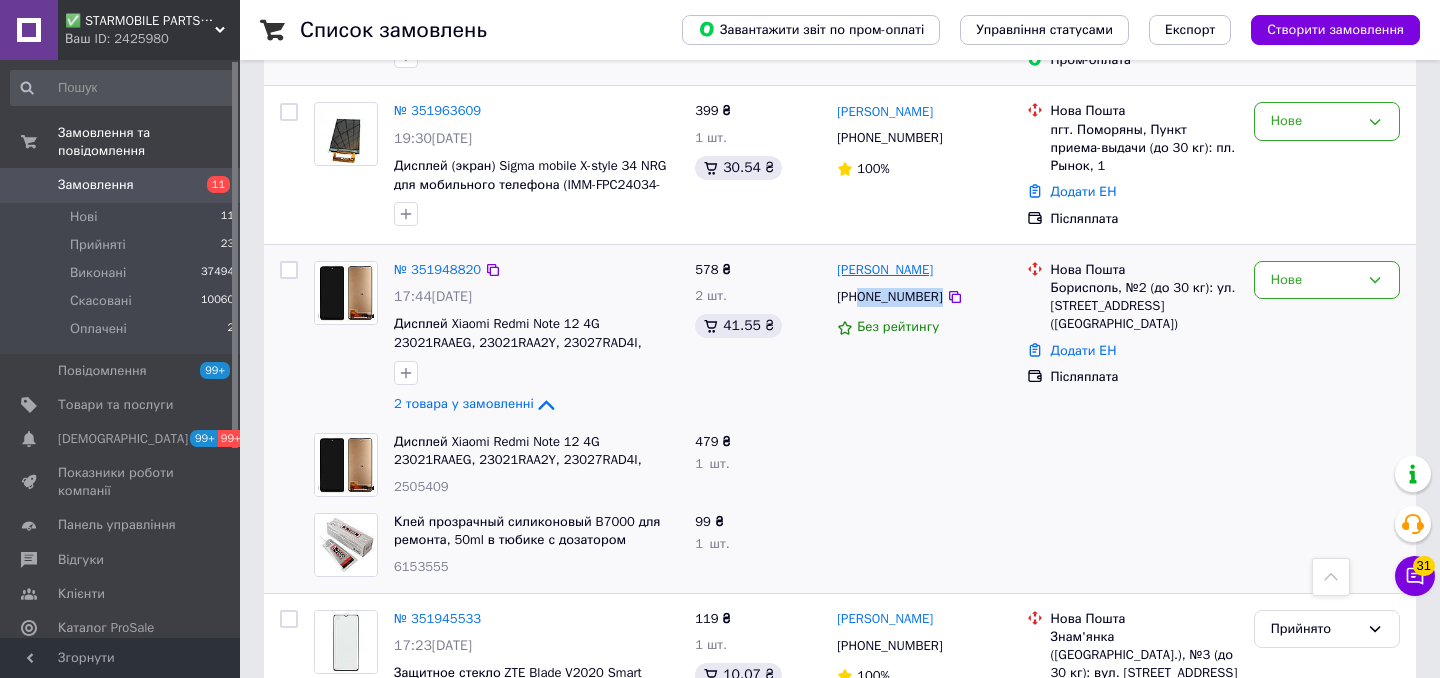click on "[PERSON_NAME]" at bounding box center [923, 270] 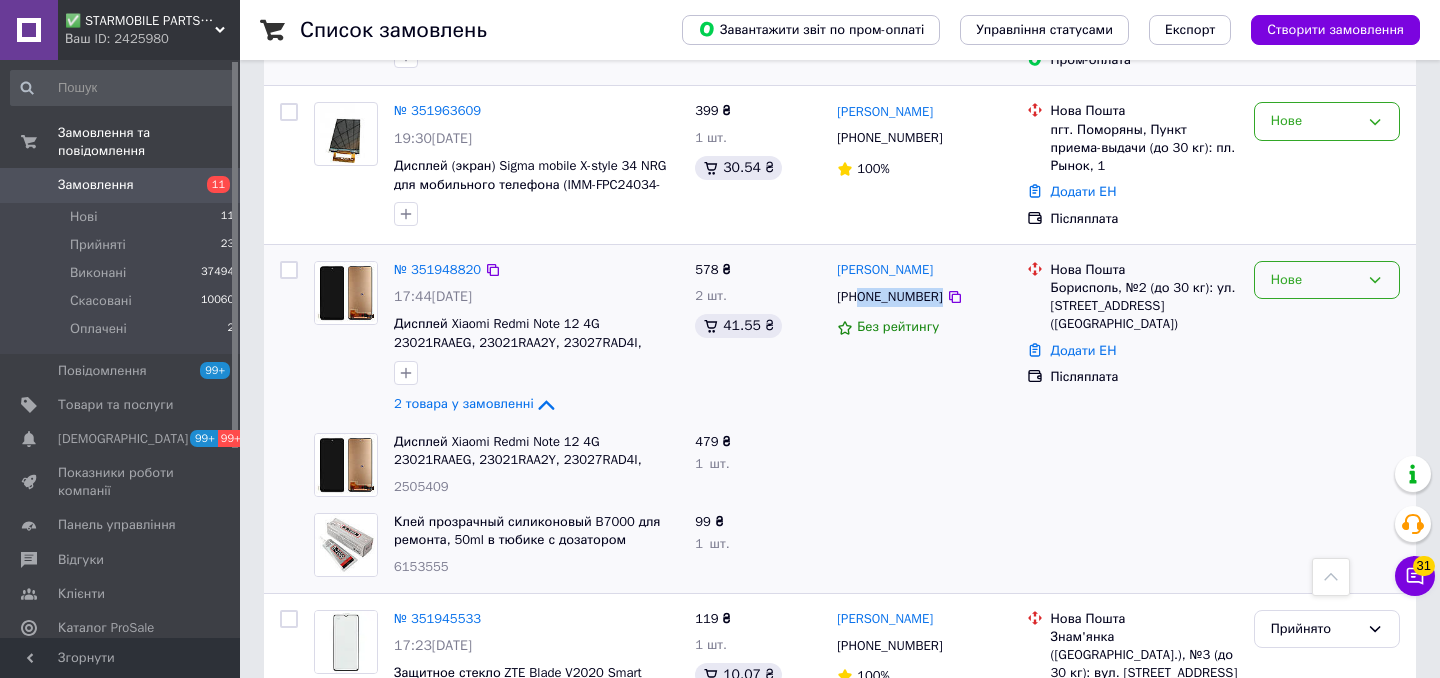 click on "Нове" at bounding box center [1315, 280] 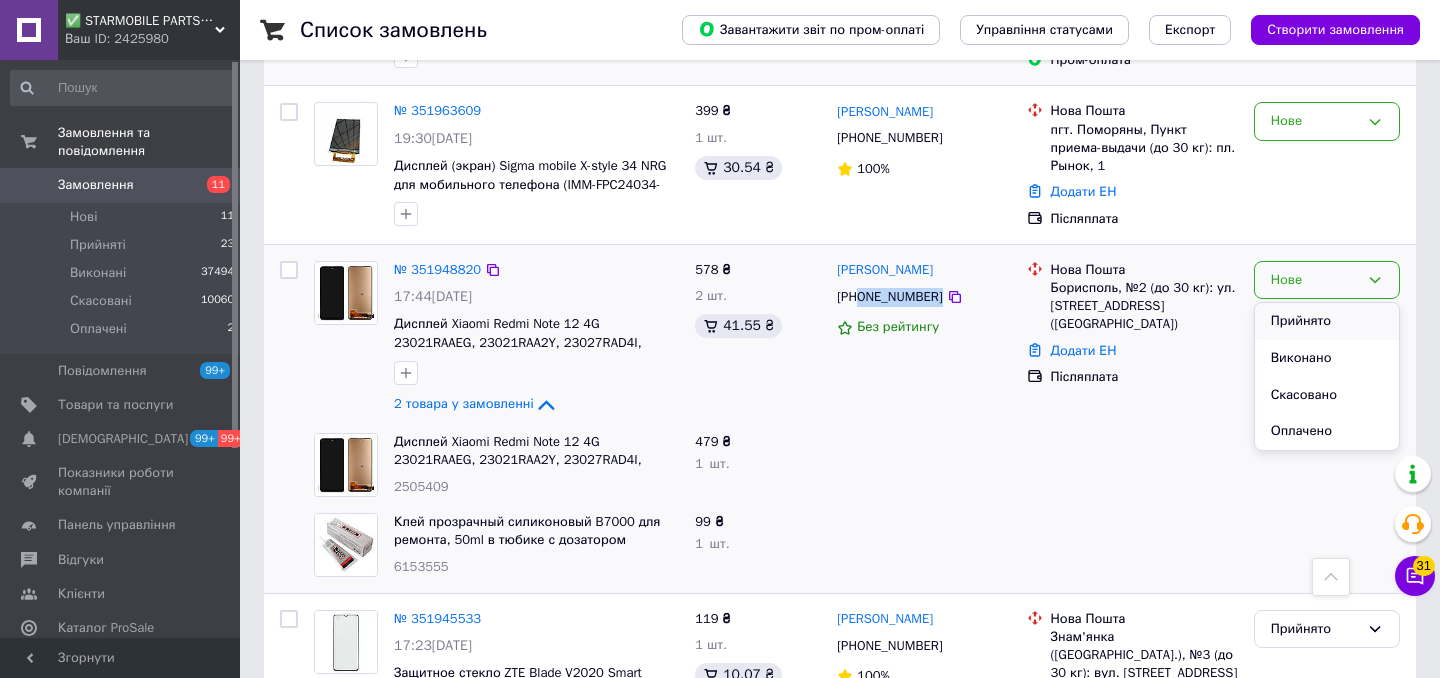 click on "Прийнято" at bounding box center [1327, 321] 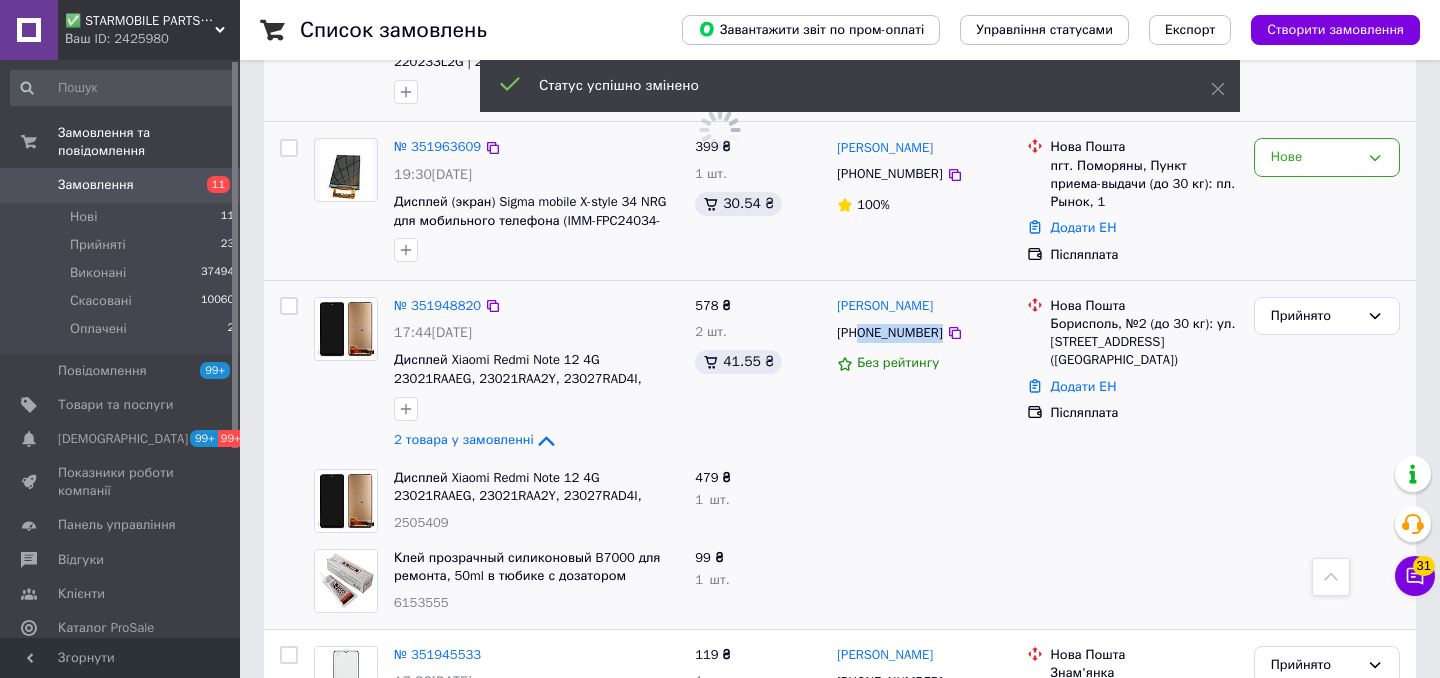 scroll, scrollTop: 1430, scrollLeft: 0, axis: vertical 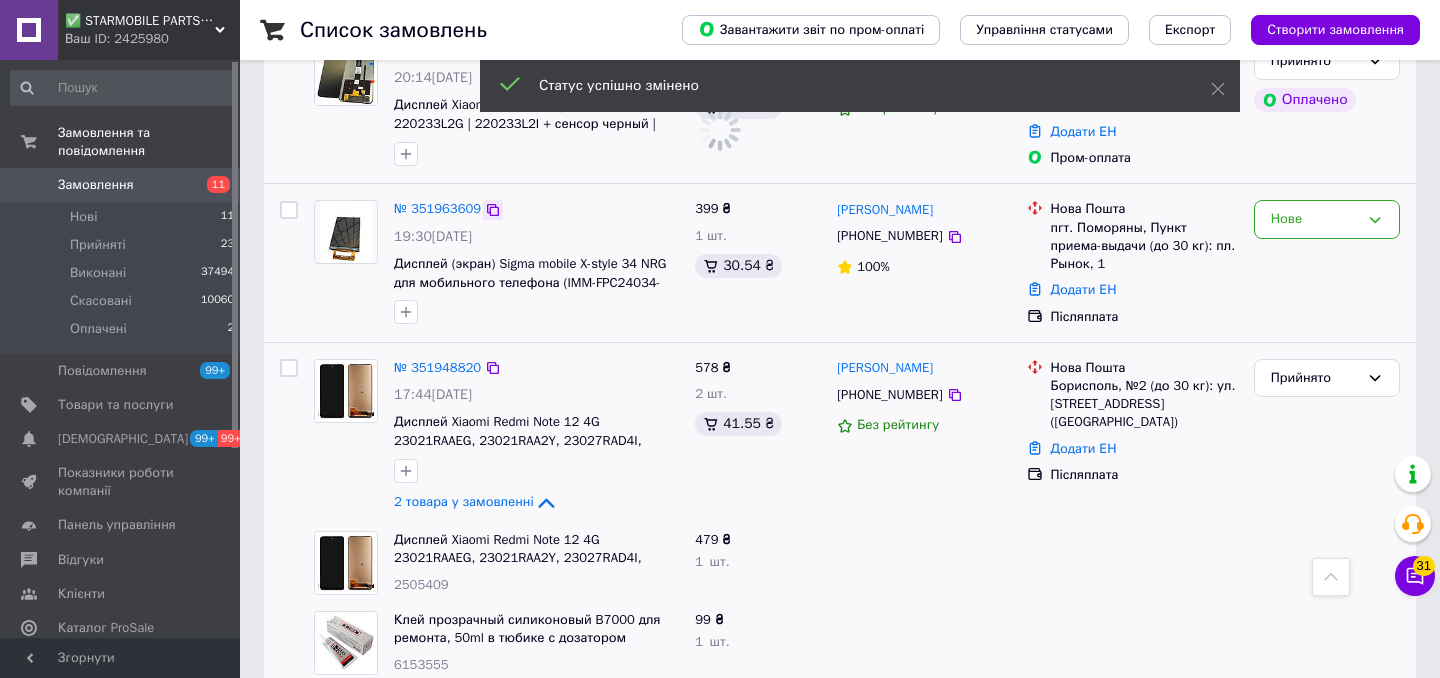 click 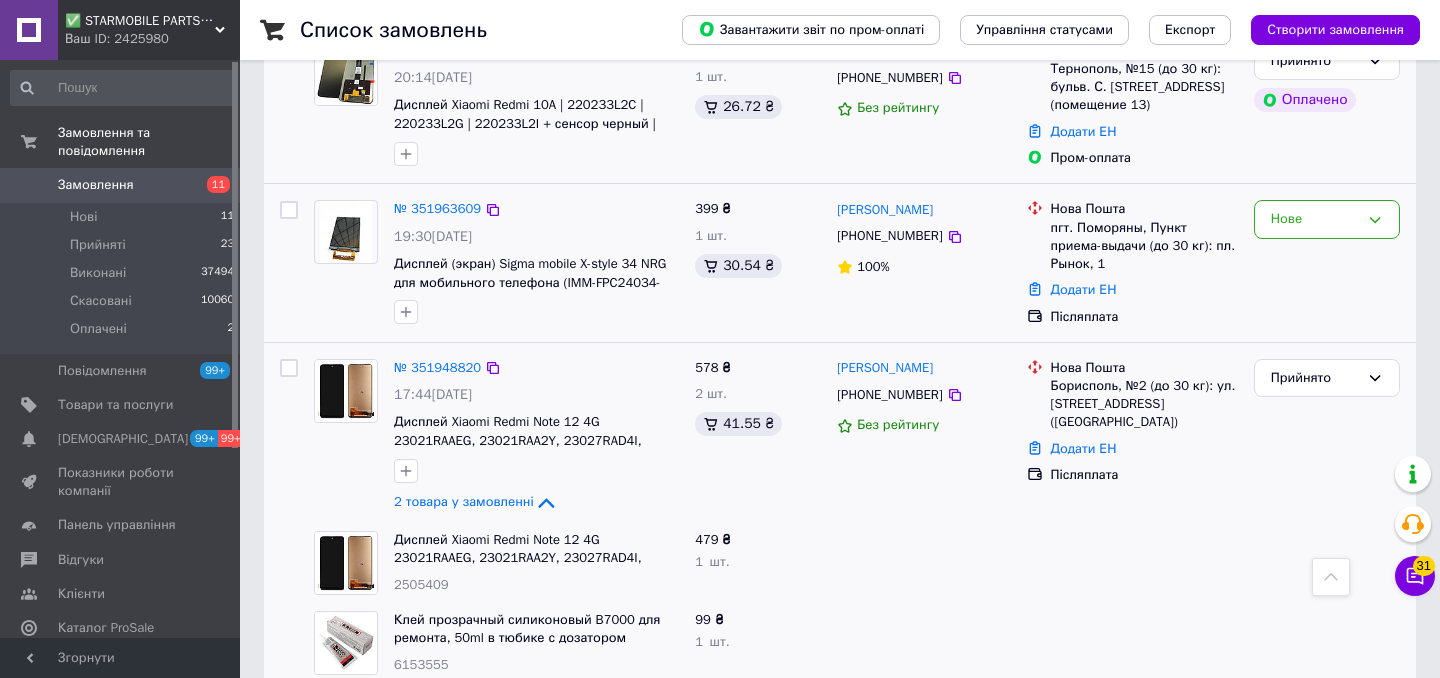 click on "№ 351963609 19:30, 09.07.2025 Дисплей (экран) Sigma mobile X-style 34 NRG для мобильного телефона (IMM-FPC24034-V0,24 pin)" at bounding box center (536, 262) 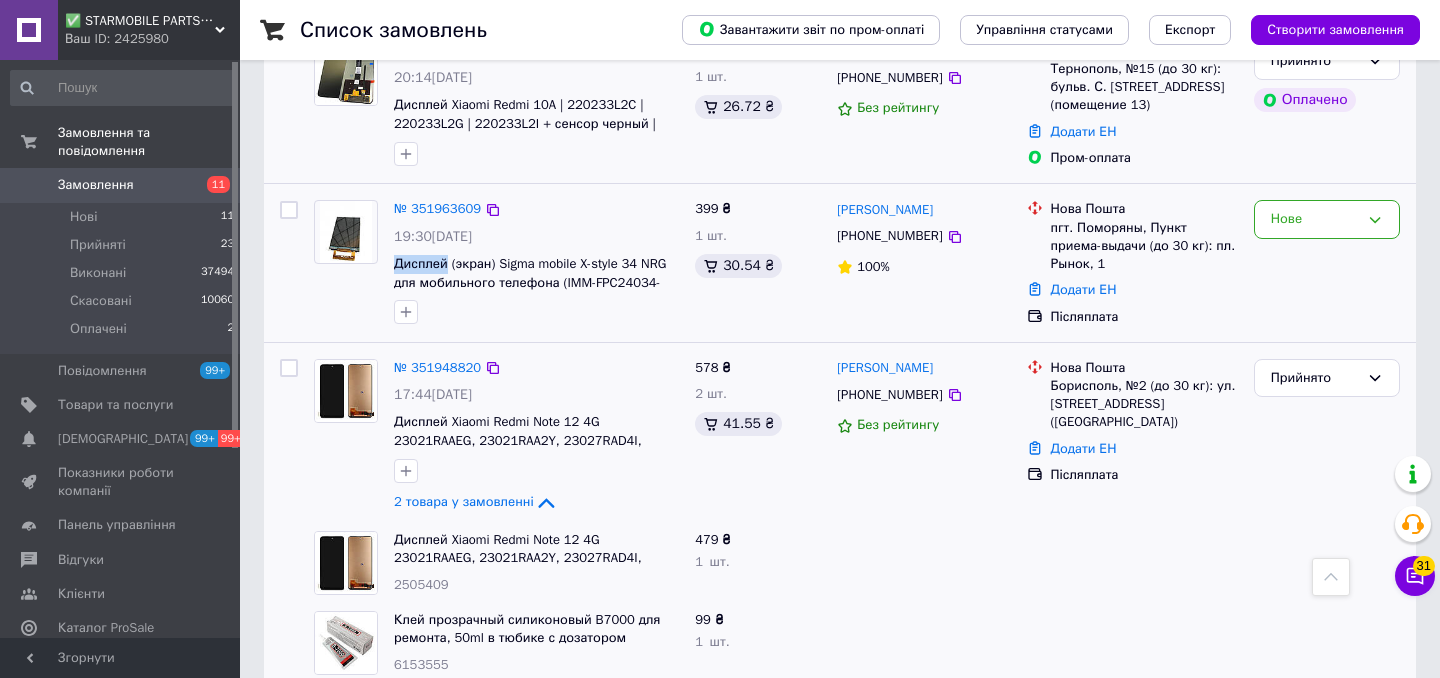 click on "№ 351963609 19:30, 09.07.2025 Дисплей (экран) Sigma mobile X-style 34 NRG для мобильного телефона (IMM-FPC24034-V0,24 pin)" at bounding box center [536, 262] 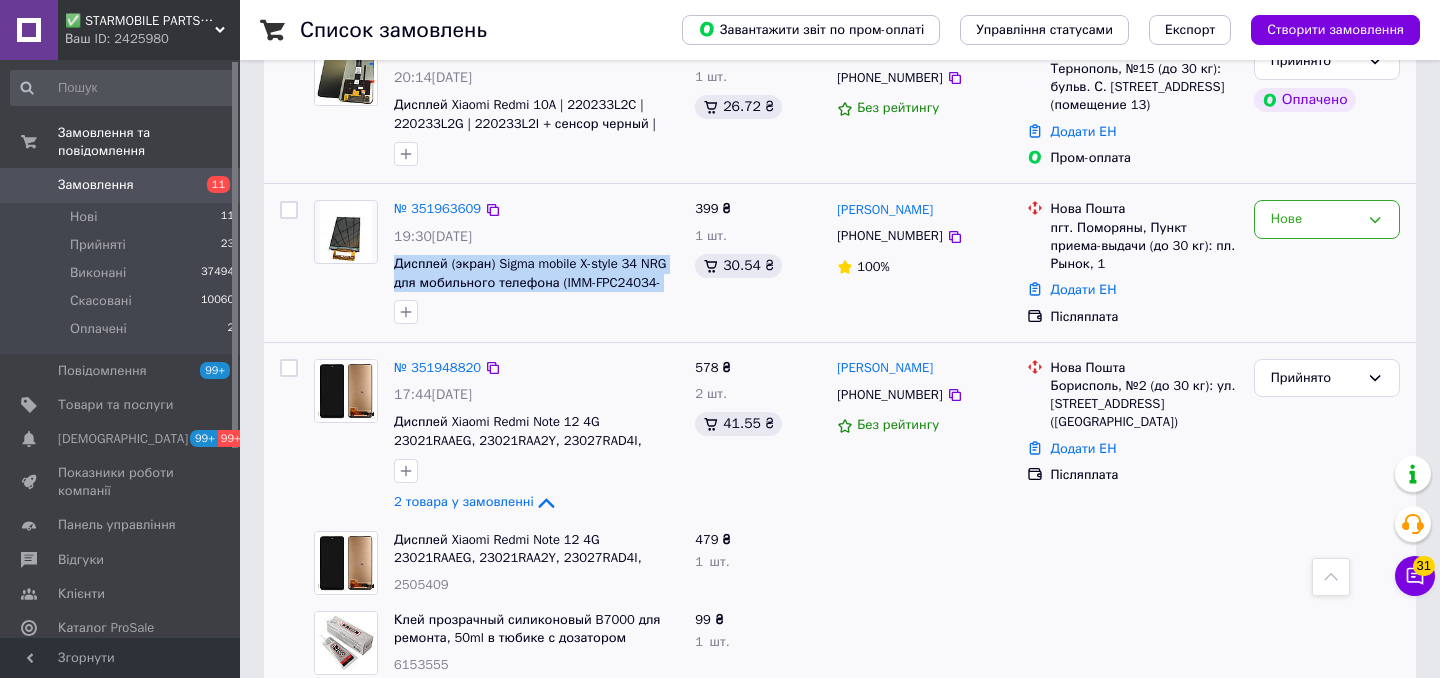 click on "№ 351963609 19:30, 09.07.2025 Дисплей (экран) Sigma mobile X-style 34 NRG для мобильного телефона (IMM-FPC24034-V0,24 pin)" at bounding box center [536, 262] 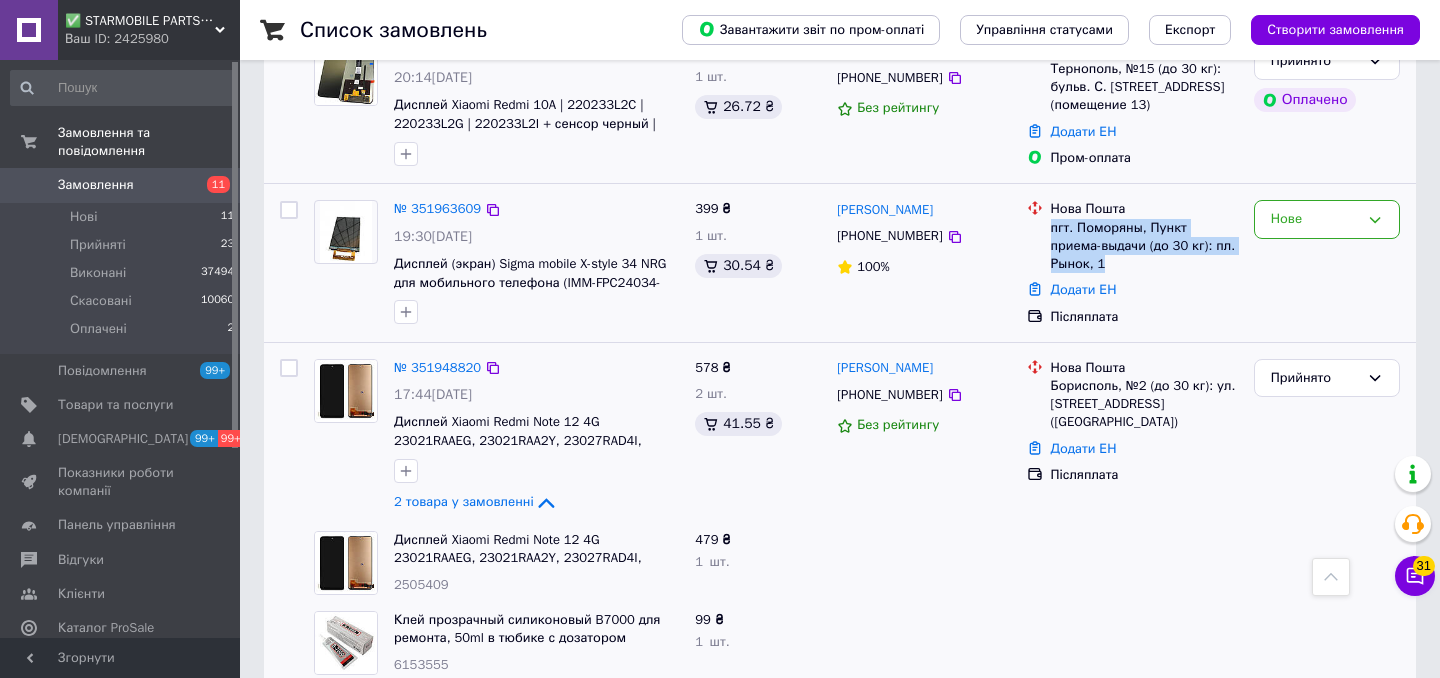 drag, startPoint x: 1143, startPoint y: 278, endPoint x: 1048, endPoint y: 240, distance: 102.31813 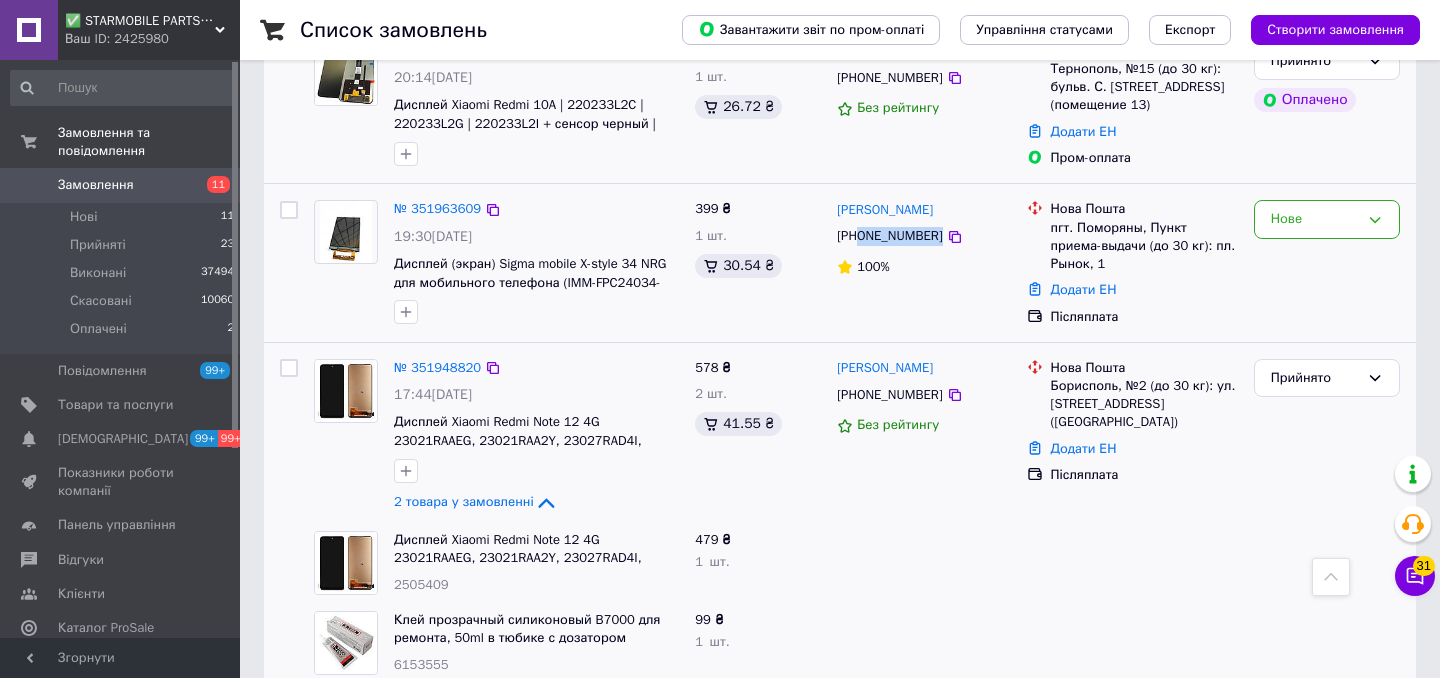 drag, startPoint x: 965, startPoint y: 255, endPoint x: 865, endPoint y: 255, distance: 100 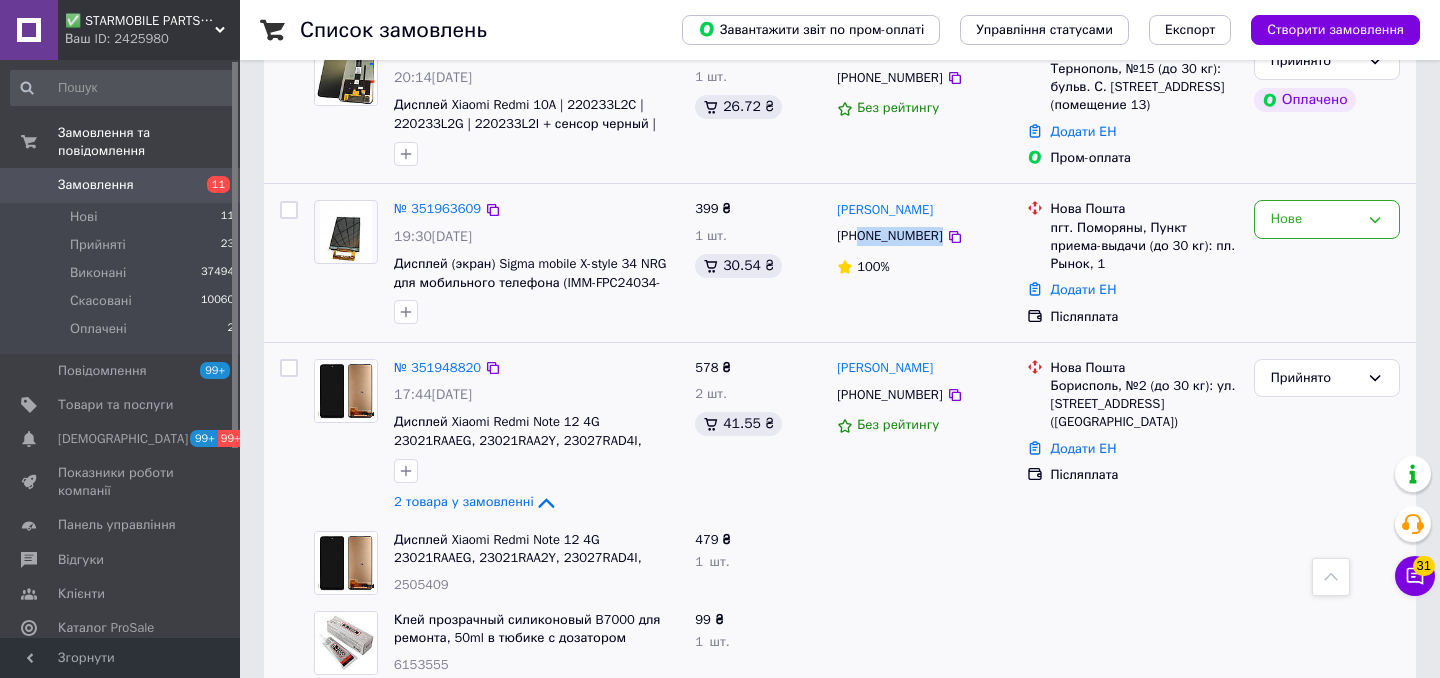 drag, startPoint x: 964, startPoint y: 230, endPoint x: 836, endPoint y: 234, distance: 128.06248 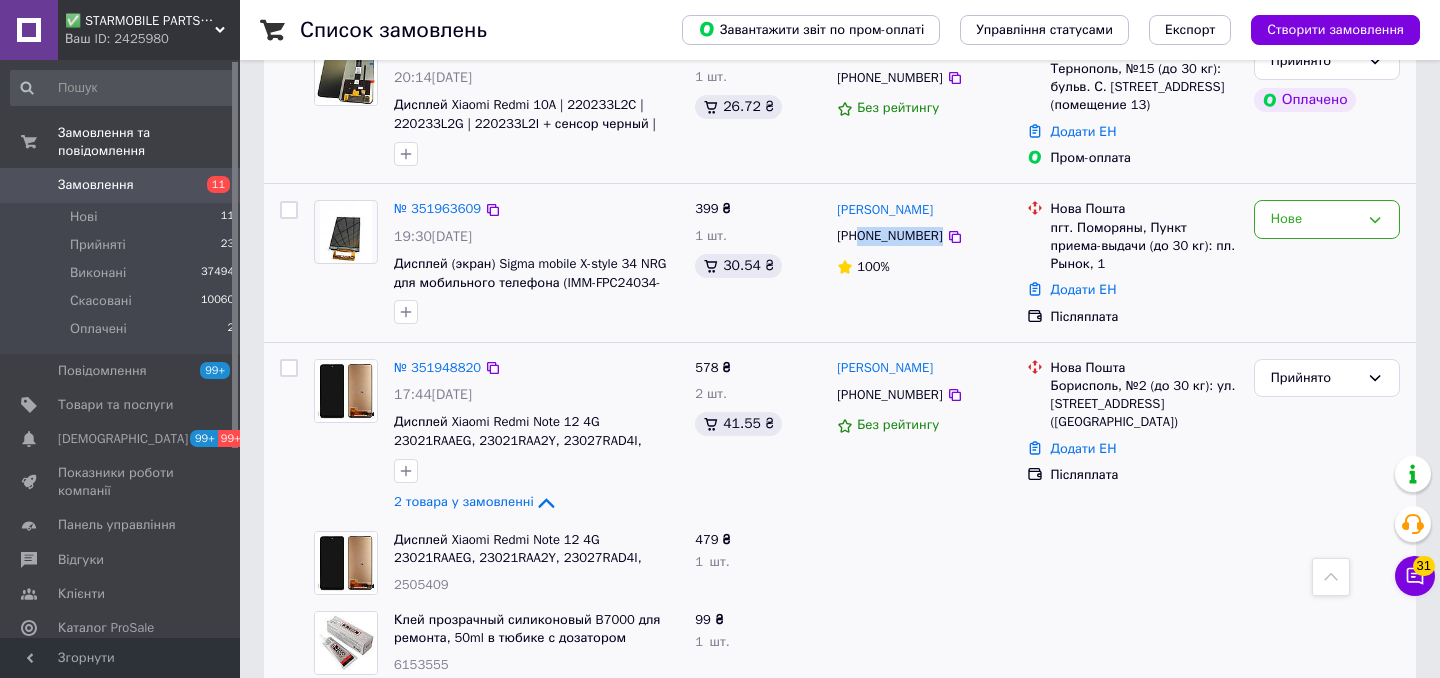 click on "[PERSON_NAME]" at bounding box center [923, 209] 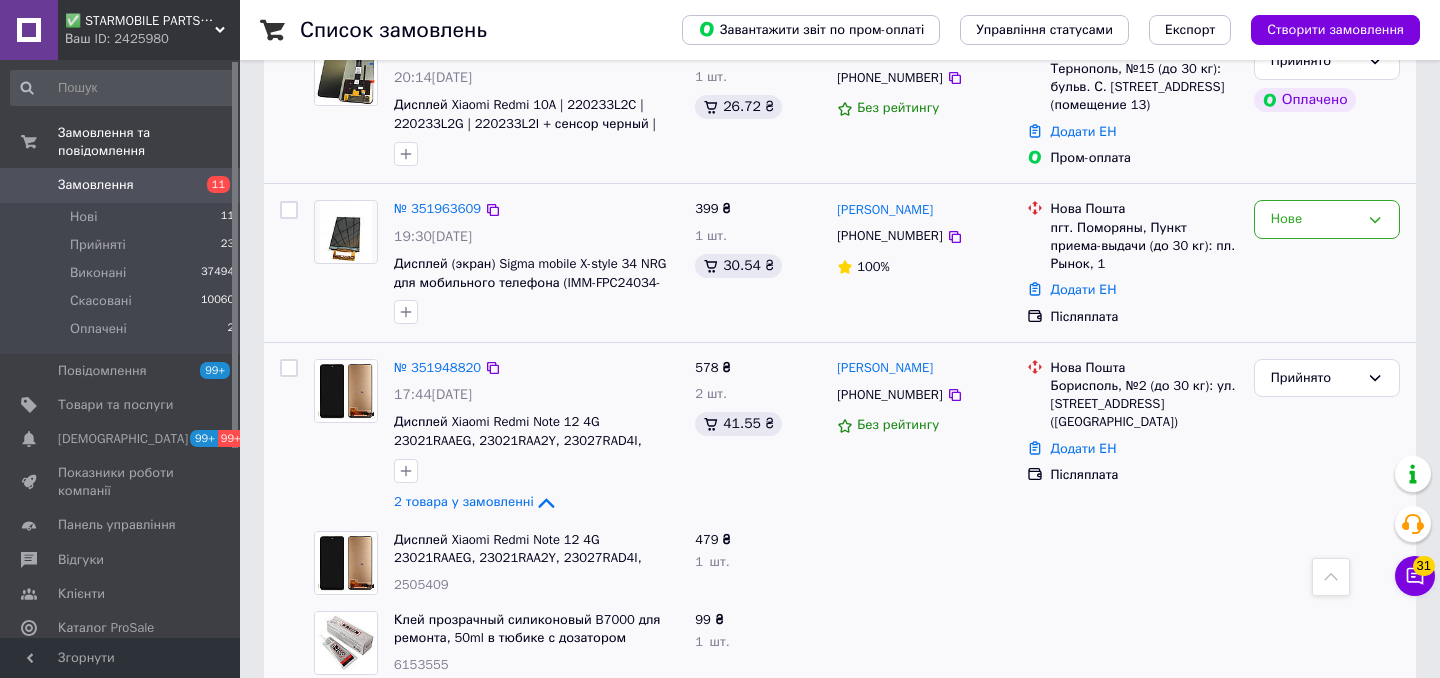 click on "Нове" at bounding box center [1327, 263] 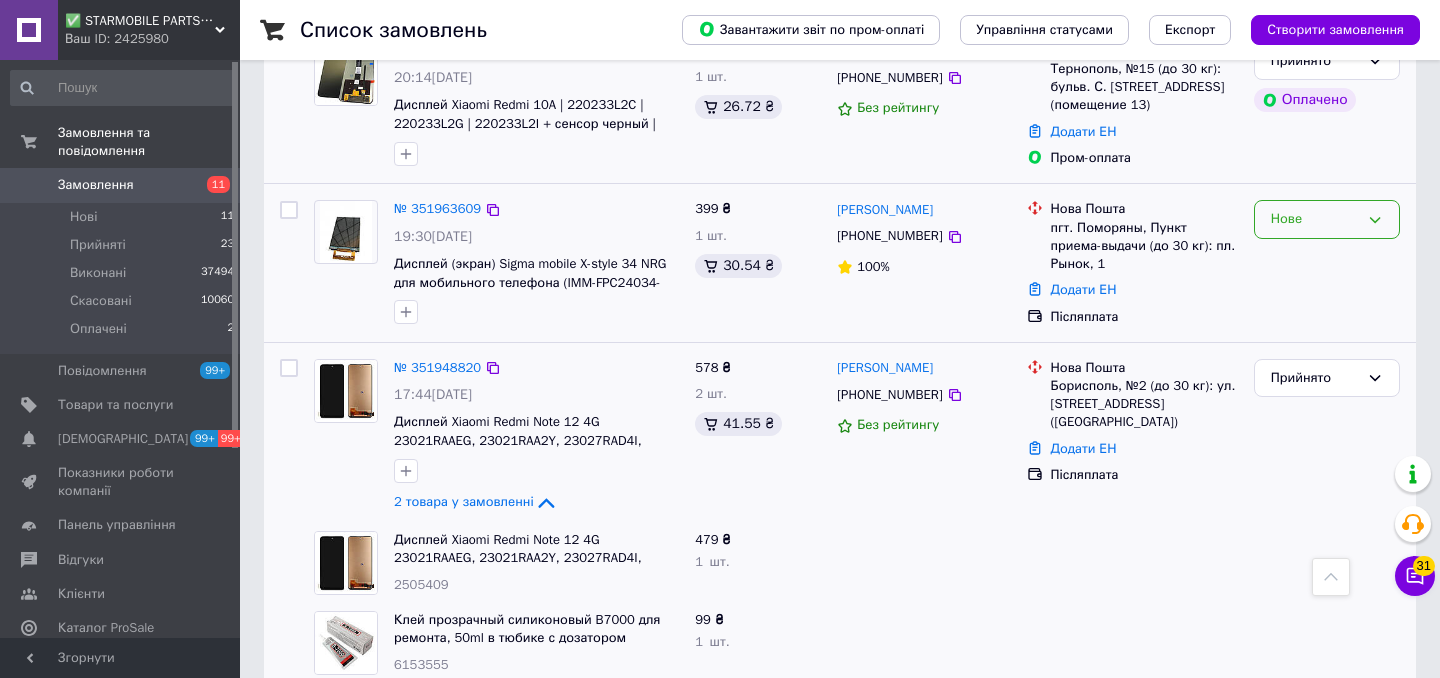 click on "Нове" at bounding box center (1327, 219) 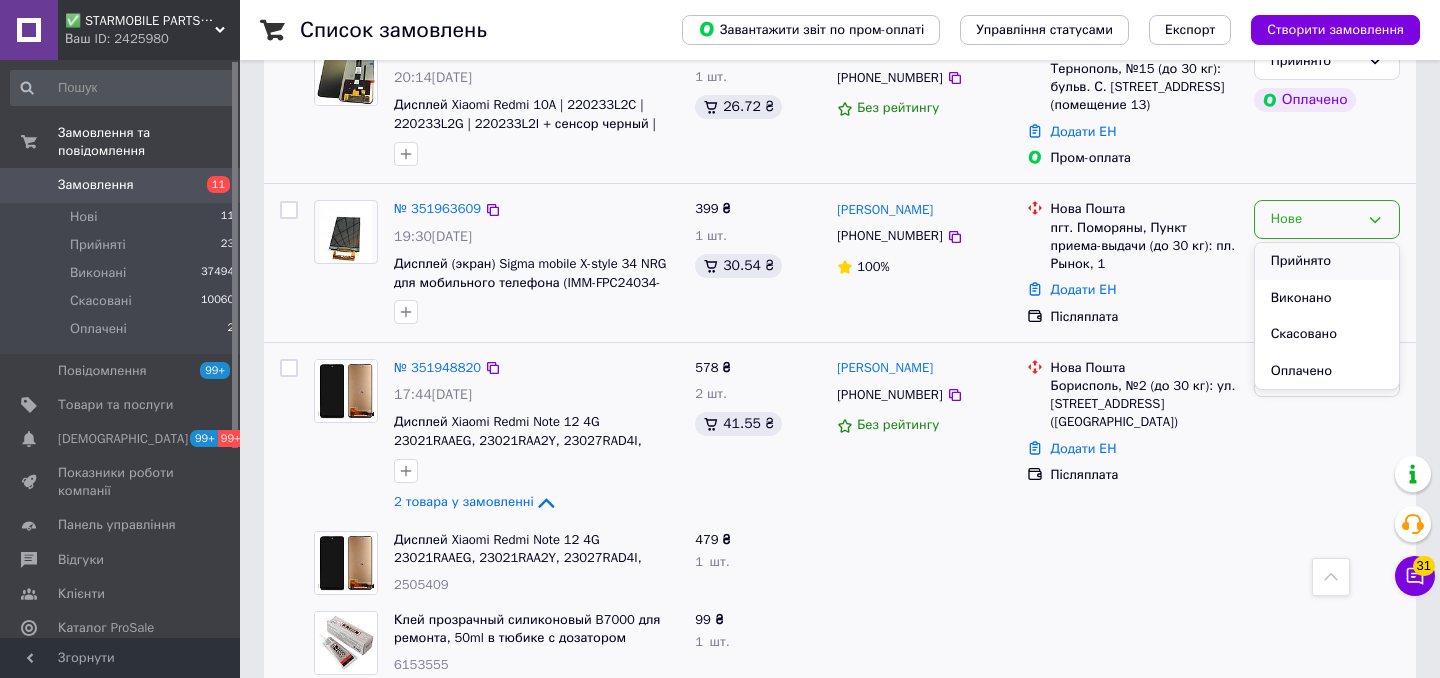 click on "Прийнято" at bounding box center [1327, 261] 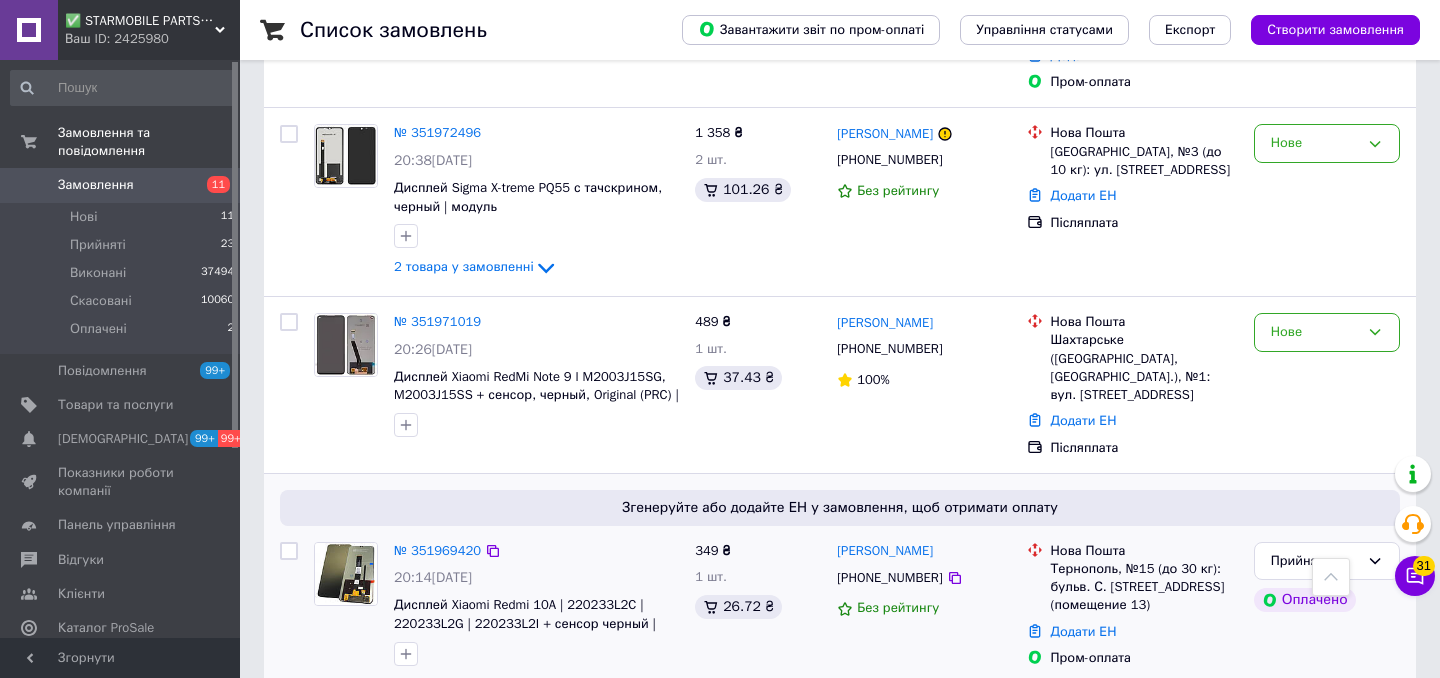scroll, scrollTop: 926, scrollLeft: 0, axis: vertical 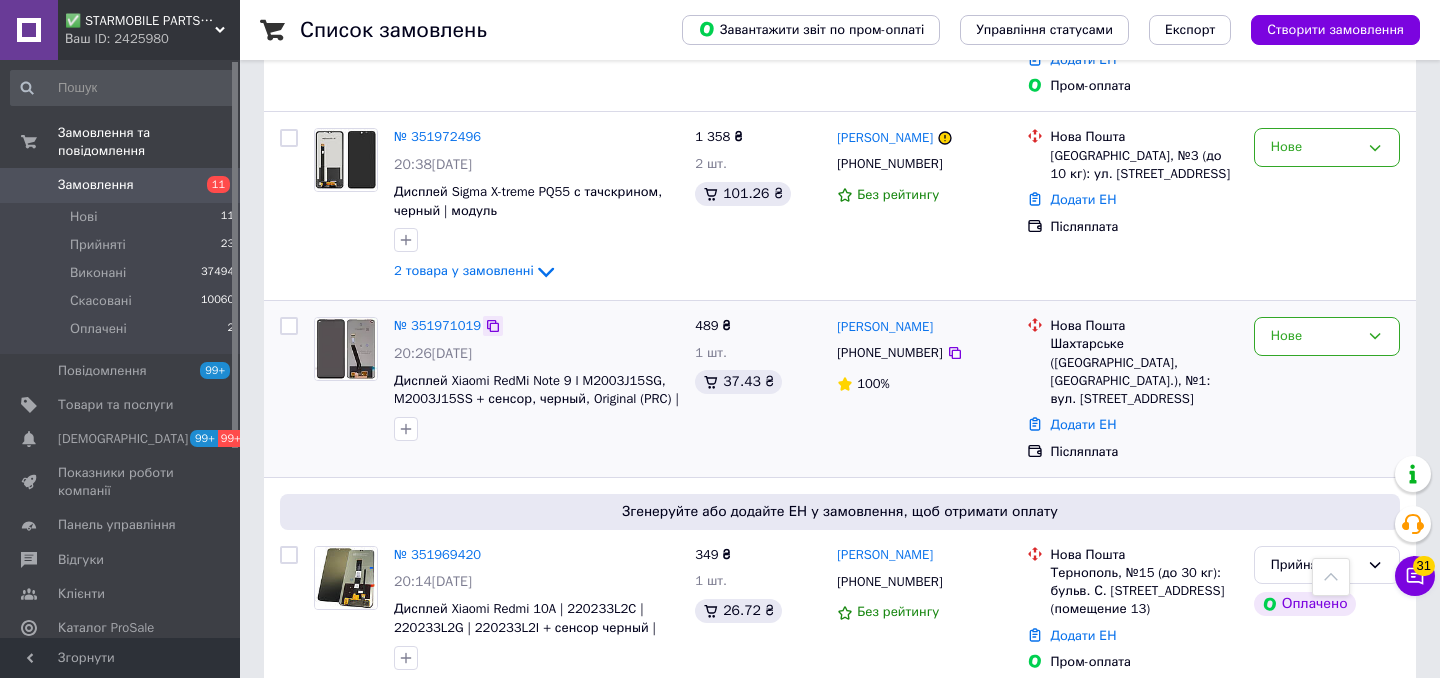 click at bounding box center (493, 326) 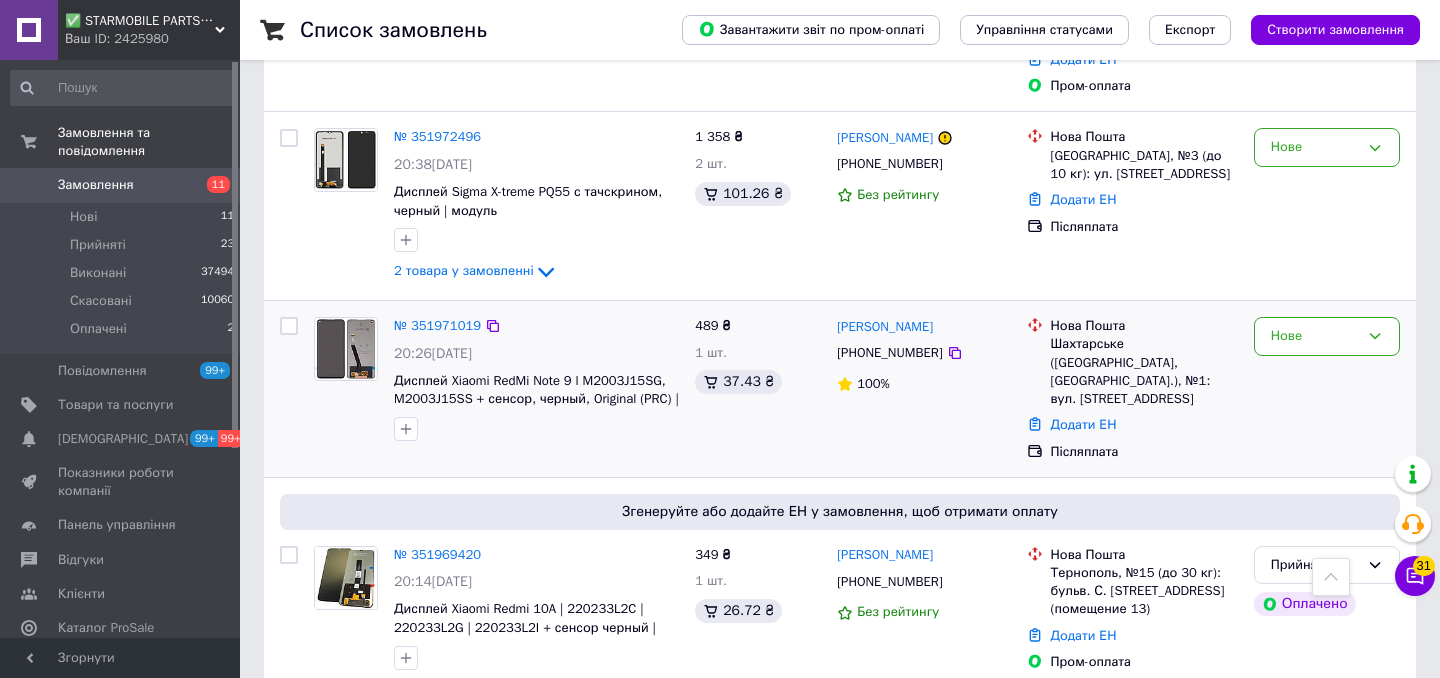 click on "Дисплей Xiaomi RedMi Note 9 l M2003J15SG, M2003J15SS + сенсор, черный, Original (PRC) | модуль" at bounding box center [536, 390] 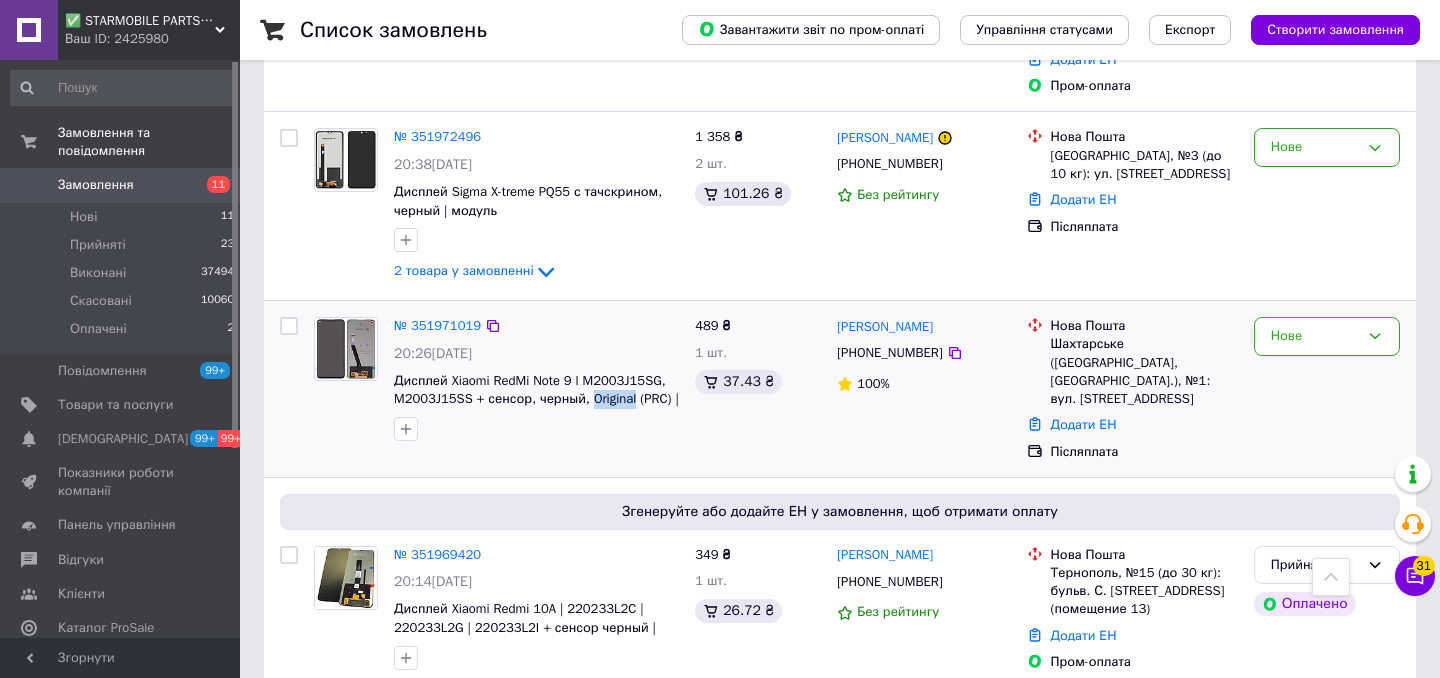 click on "Дисплей Xiaomi RedMi Note 9 l M2003J15SG, M2003J15SS + сенсор, черный, Original (PRC) | модуль" at bounding box center (536, 390) 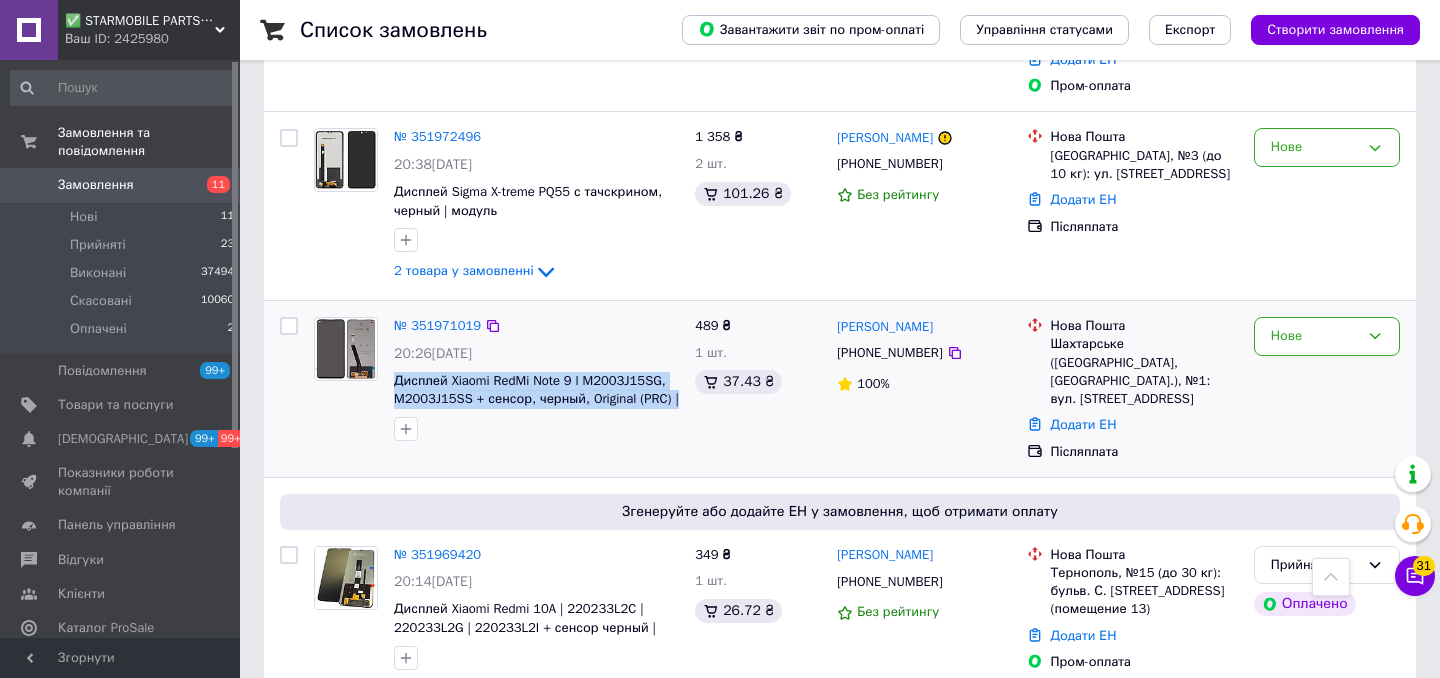 click on "Дисплей Xiaomi RedMi Note 9 l M2003J15SG, M2003J15SS + сенсор, черный, Original (PRC) | модуль" at bounding box center [536, 390] 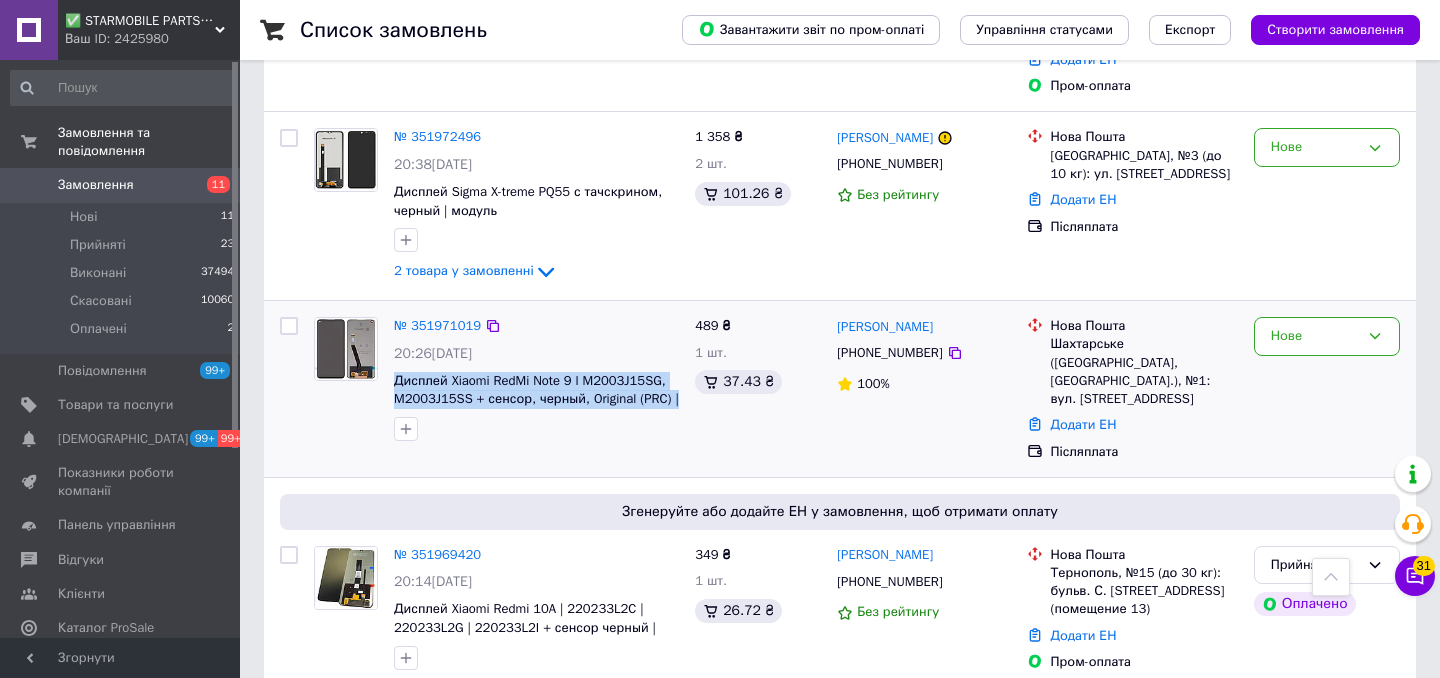 drag, startPoint x: 1170, startPoint y: 420, endPoint x: 1053, endPoint y: 362, distance: 130.58714 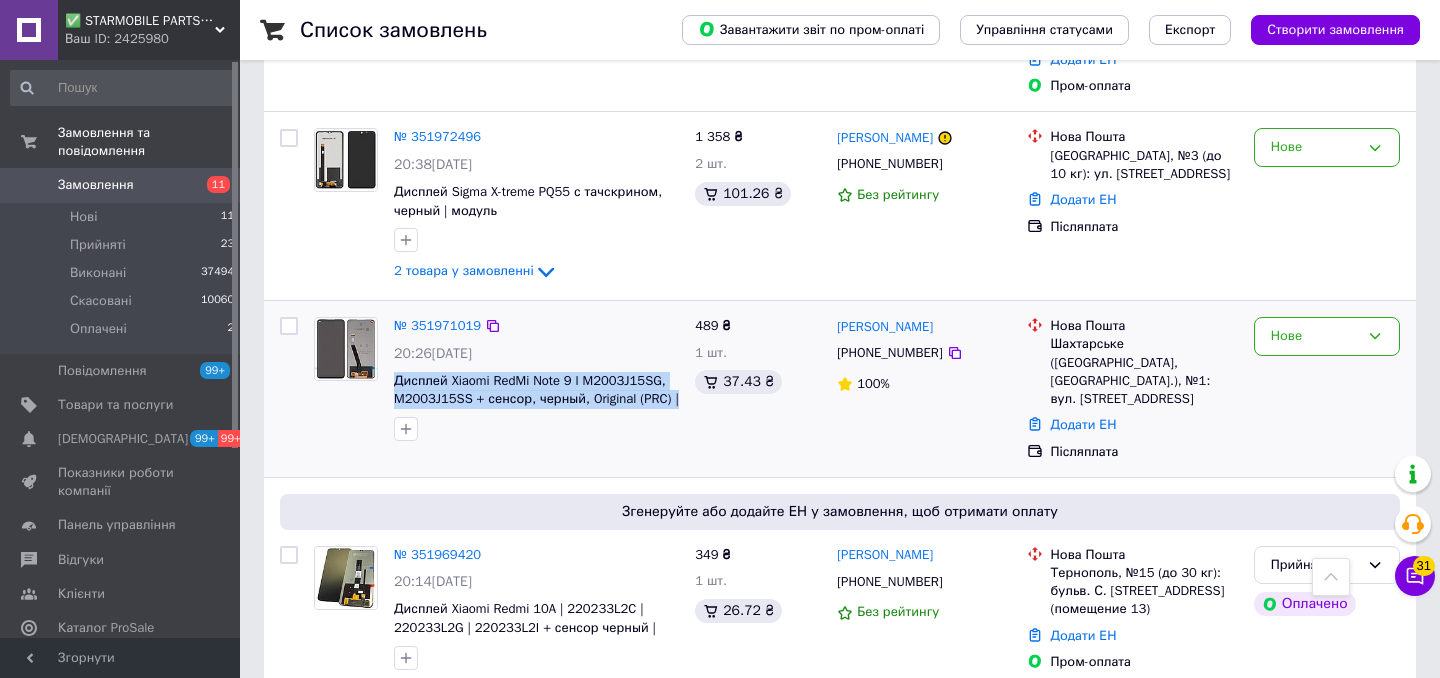 click on "Шахтарське ([GEOGRAPHIC_DATA], [GEOGRAPHIC_DATA].), №1: вул. [STREET_ADDRESS]" at bounding box center (1144, 371) 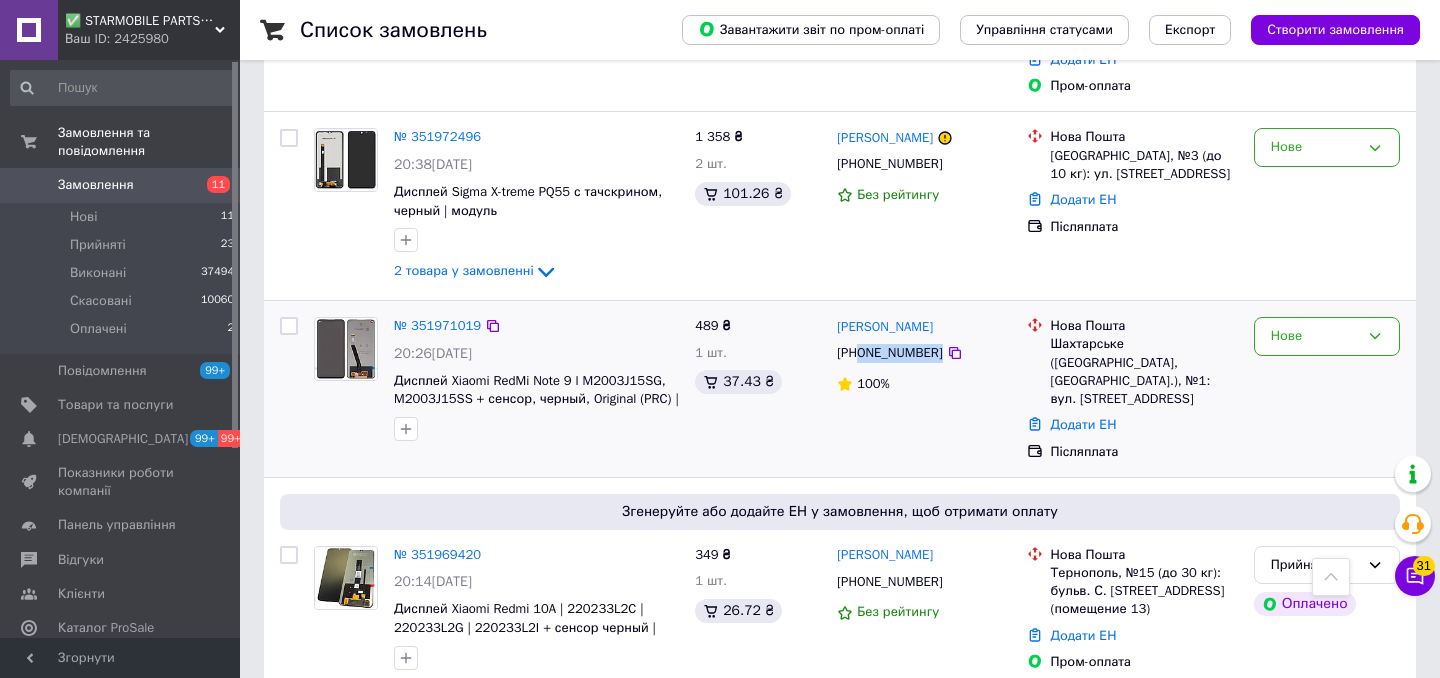 drag, startPoint x: 964, startPoint y: 368, endPoint x: 862, endPoint y: 369, distance: 102.0049 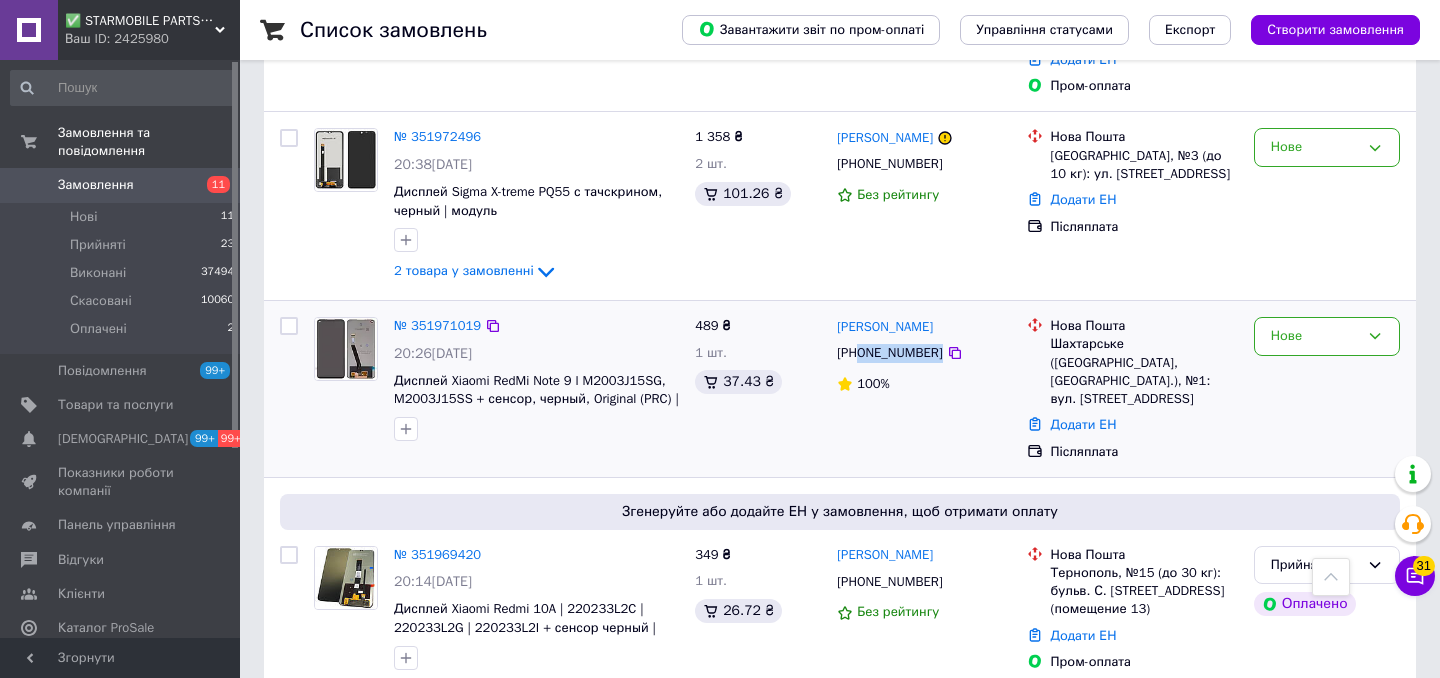 click on "[PHONE_NUMBER]" at bounding box center [923, 353] 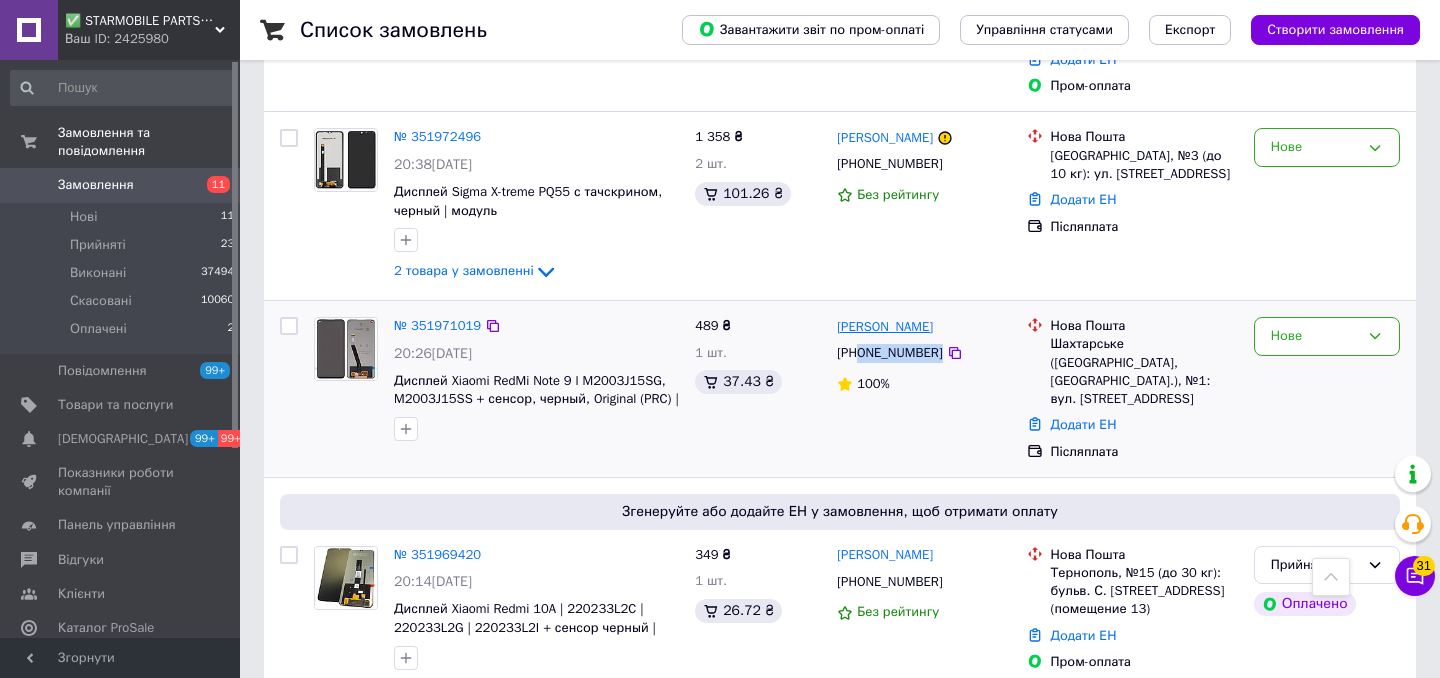 drag, startPoint x: 962, startPoint y: 341, endPoint x: 839, endPoint y: 345, distance: 123.065025 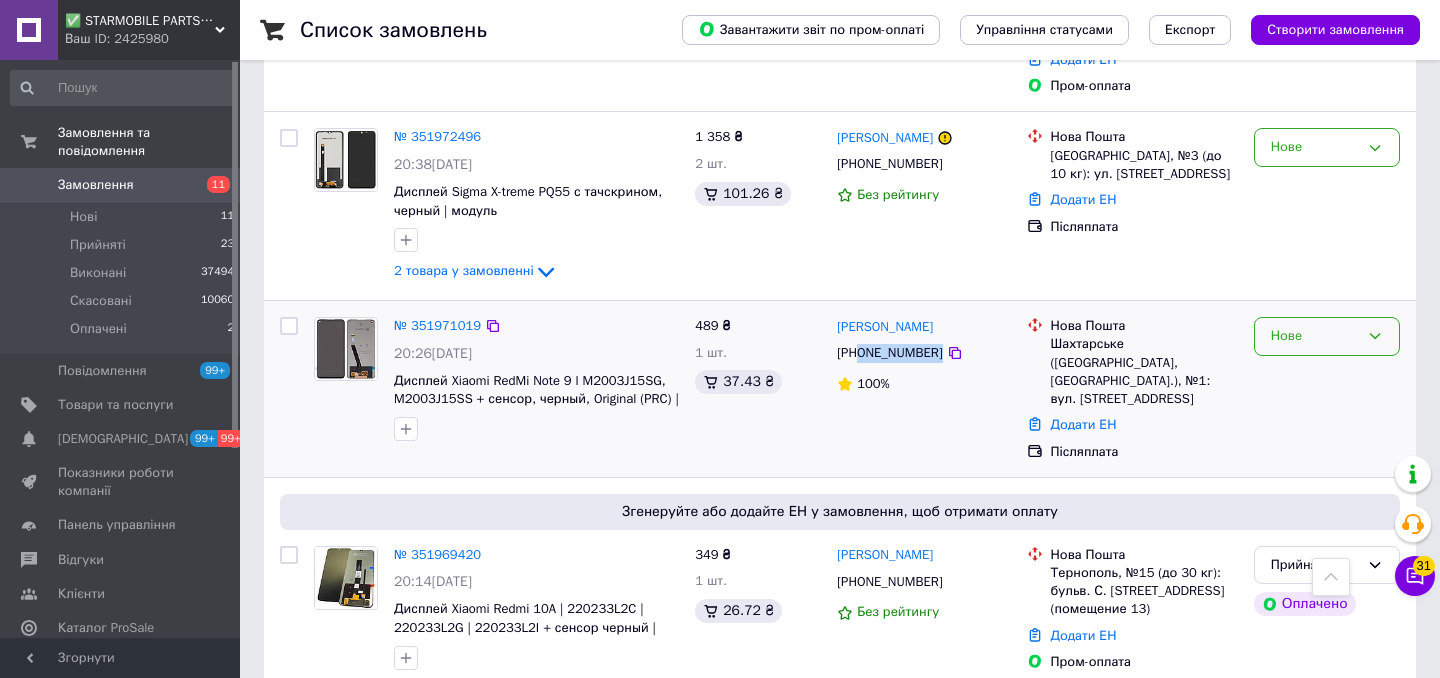 click on "Нове" at bounding box center (1315, 336) 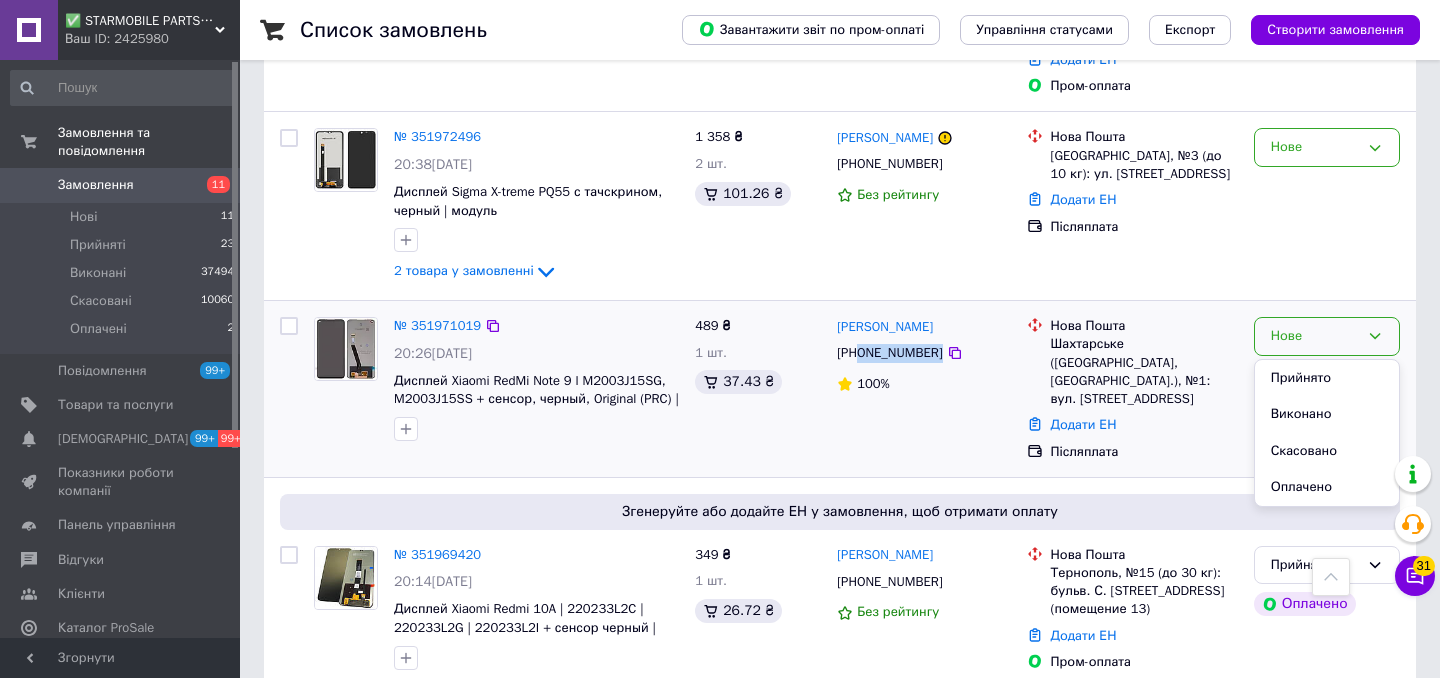 click on "Прийнято" at bounding box center [1327, 378] 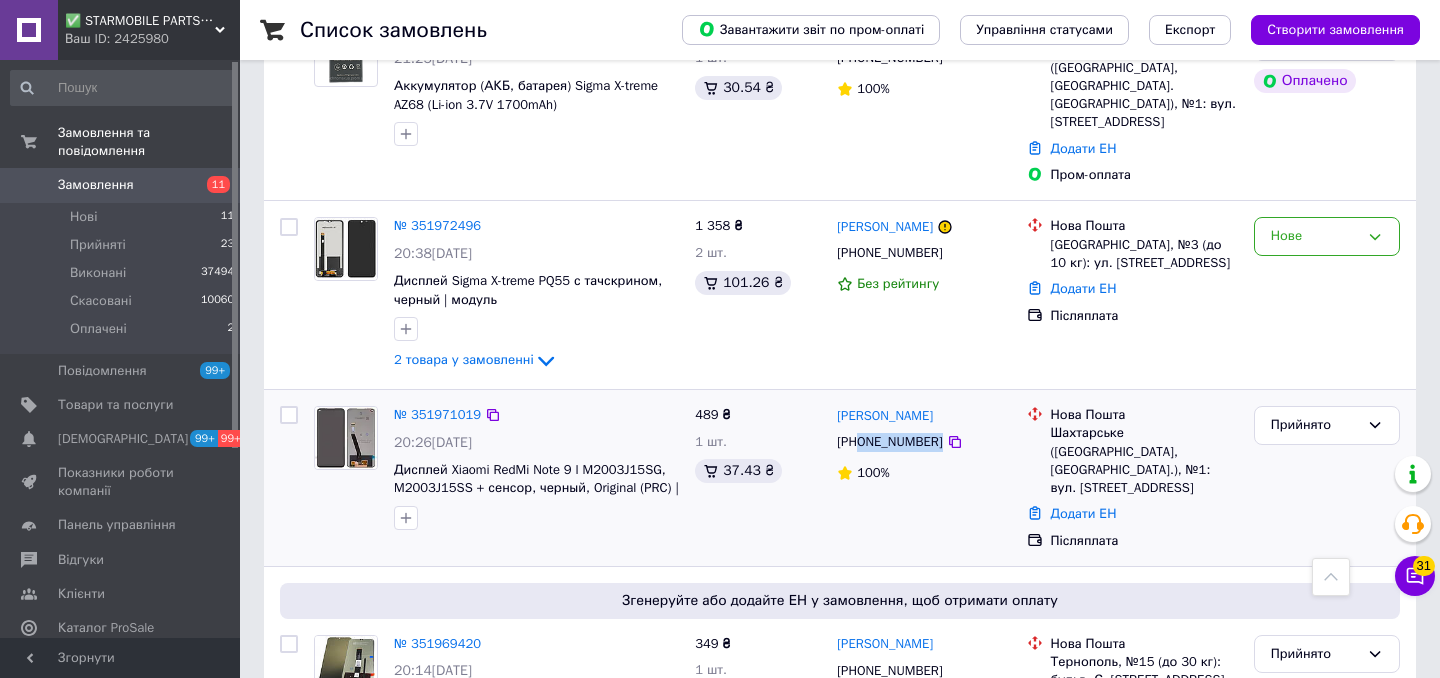 scroll, scrollTop: 834, scrollLeft: 0, axis: vertical 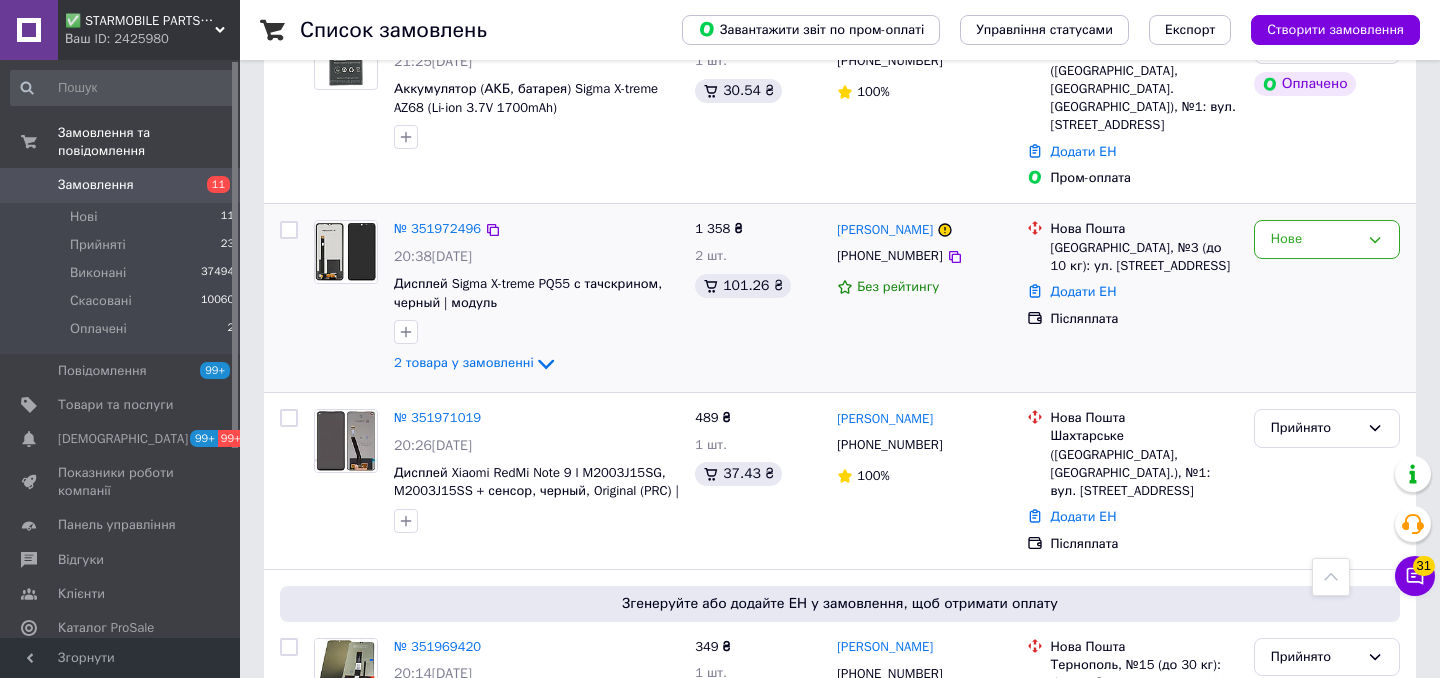 click on "№ 351972496 20:38, 09.07.2025 Дисплей Sigma X-treme PQ55 с тачскрином, черный | модуль 2 товара у замовленні" at bounding box center [536, 298] 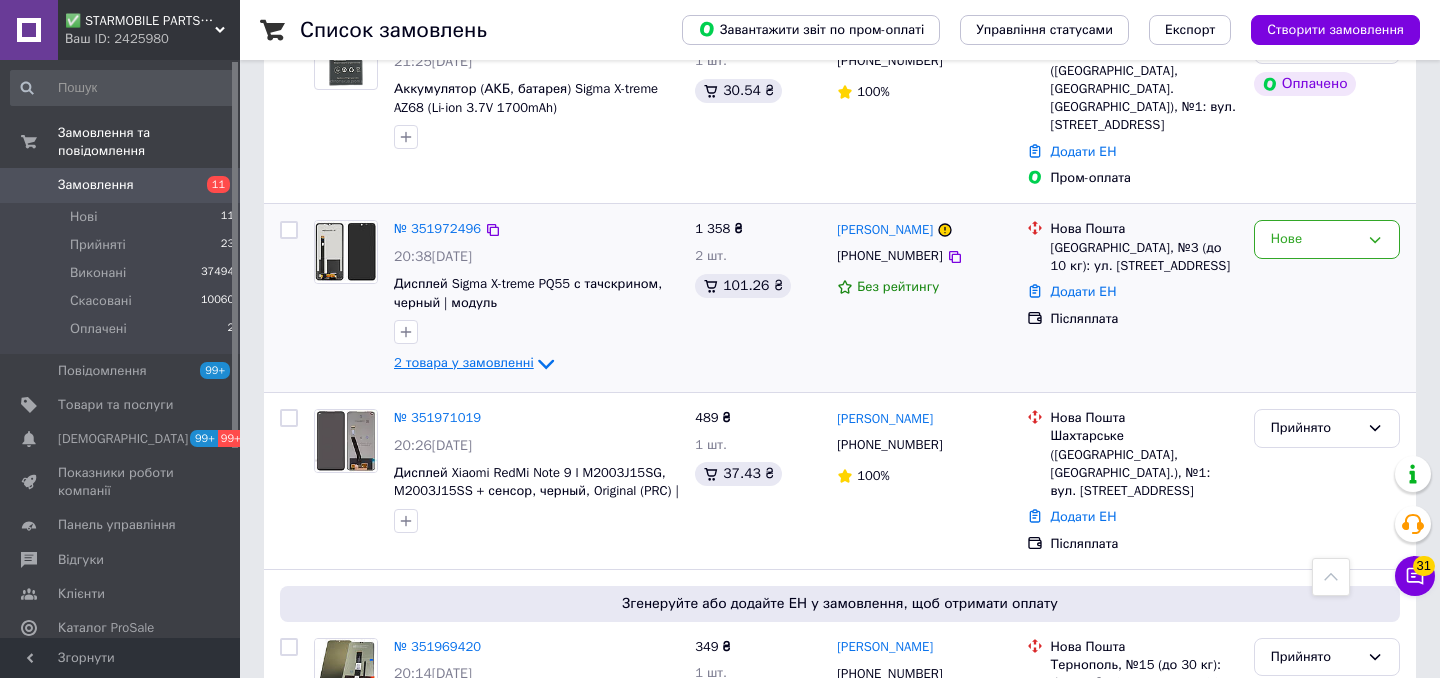 click on "2 товара у замовленні" at bounding box center [464, 363] 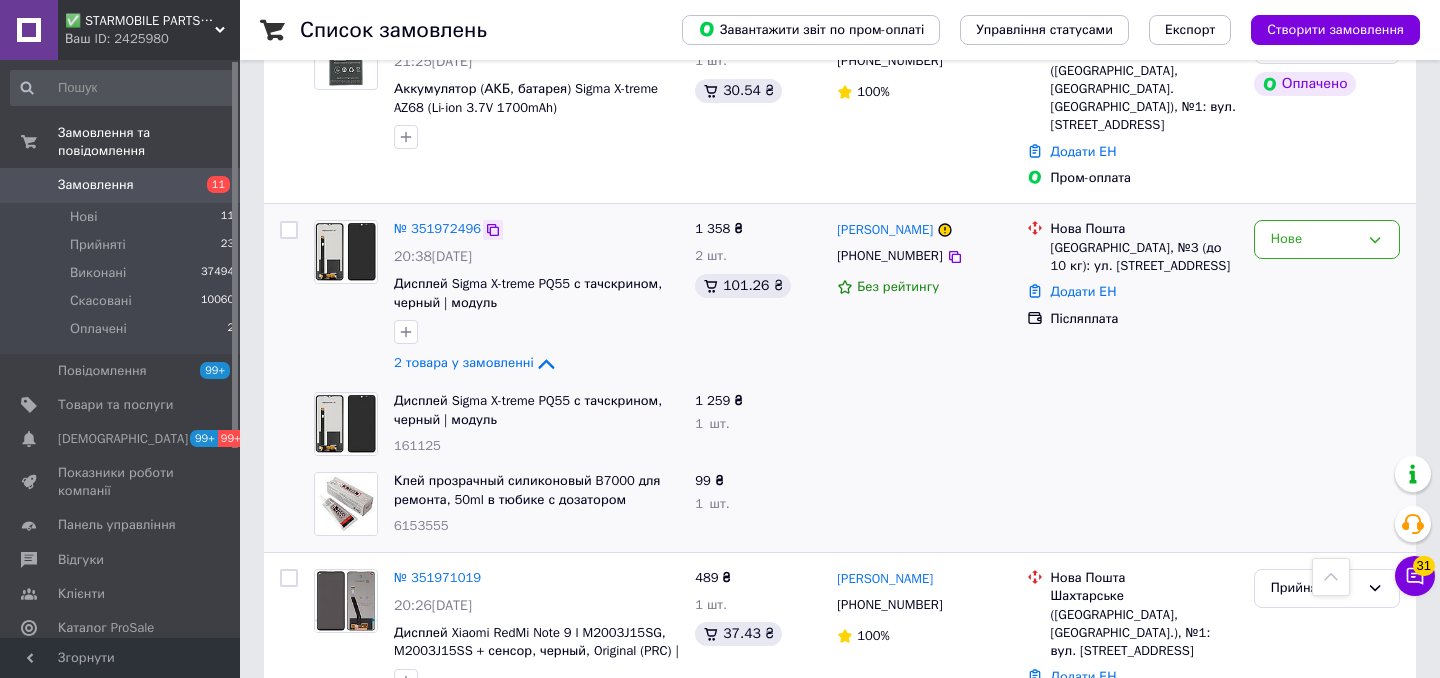 click 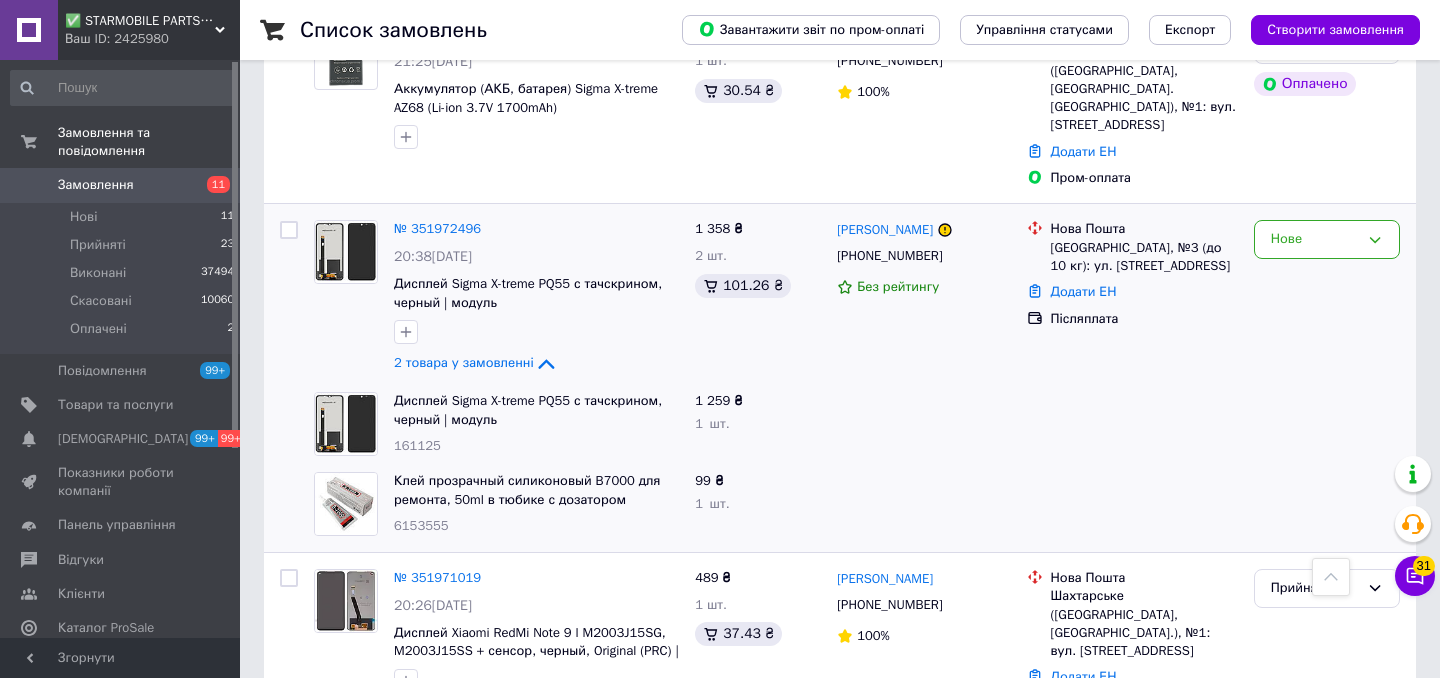 click on "Дисплей Sigma X-treme PQ55 с тачскрином, черный | модуль" at bounding box center [536, 410] 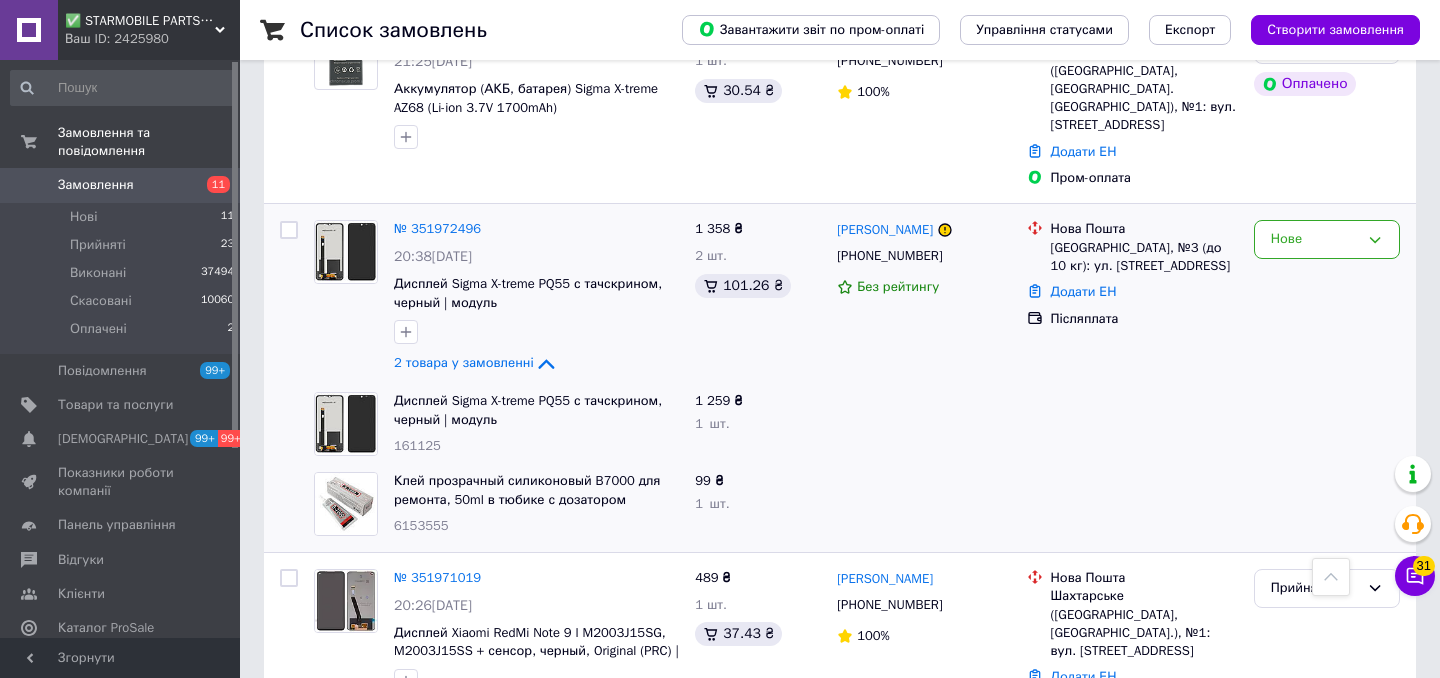 click on "Дисплей Sigma X-treme PQ55 с тачскрином, черный | модуль" at bounding box center [536, 410] 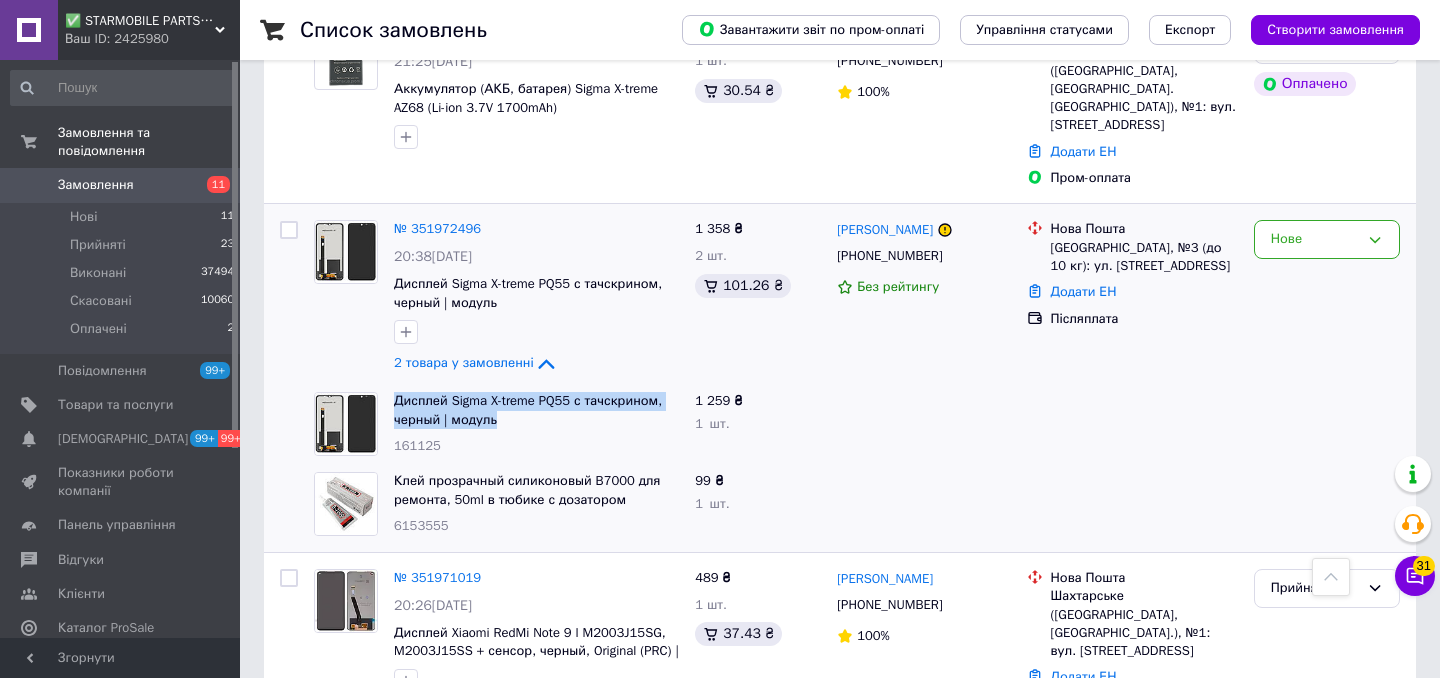 click on "Дисплей Sigma X-treme PQ55 с тачскрином, черный | модуль" at bounding box center [536, 410] 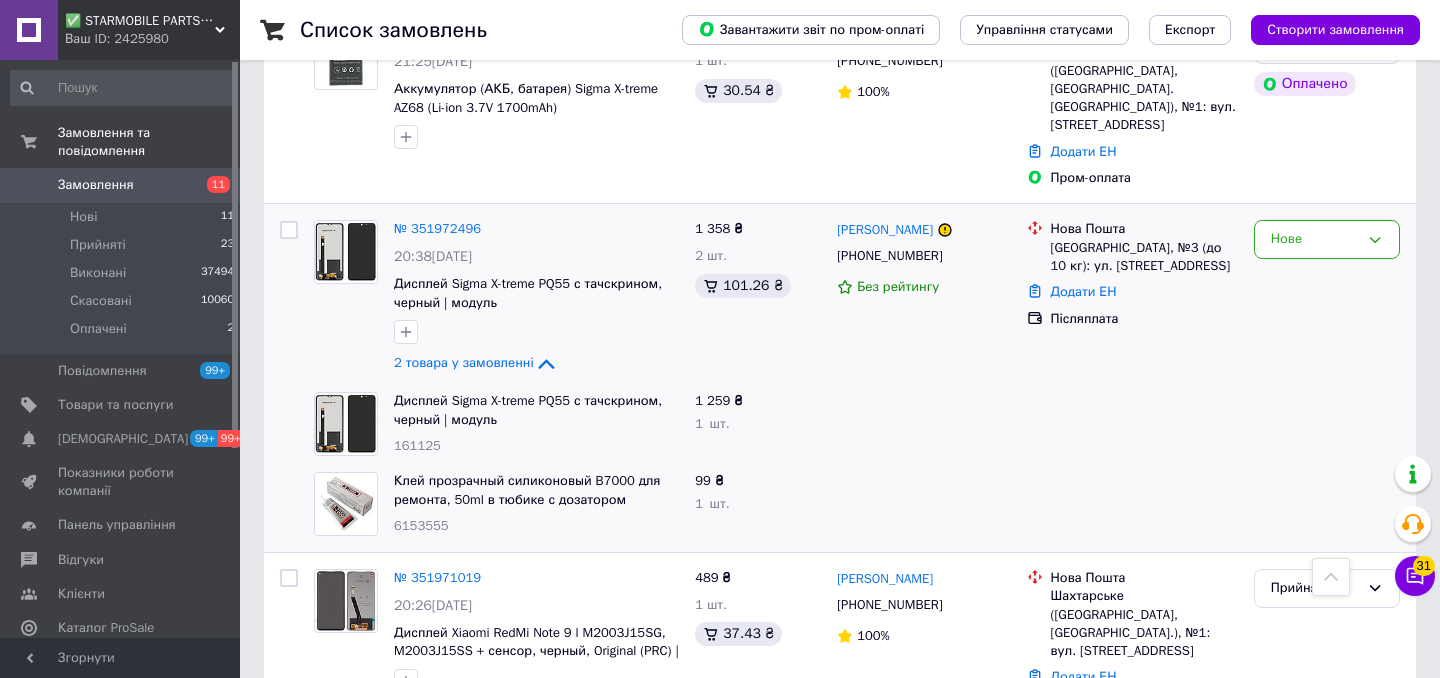 click on "Клей прозрачный силиконовый B7000 для ремонта, 50ml в тюбике с дозатором" at bounding box center (536, 490) 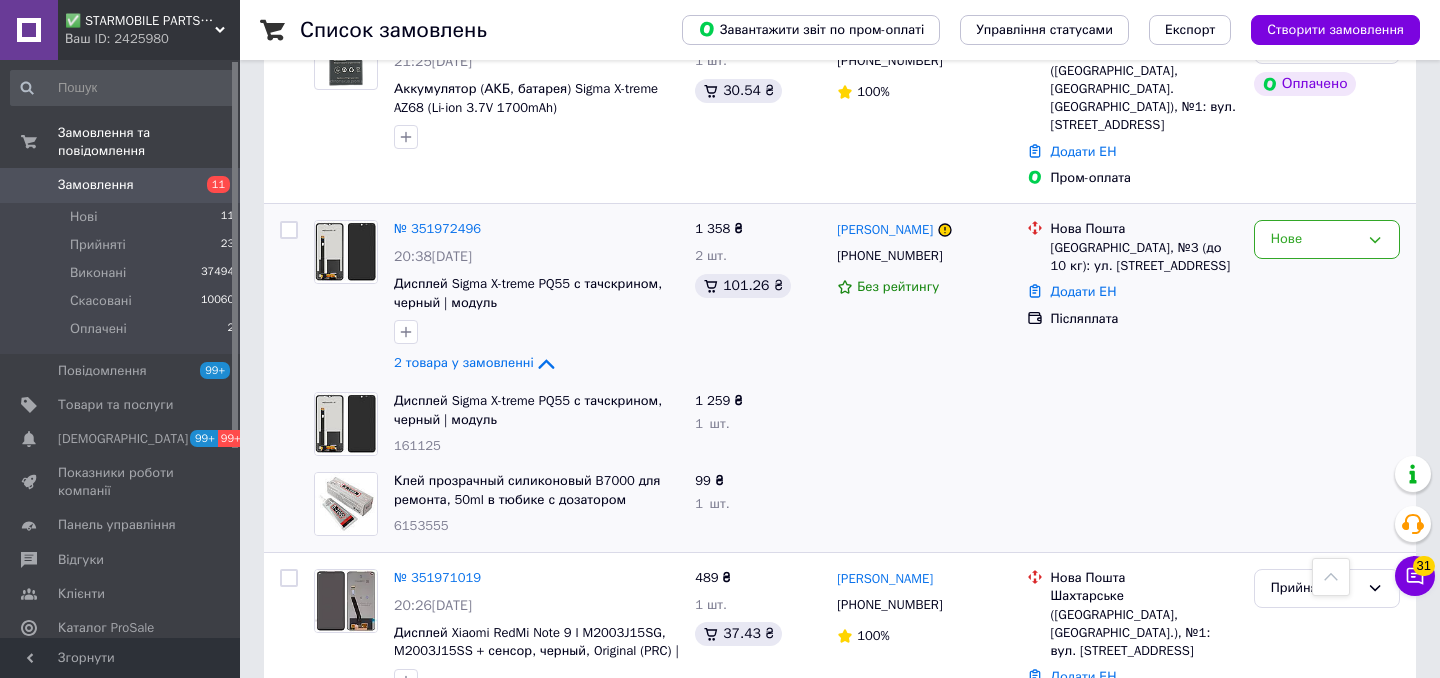 click on "Клей прозрачный силиконовый B7000 для ремонта, 50ml в тюбике с дозатором" at bounding box center [536, 490] 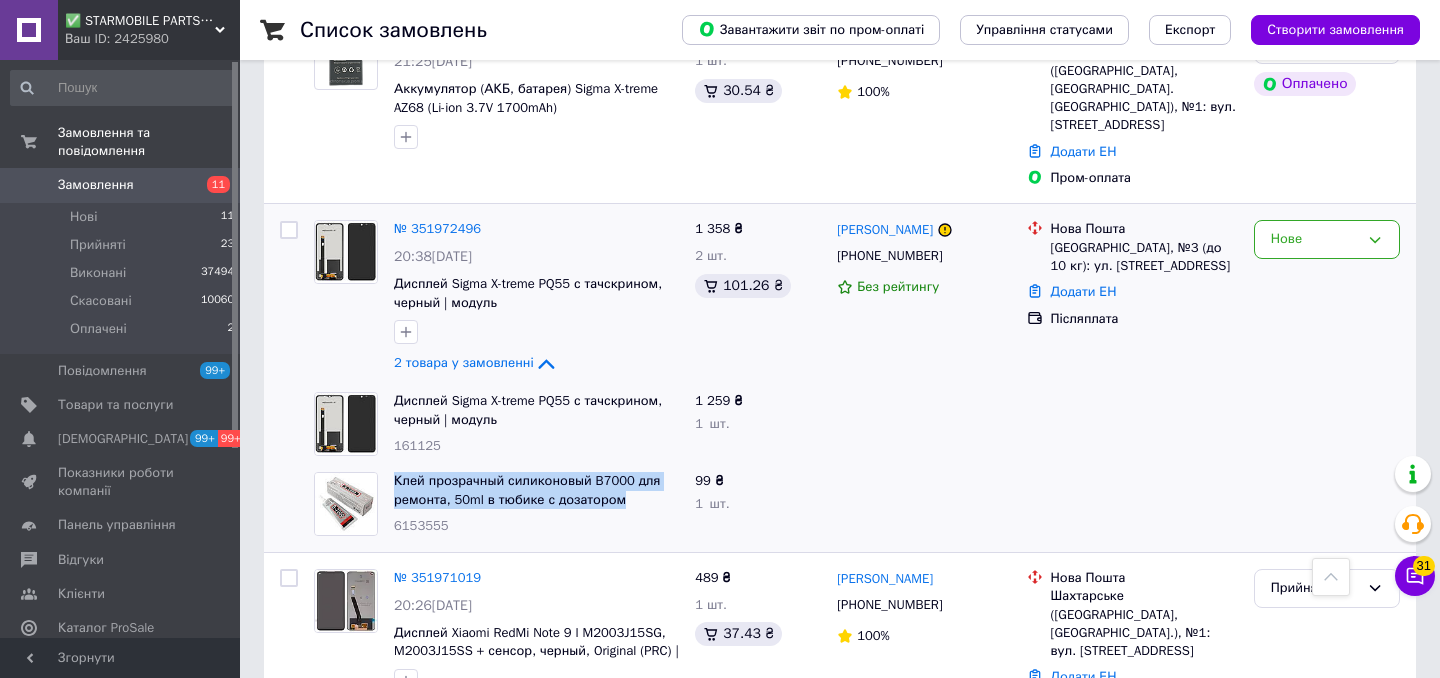 click on "Клей прозрачный силиконовый B7000 для ремонта, 50ml в тюбике с дозатором" at bounding box center [536, 490] 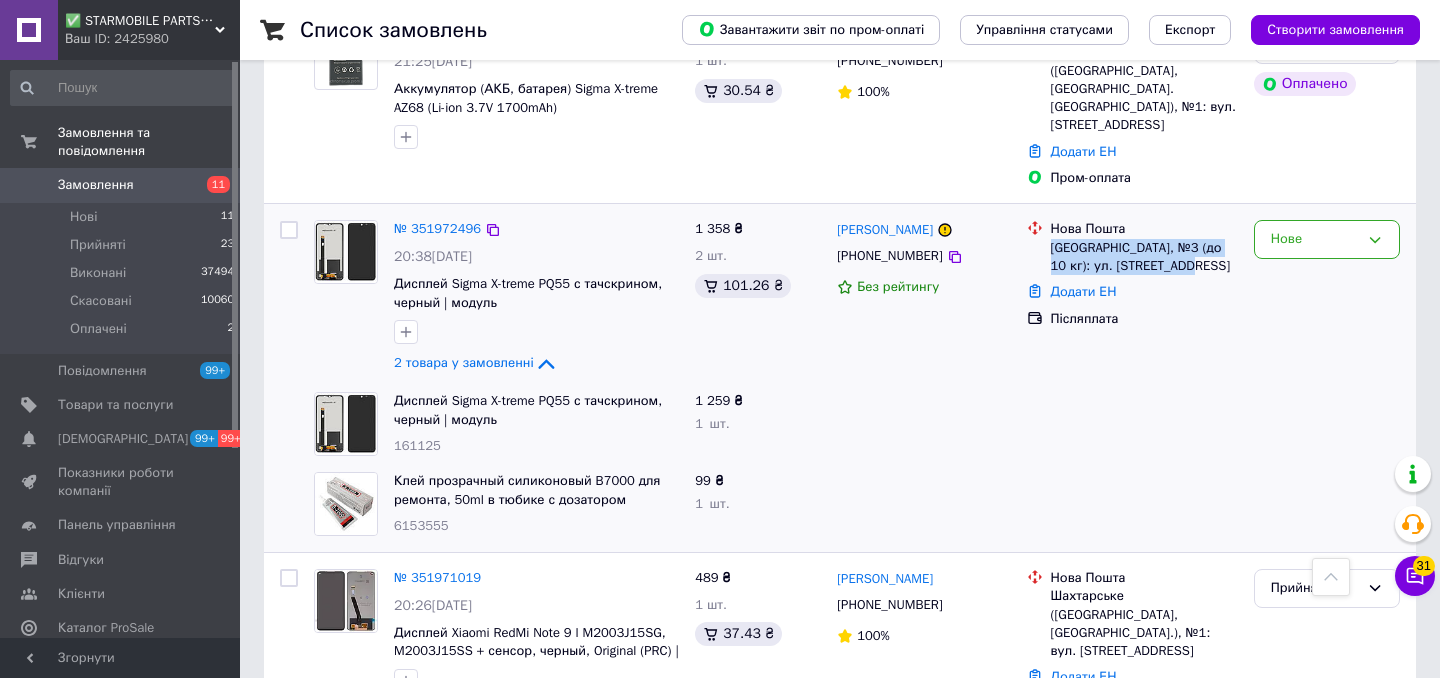 drag, startPoint x: 1188, startPoint y: 281, endPoint x: 1052, endPoint y: 266, distance: 136.8247 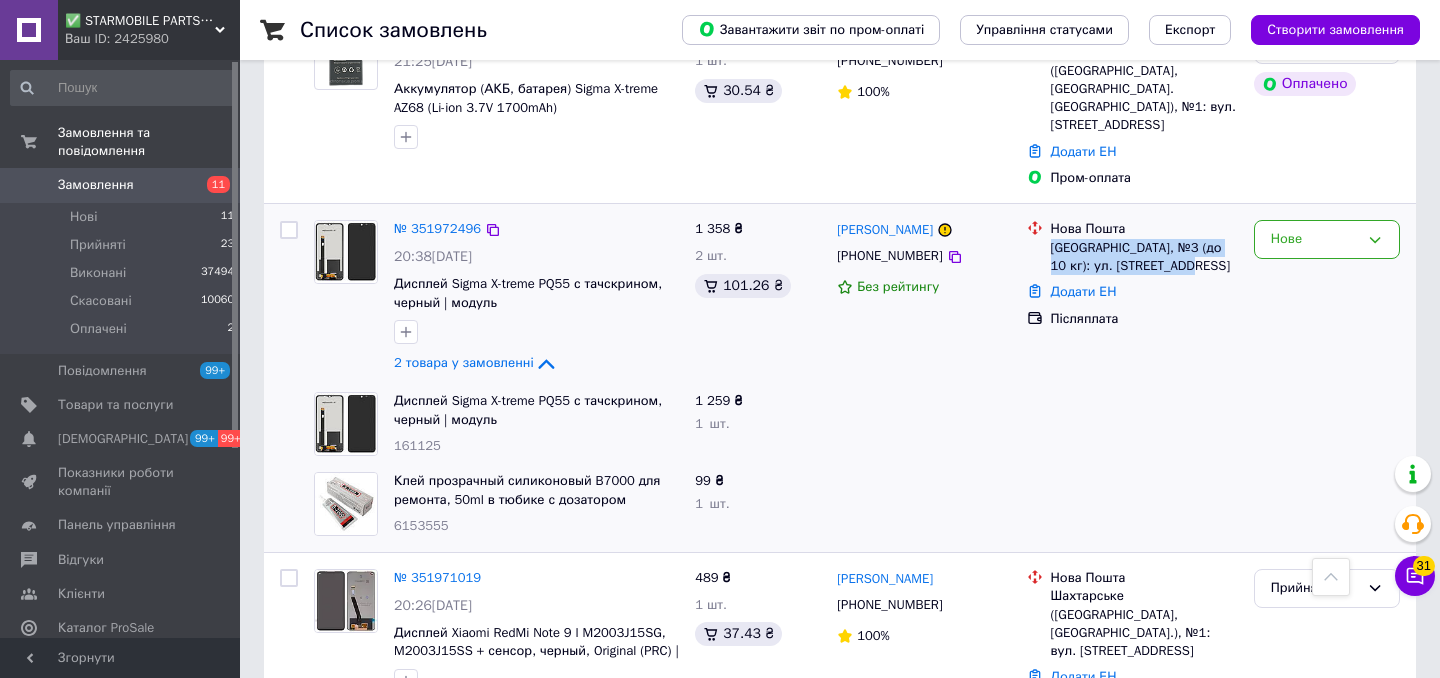 click on "[GEOGRAPHIC_DATA], №3 (до 10 кг): ул. [STREET_ADDRESS]" at bounding box center [1144, 257] 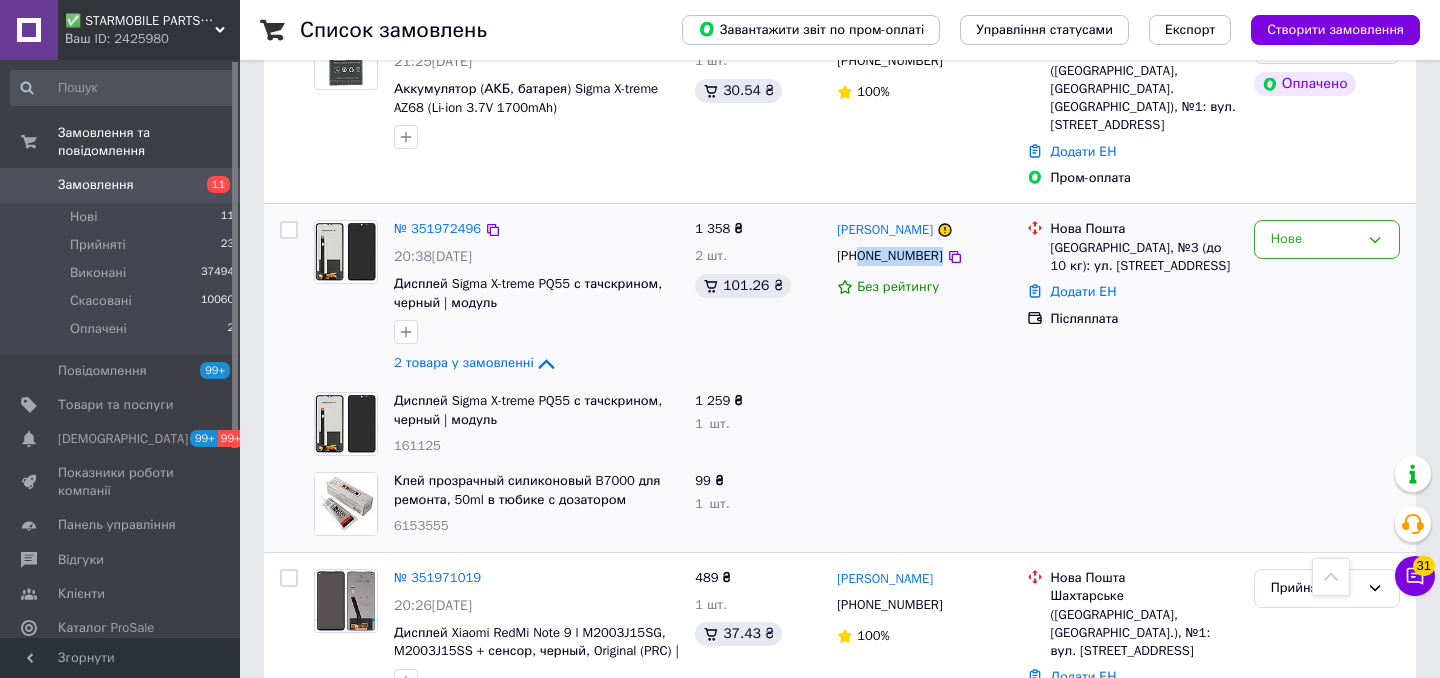 drag, startPoint x: 970, startPoint y: 264, endPoint x: 862, endPoint y: 272, distance: 108.29589 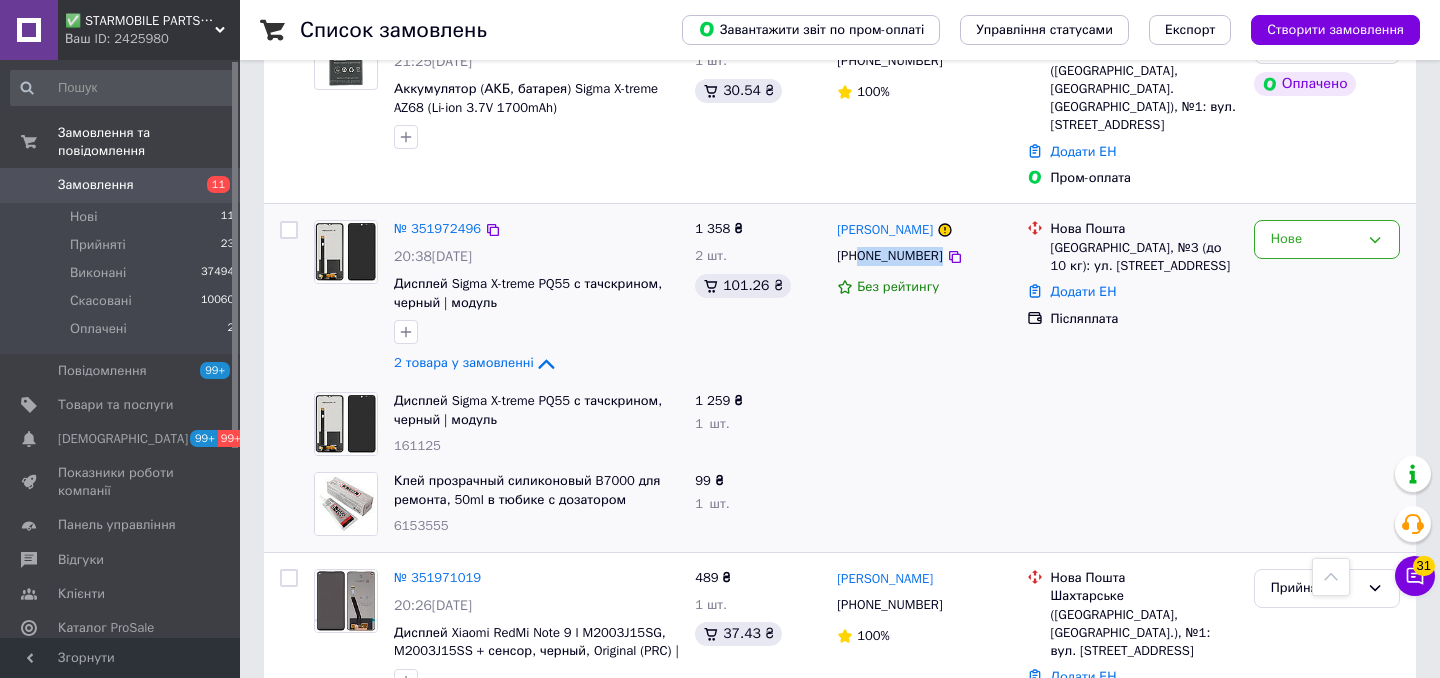 click on "[PHONE_NUMBER]" at bounding box center [923, 256] 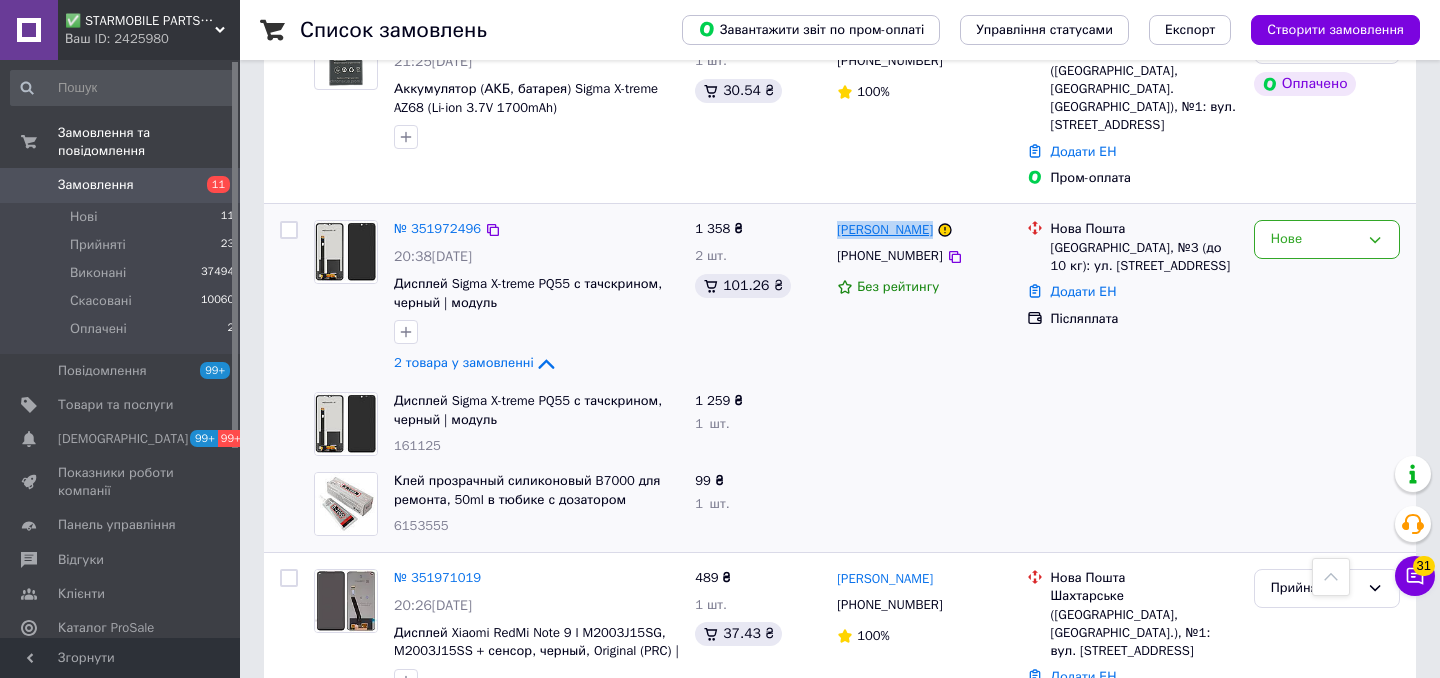 drag, startPoint x: 957, startPoint y: 257, endPoint x: 839, endPoint y: 256, distance: 118.004234 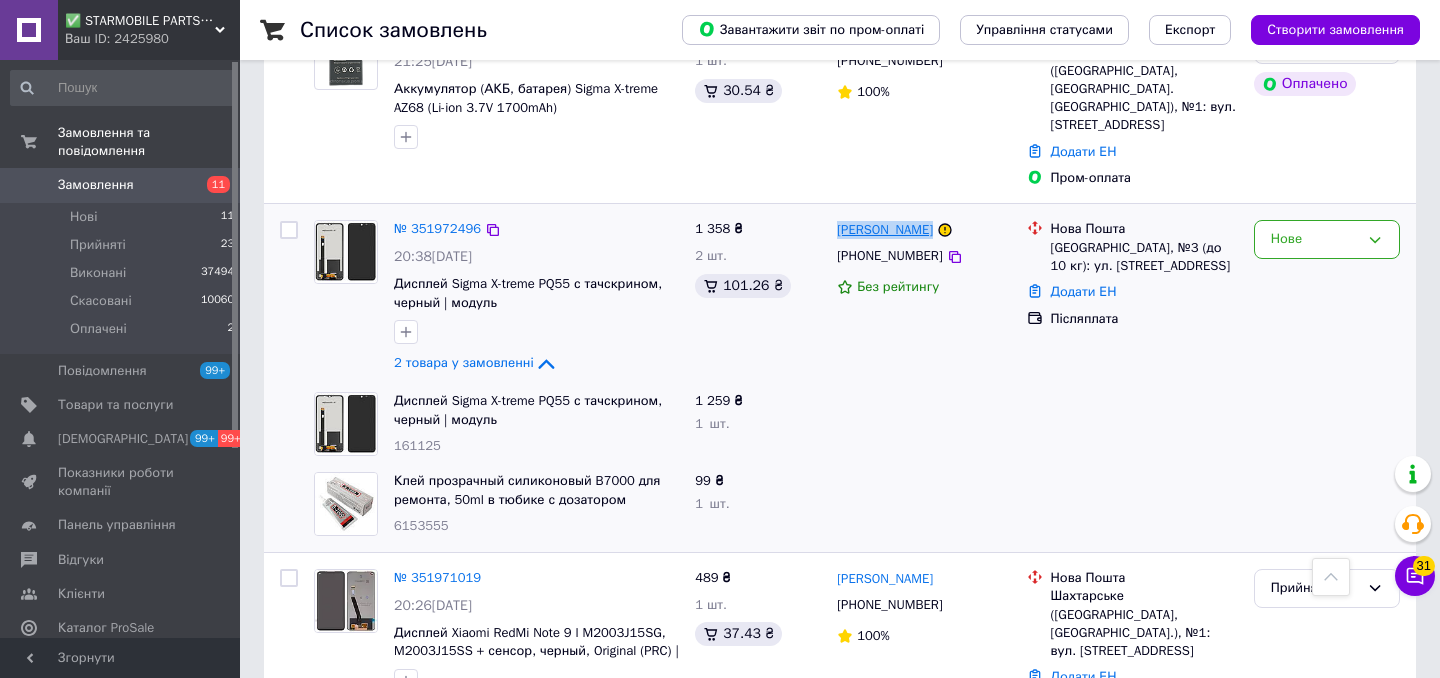 click on "[PERSON_NAME]" at bounding box center (923, 229) 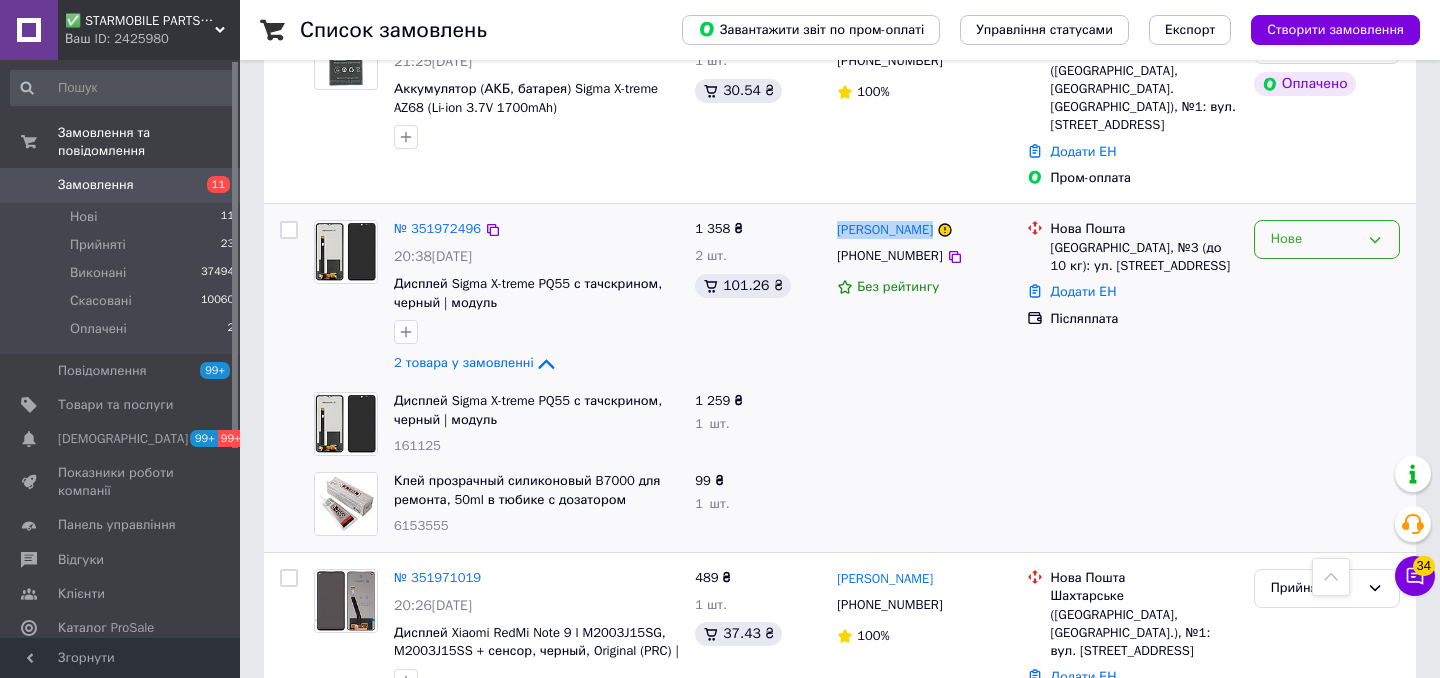 click on "Нове" at bounding box center (1327, 239) 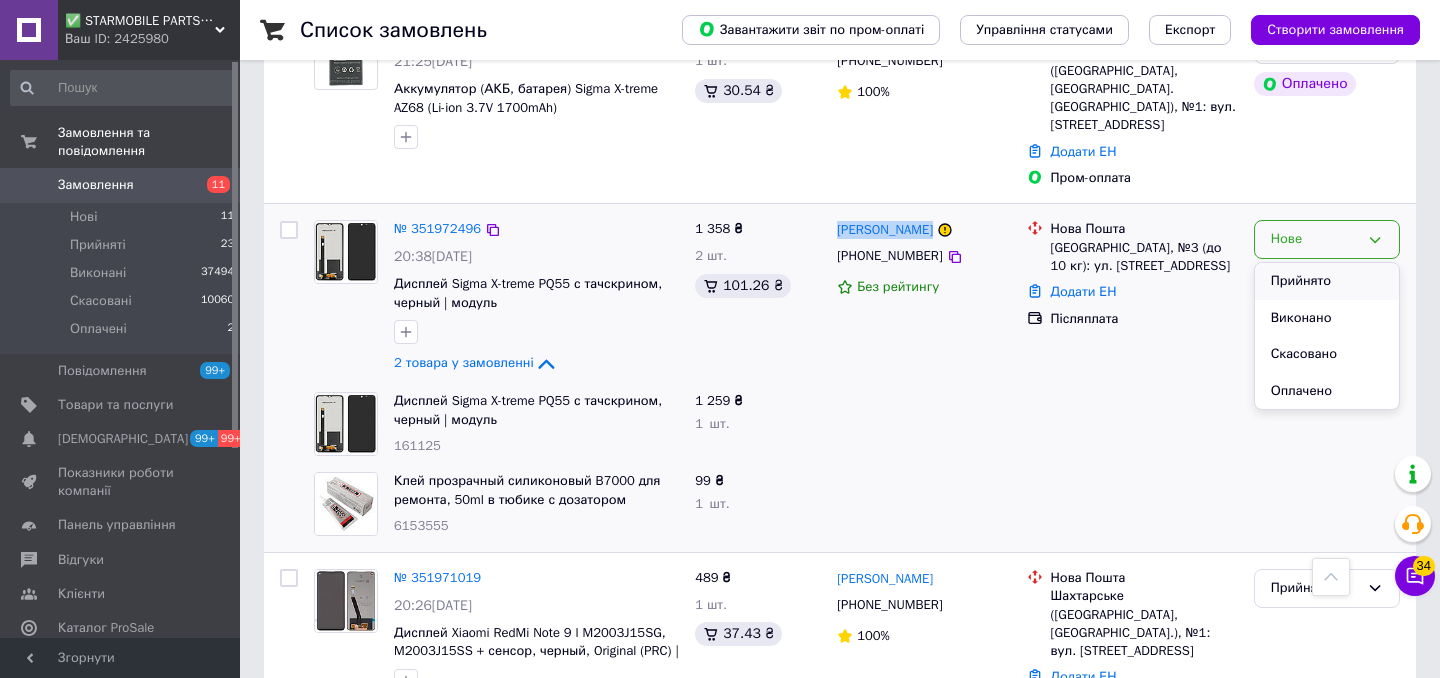 click on "Прийнято" at bounding box center (1327, 281) 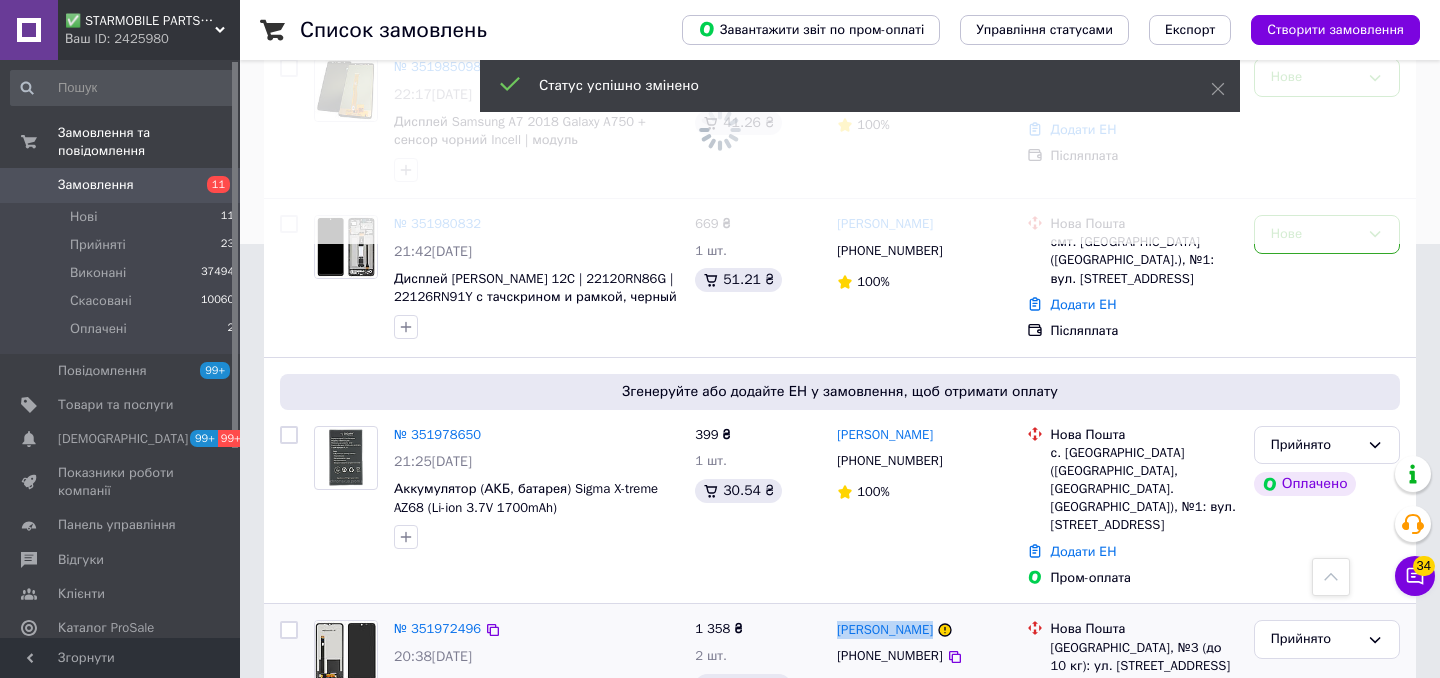 scroll, scrollTop: 429, scrollLeft: 0, axis: vertical 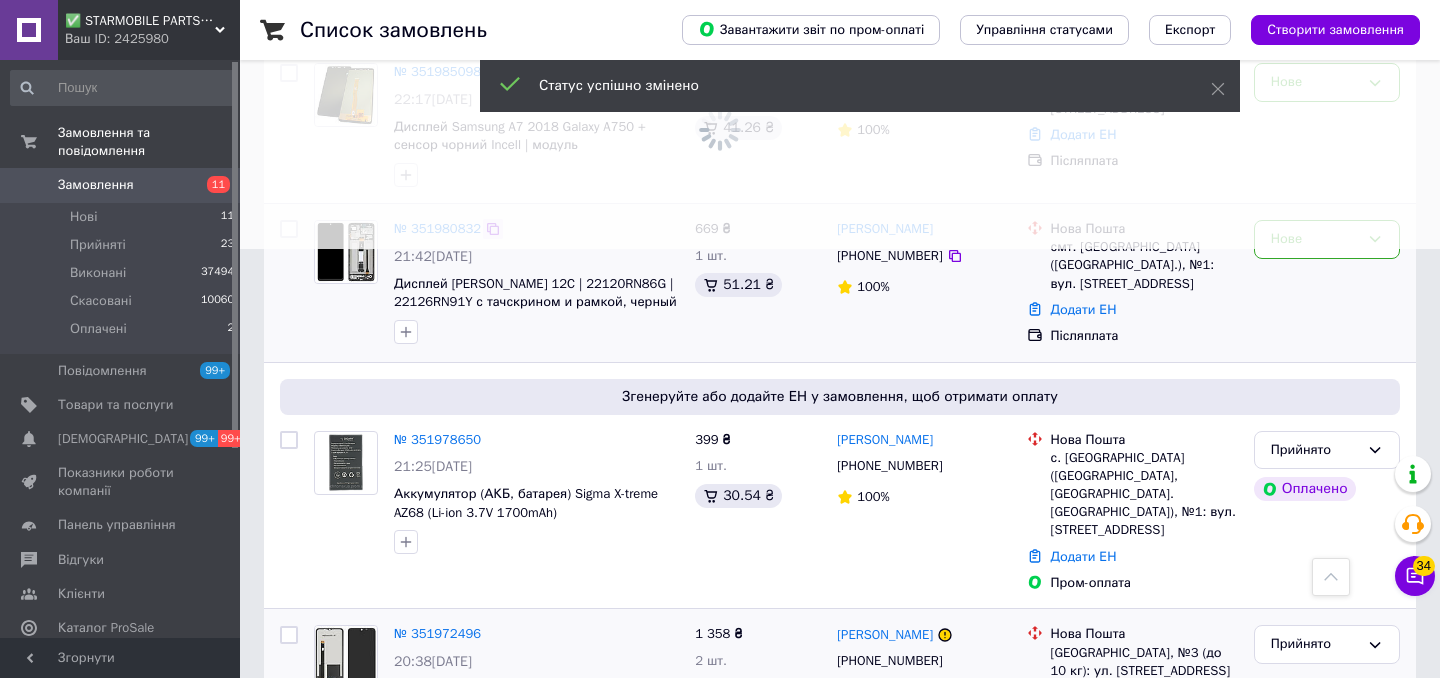 click 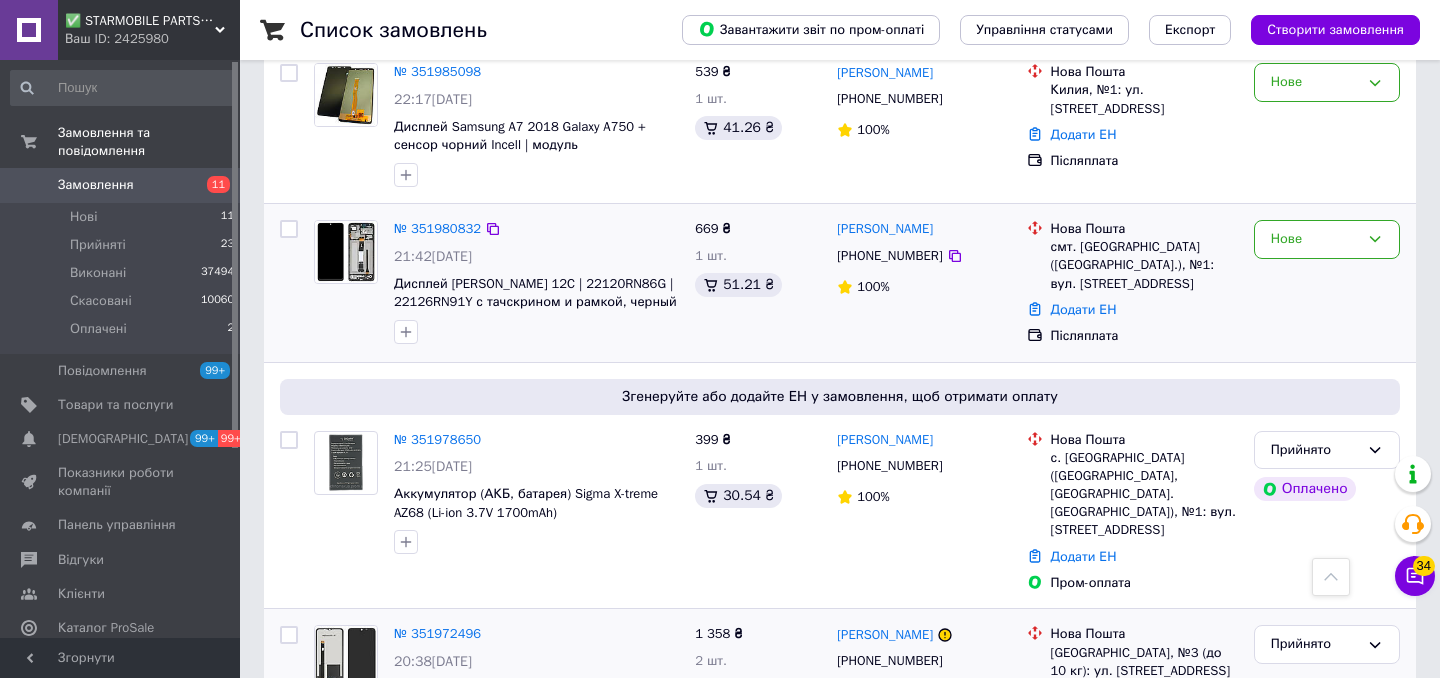 click on "№ 351980832 21:42, 09.07.2025 Дисплей Xiaomi Redmi 12C | 22120RN86G | 22126RN91Y с тачскрином и рамкой, черный | модуль" at bounding box center [536, 282] 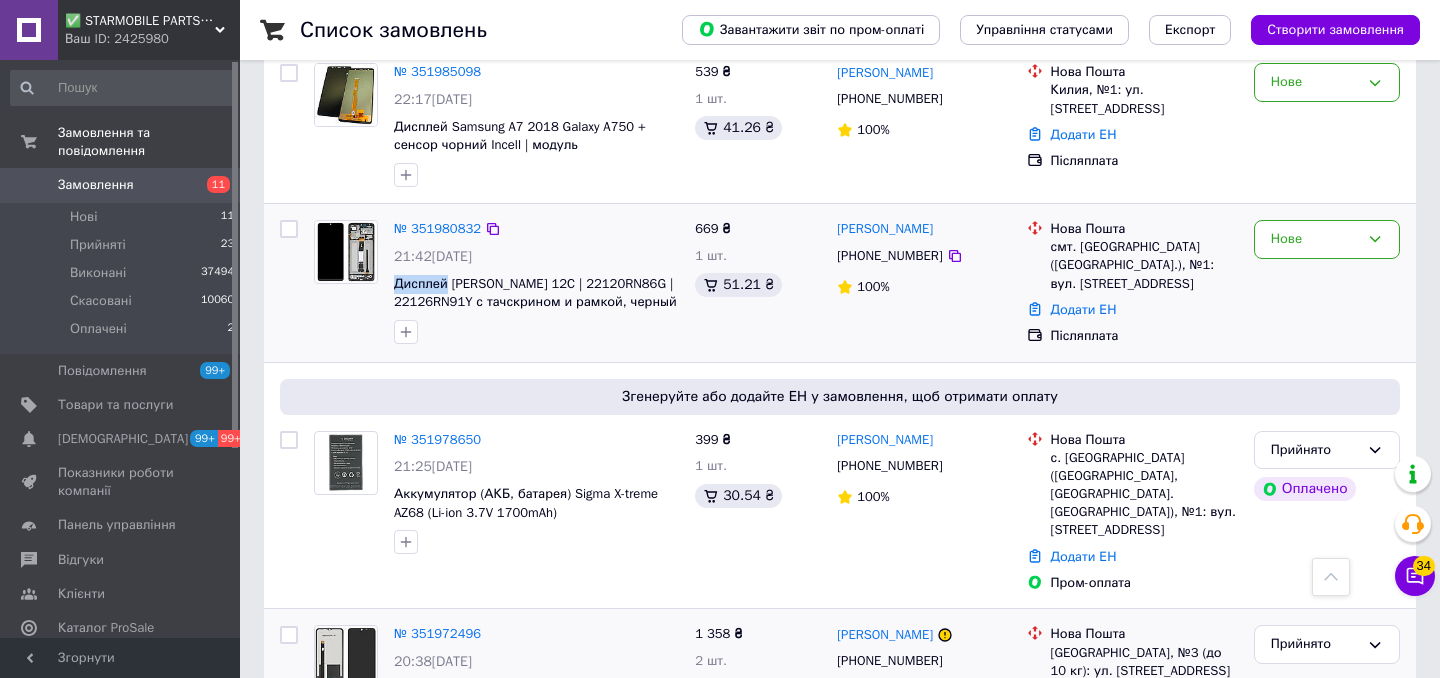 click on "№ 351980832 21:42, 09.07.2025 Дисплей Xiaomi Redmi 12C | 22120RN86G | 22126RN91Y с тачскрином и рамкой, черный | модуль" at bounding box center [536, 282] 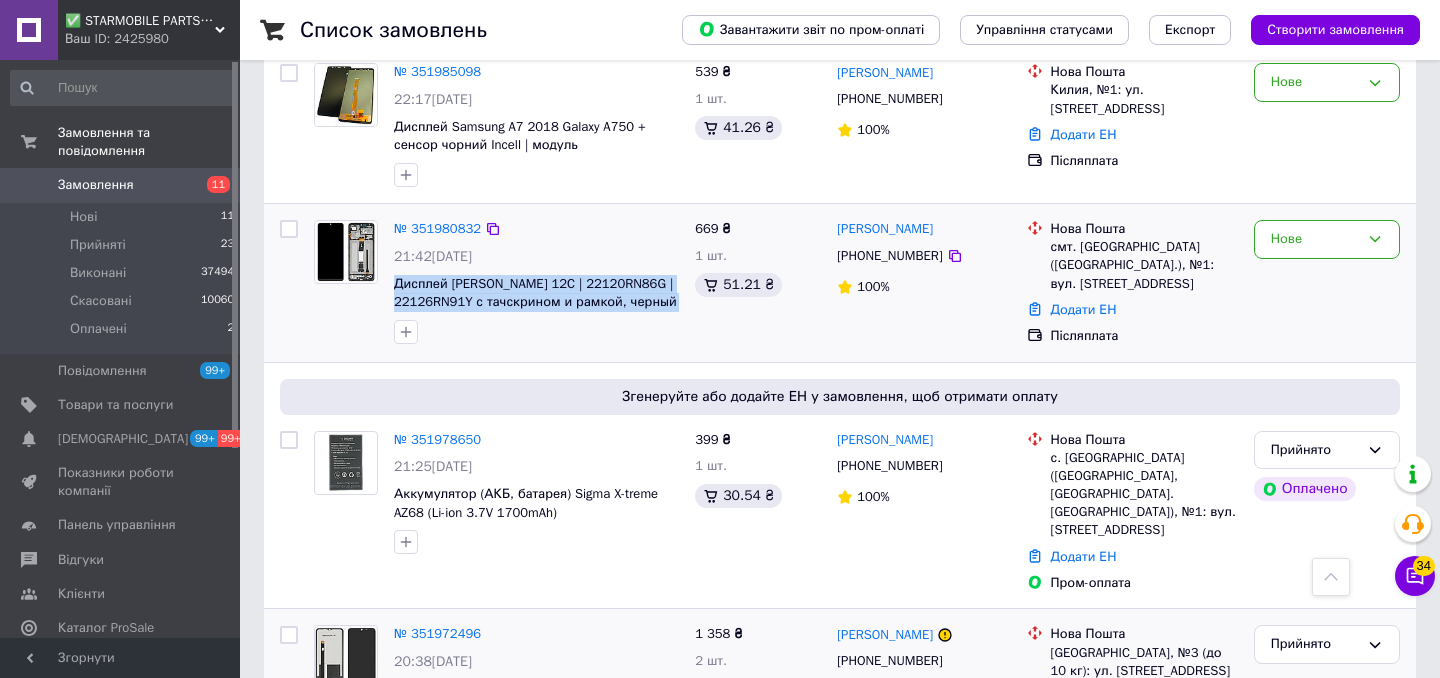 click on "№ 351980832 21:42, 09.07.2025 Дисплей Xiaomi Redmi 12C | 22120RN86G | 22126RN91Y с тачскрином и рамкой, черный | модуль" at bounding box center (536, 282) 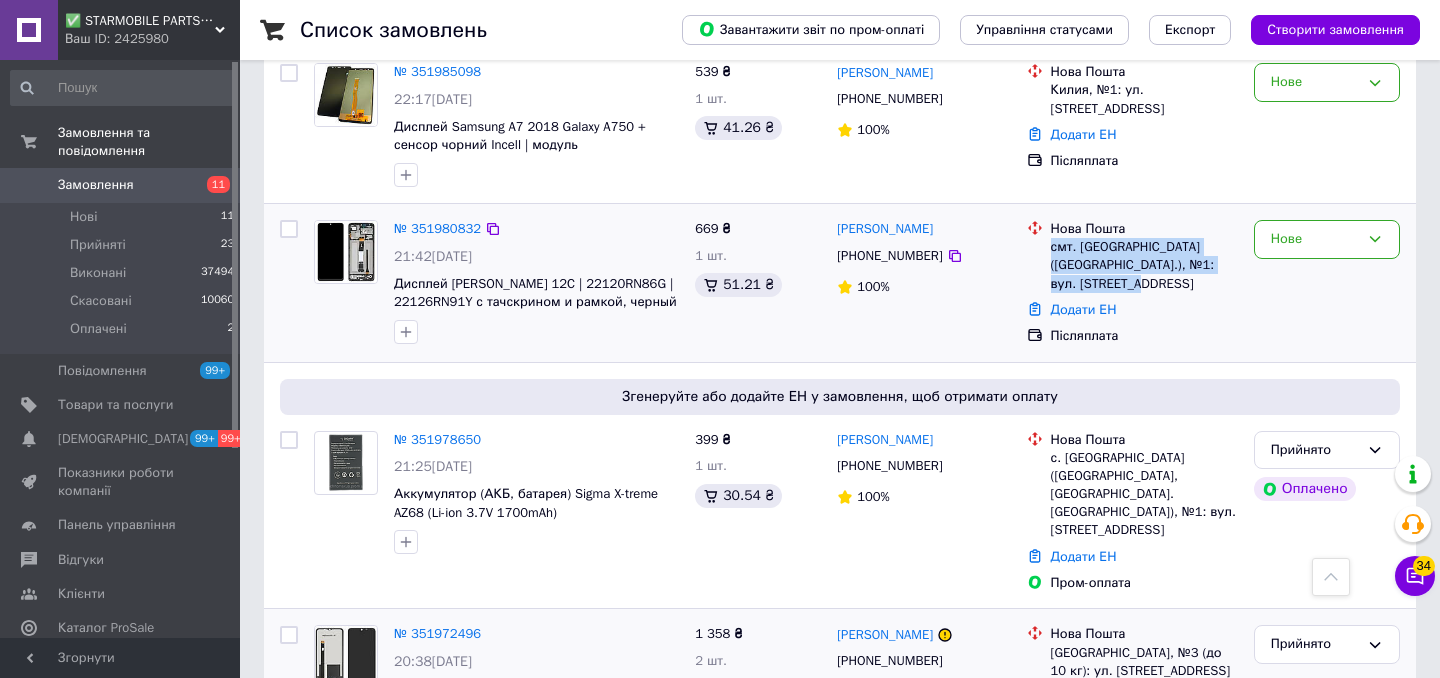 drag, startPoint x: 1219, startPoint y: 308, endPoint x: 1050, endPoint y: 265, distance: 174.38463 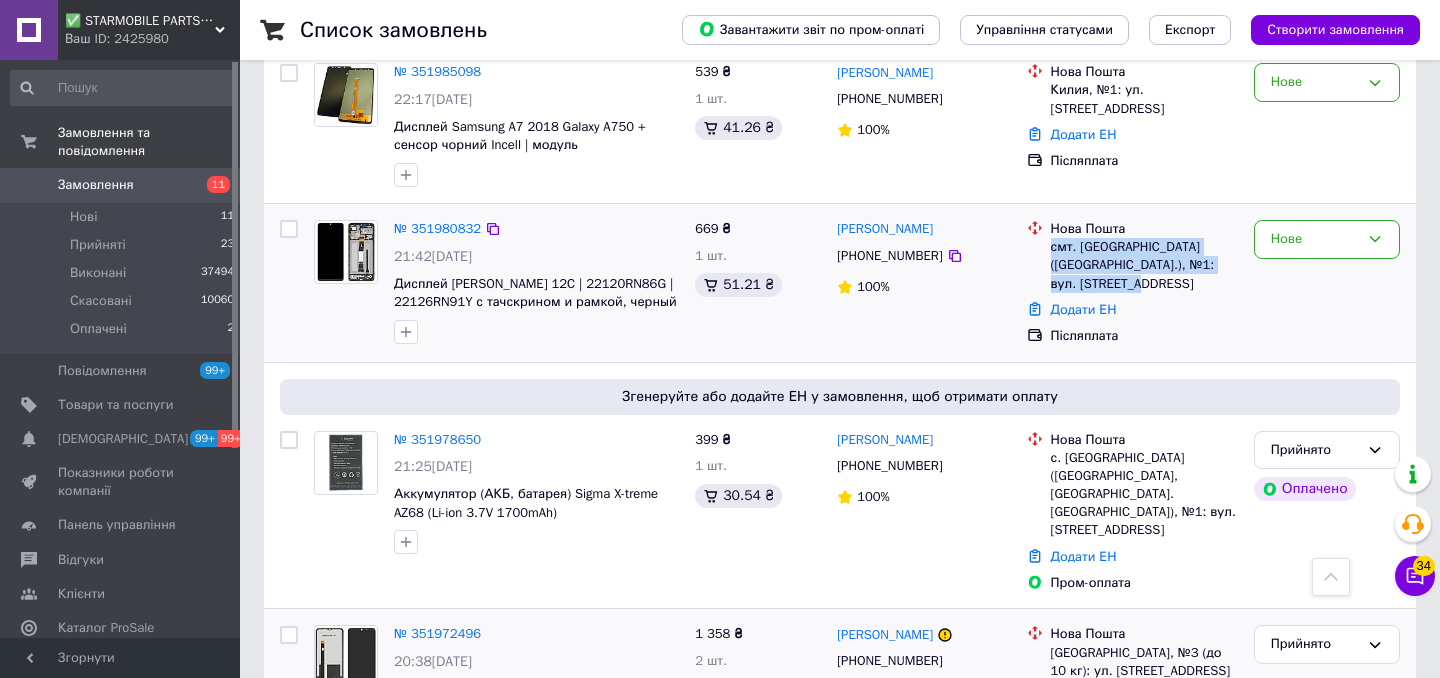 click on "смт. [GEOGRAPHIC_DATA] ([GEOGRAPHIC_DATA].), №1: вул. [STREET_ADDRESS]" at bounding box center (1144, 265) 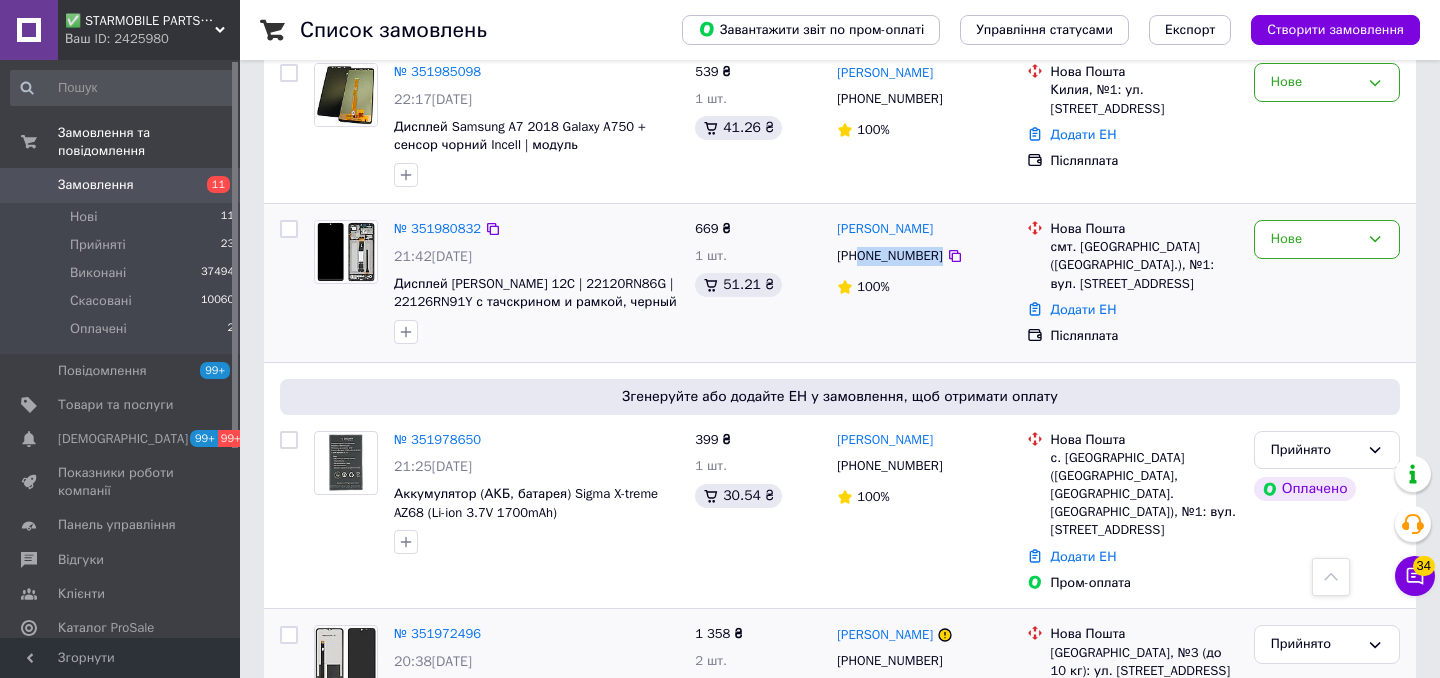 drag, startPoint x: 986, startPoint y: 274, endPoint x: 859, endPoint y: 273, distance: 127.00394 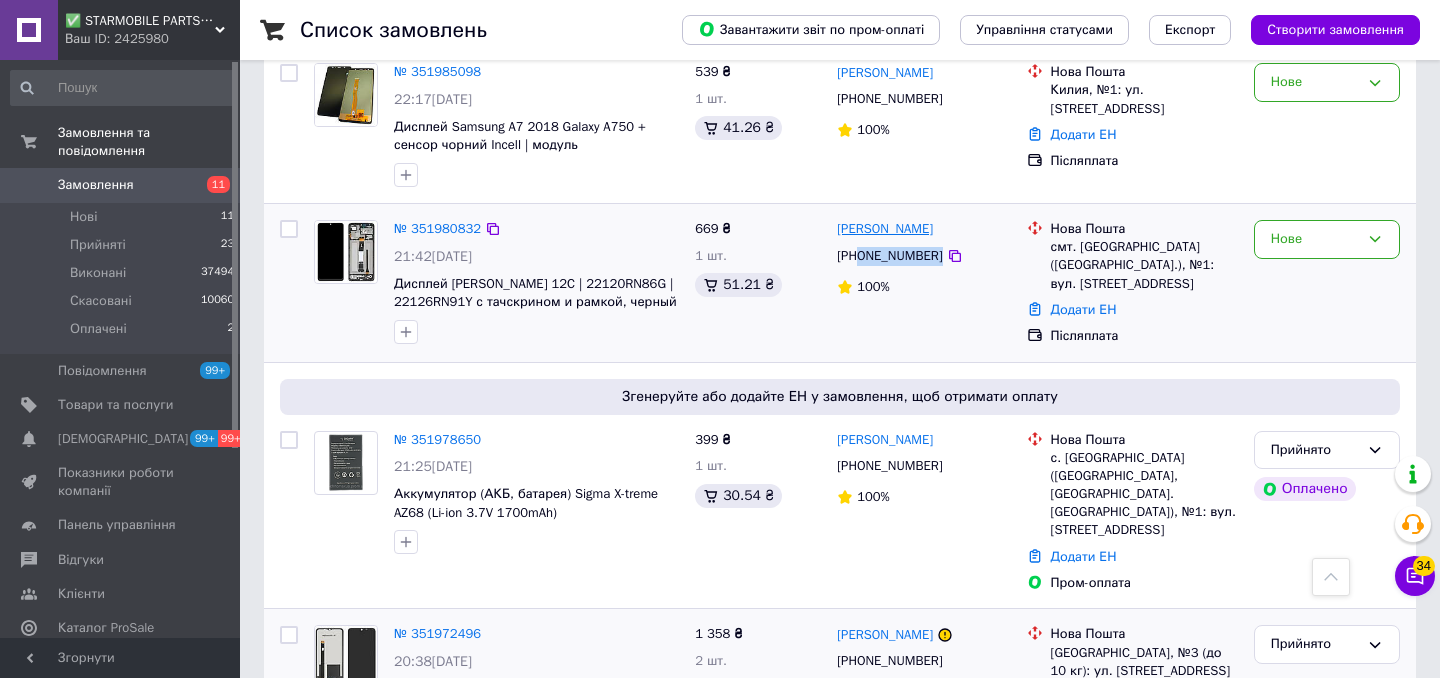 drag, startPoint x: 958, startPoint y: 246, endPoint x: 837, endPoint y: 245, distance: 121.004135 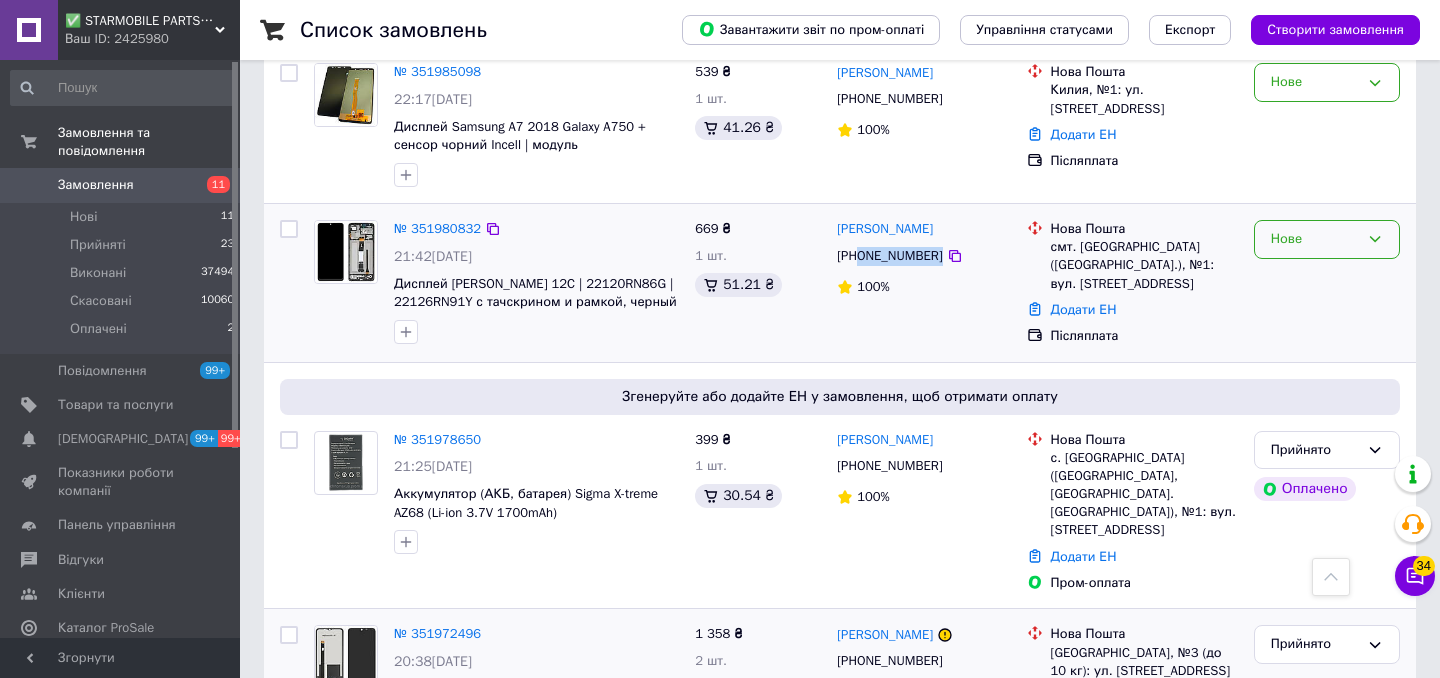 click on "Нове" at bounding box center (1327, 239) 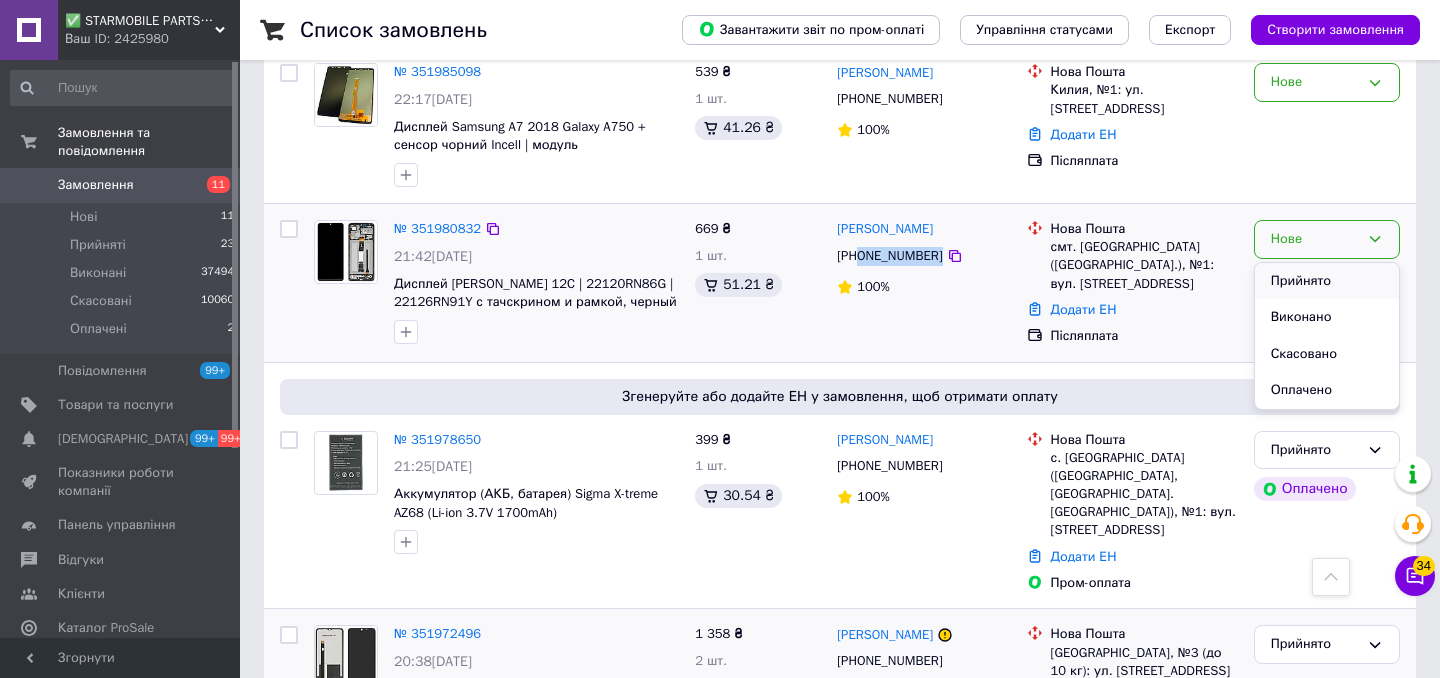 click on "Прийнято" at bounding box center (1327, 281) 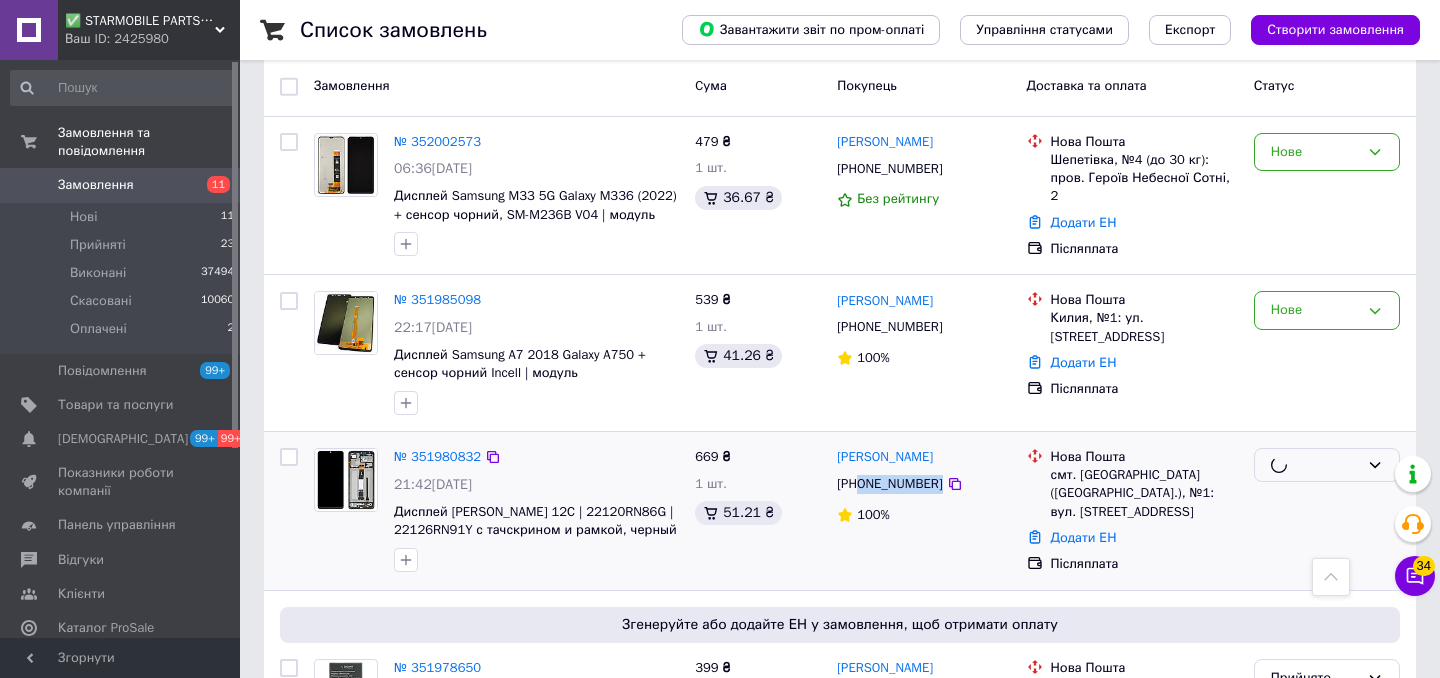 scroll, scrollTop: 194, scrollLeft: 0, axis: vertical 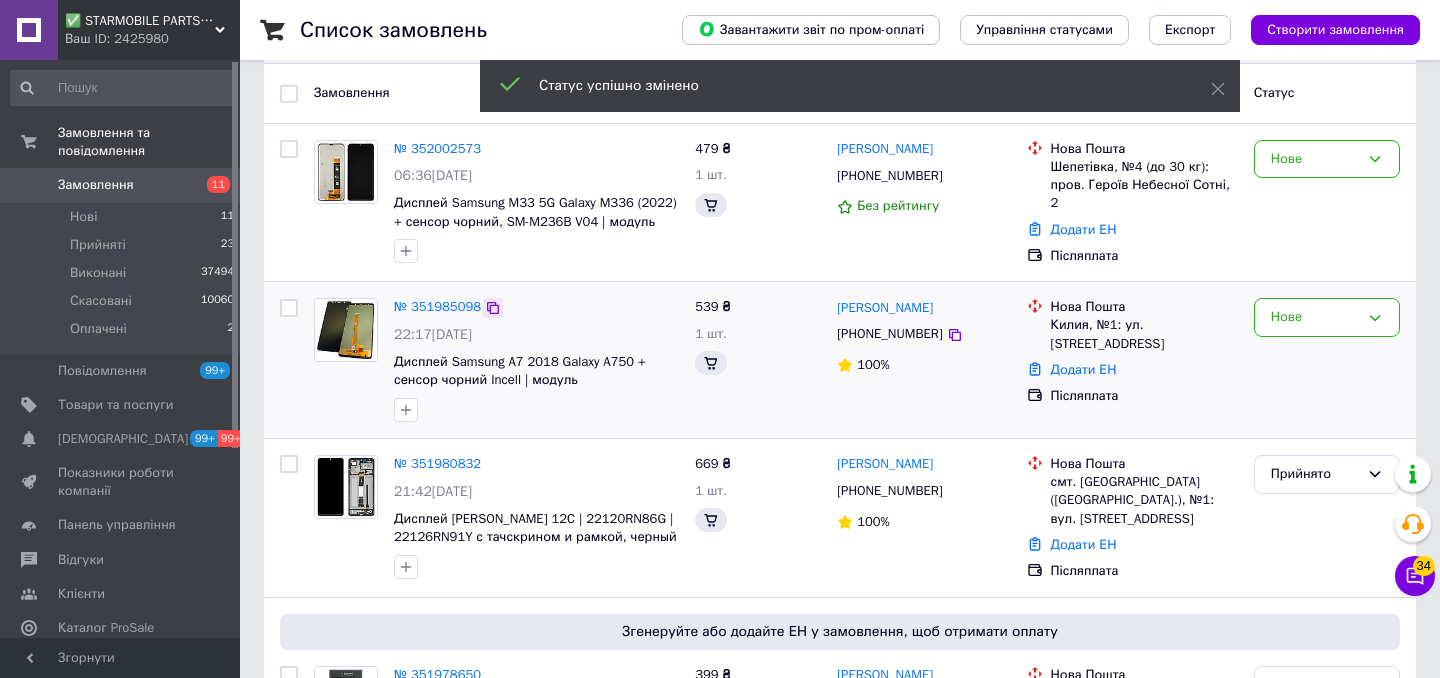 click 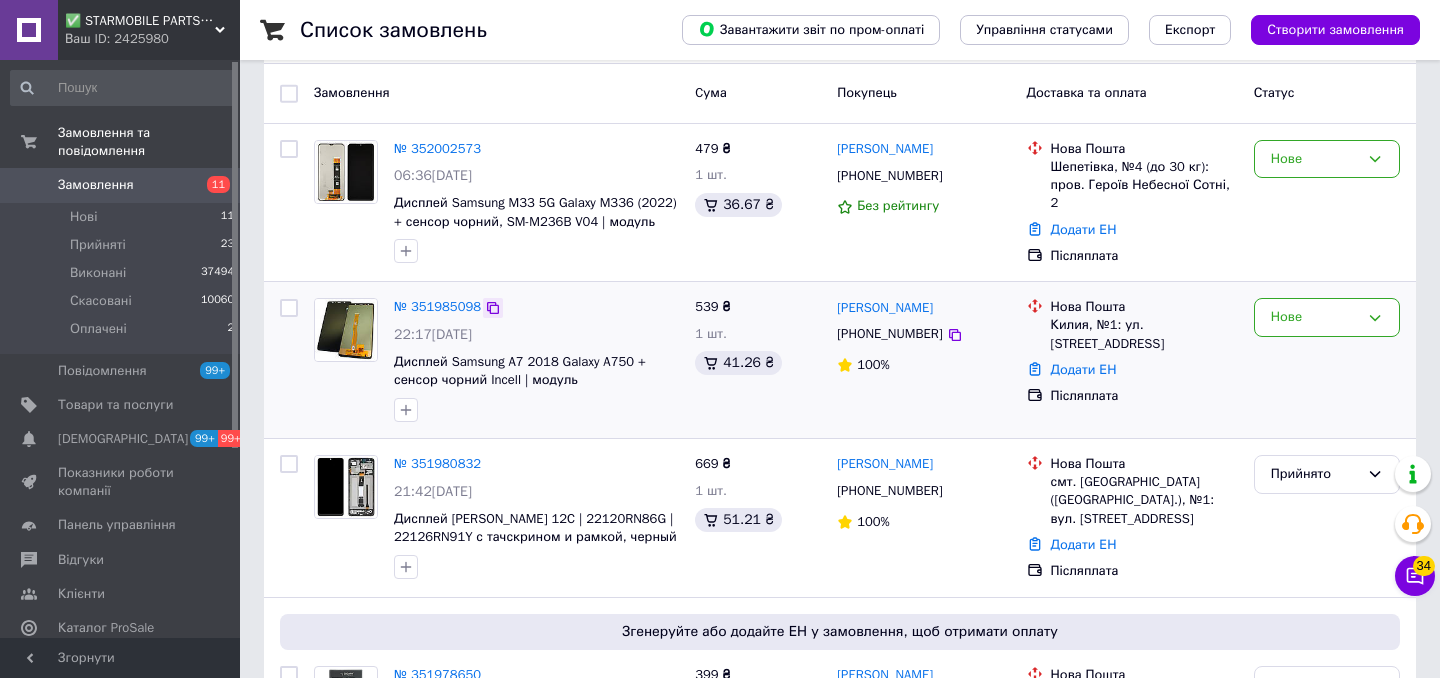 click 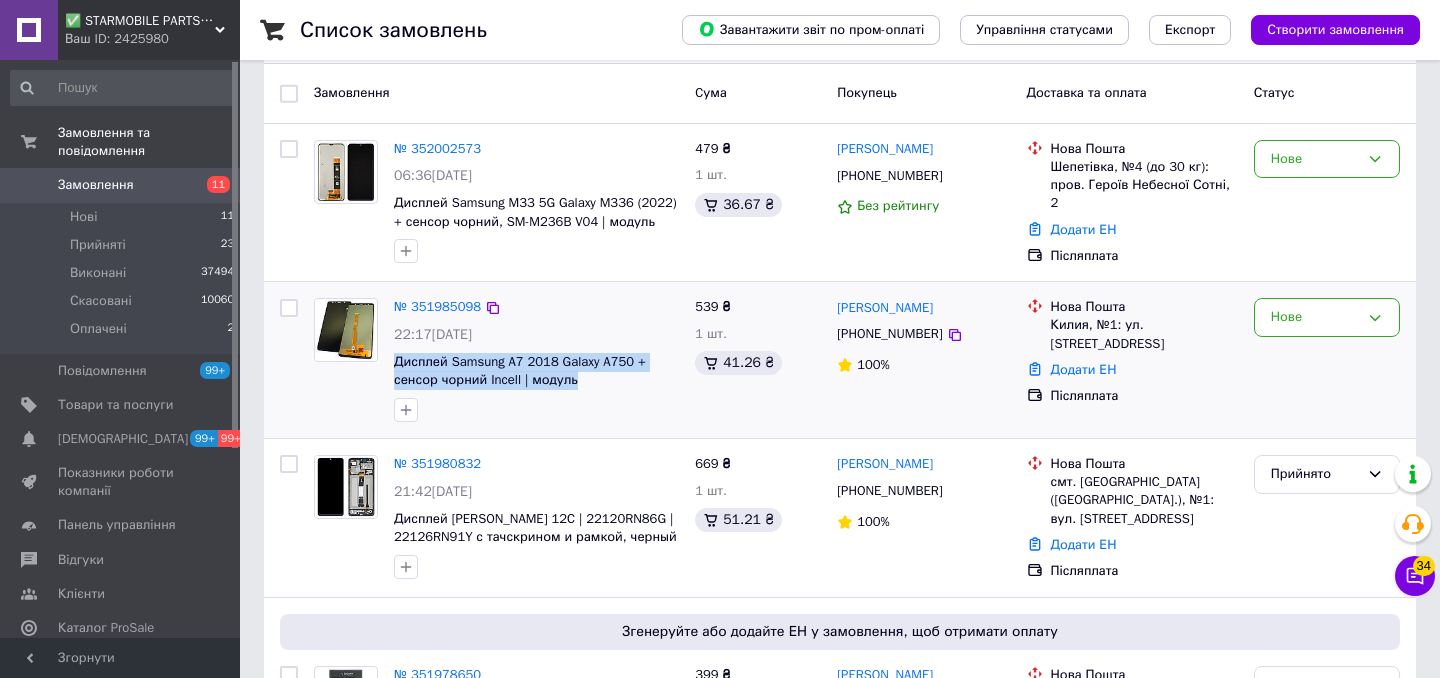 drag, startPoint x: 599, startPoint y: 398, endPoint x: 389, endPoint y: 379, distance: 210.85777 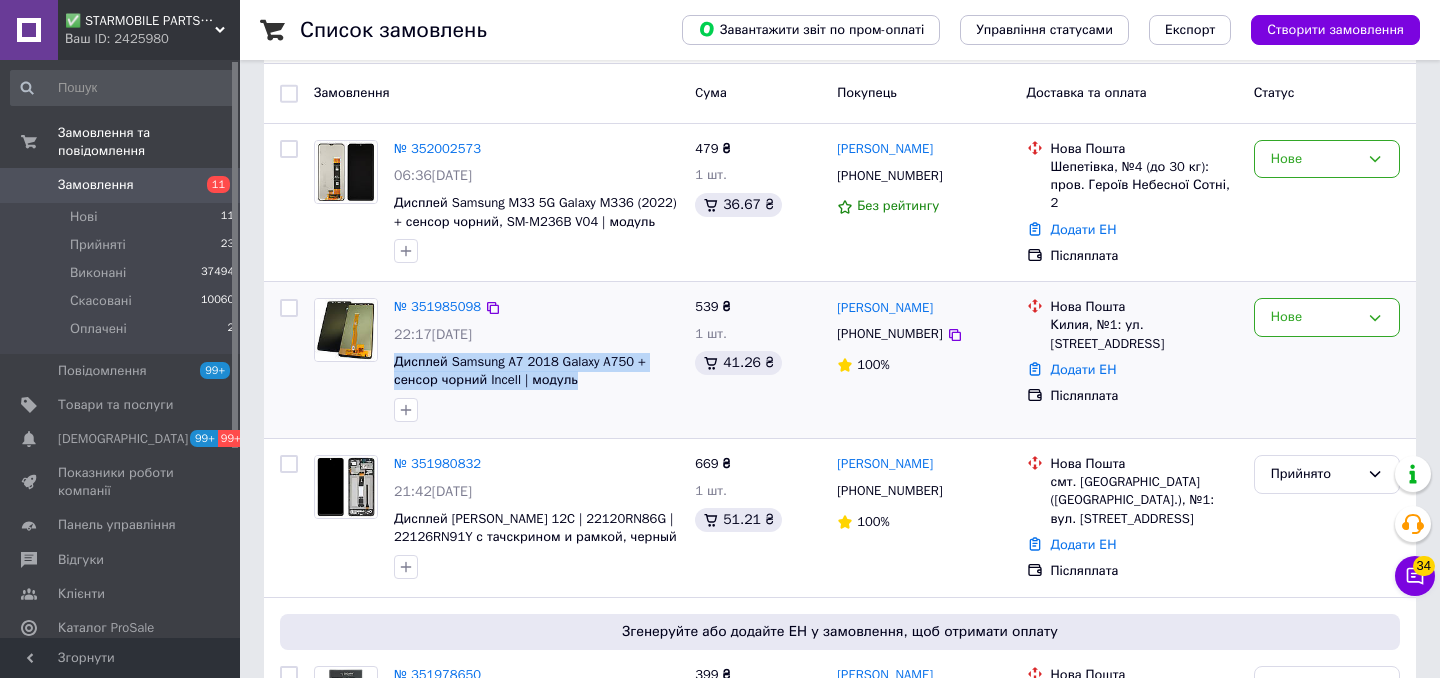 drag, startPoint x: 1170, startPoint y: 354, endPoint x: 1054, endPoint y: 340, distance: 116.841774 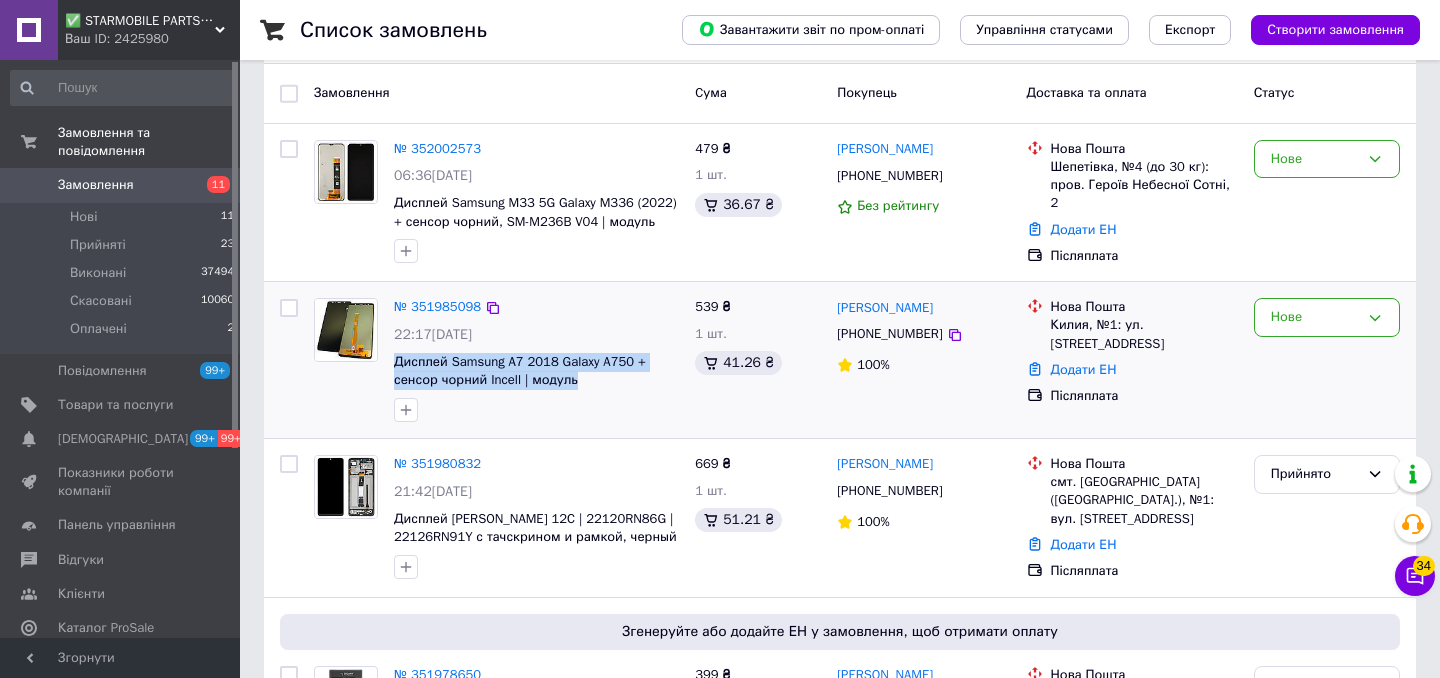 click on "Килия, №1: ул. [STREET_ADDRESS]" at bounding box center [1144, 334] 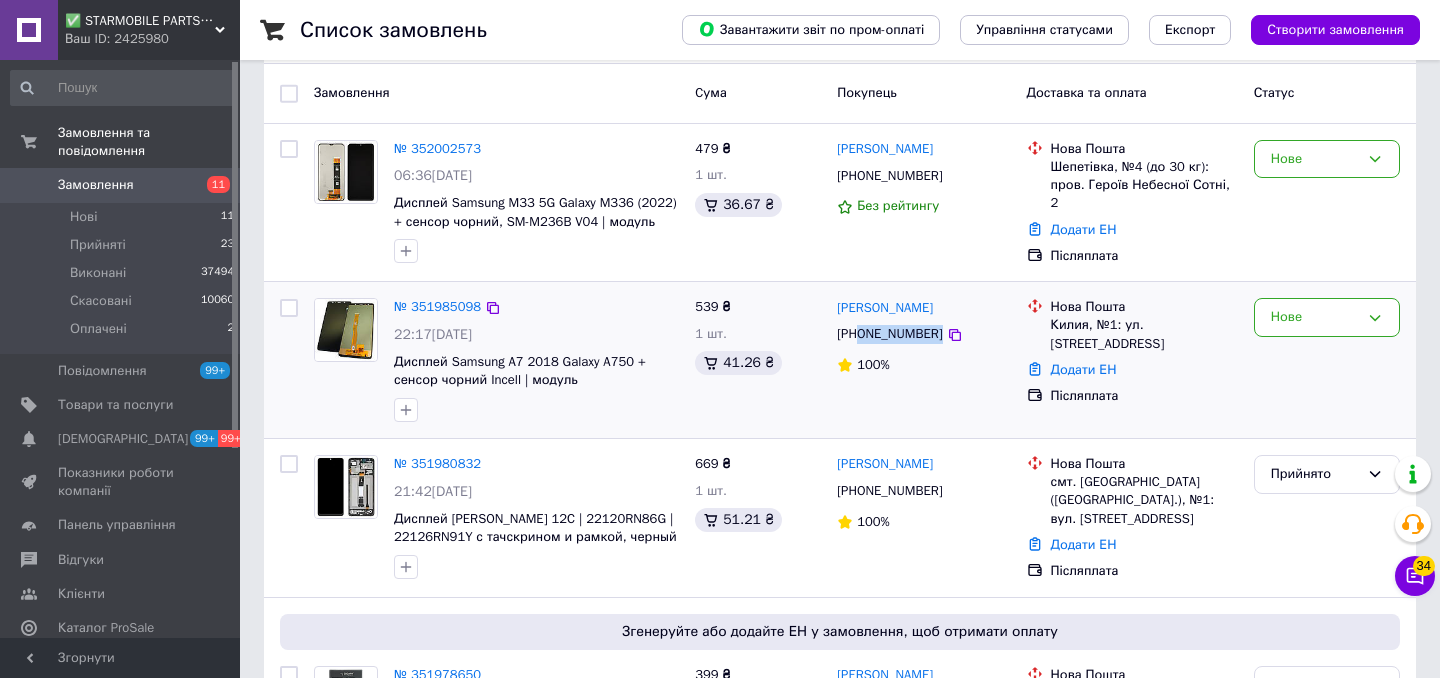 drag, startPoint x: 969, startPoint y: 350, endPoint x: 863, endPoint y: 350, distance: 106 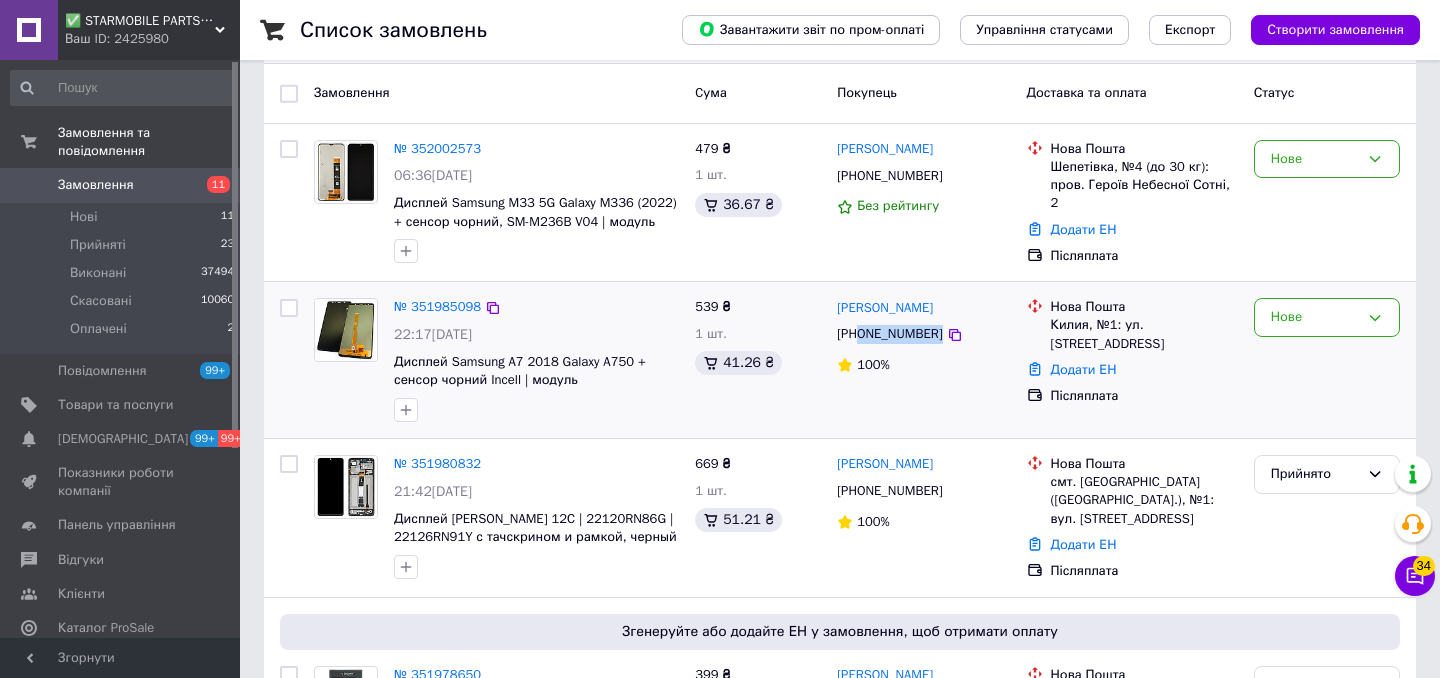 click on "[PHONE_NUMBER]" at bounding box center (923, 334) 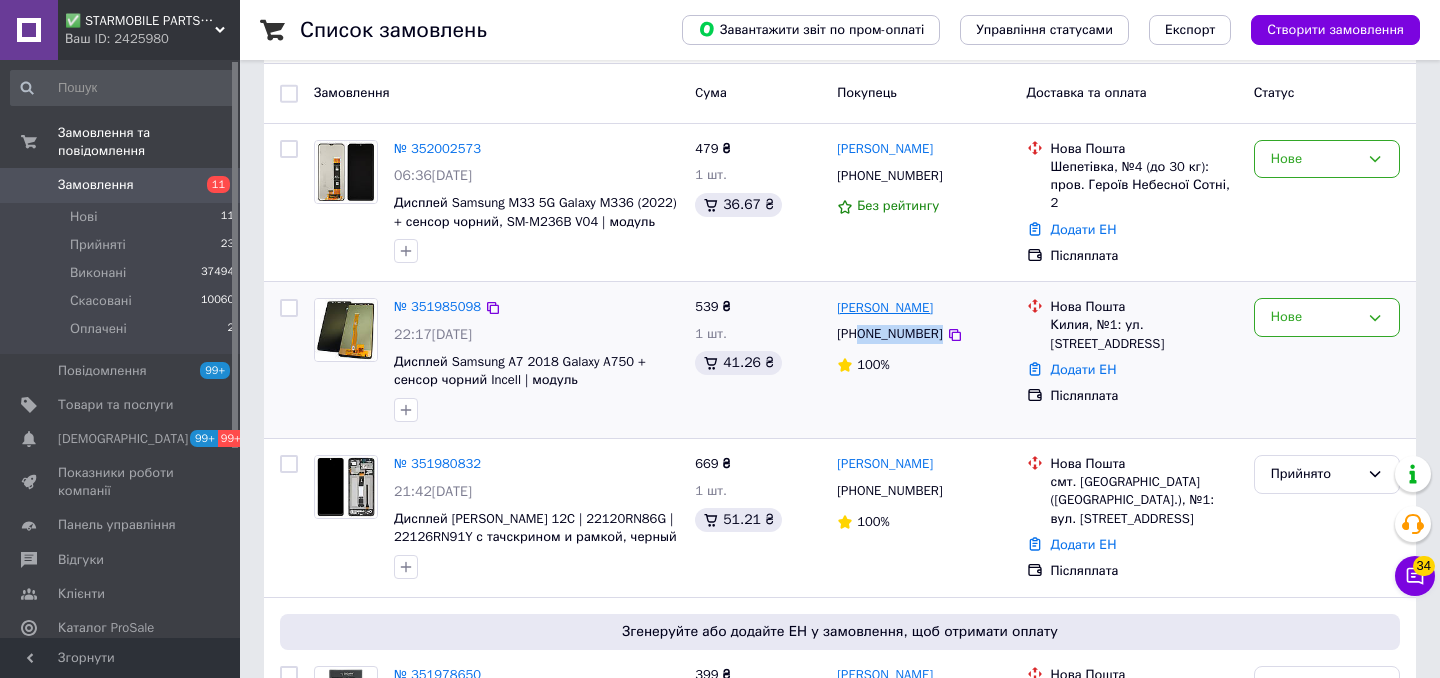 drag, startPoint x: 966, startPoint y: 326, endPoint x: 839, endPoint y: 326, distance: 127 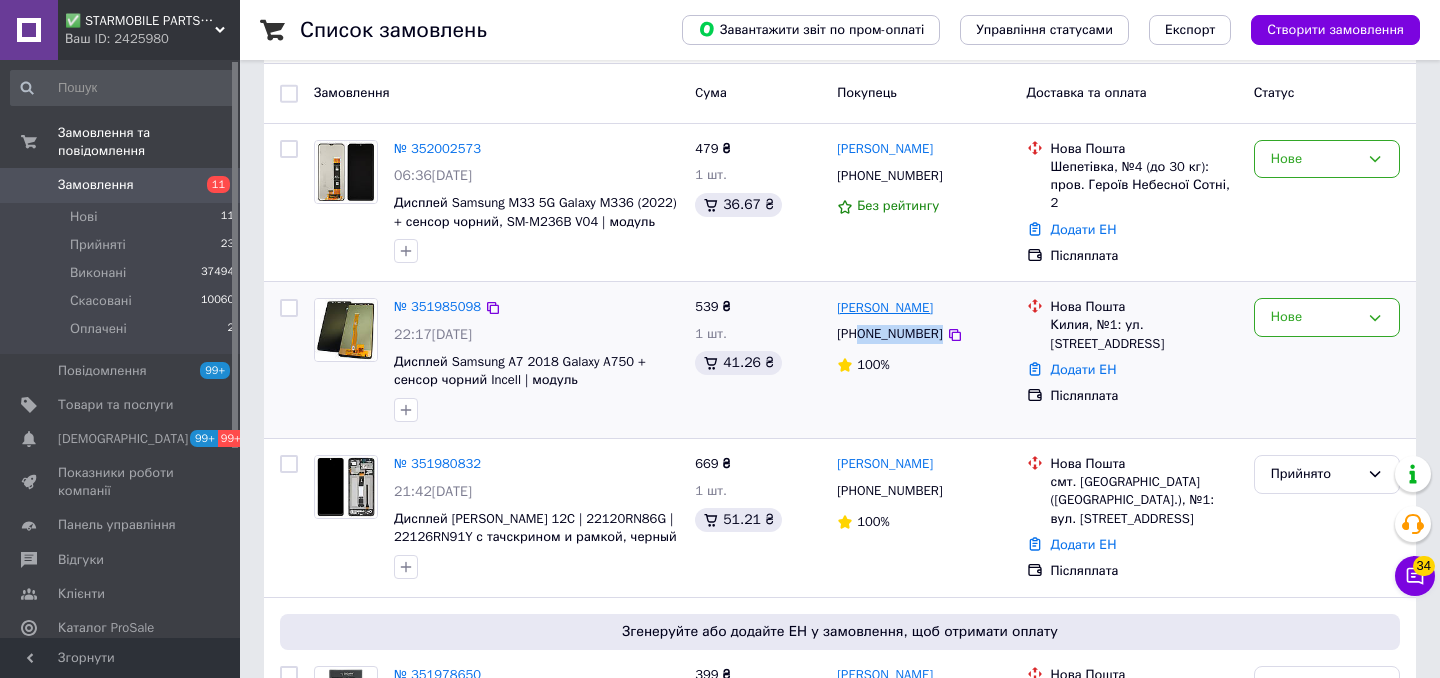 click on "[PERSON_NAME]" at bounding box center (923, 307) 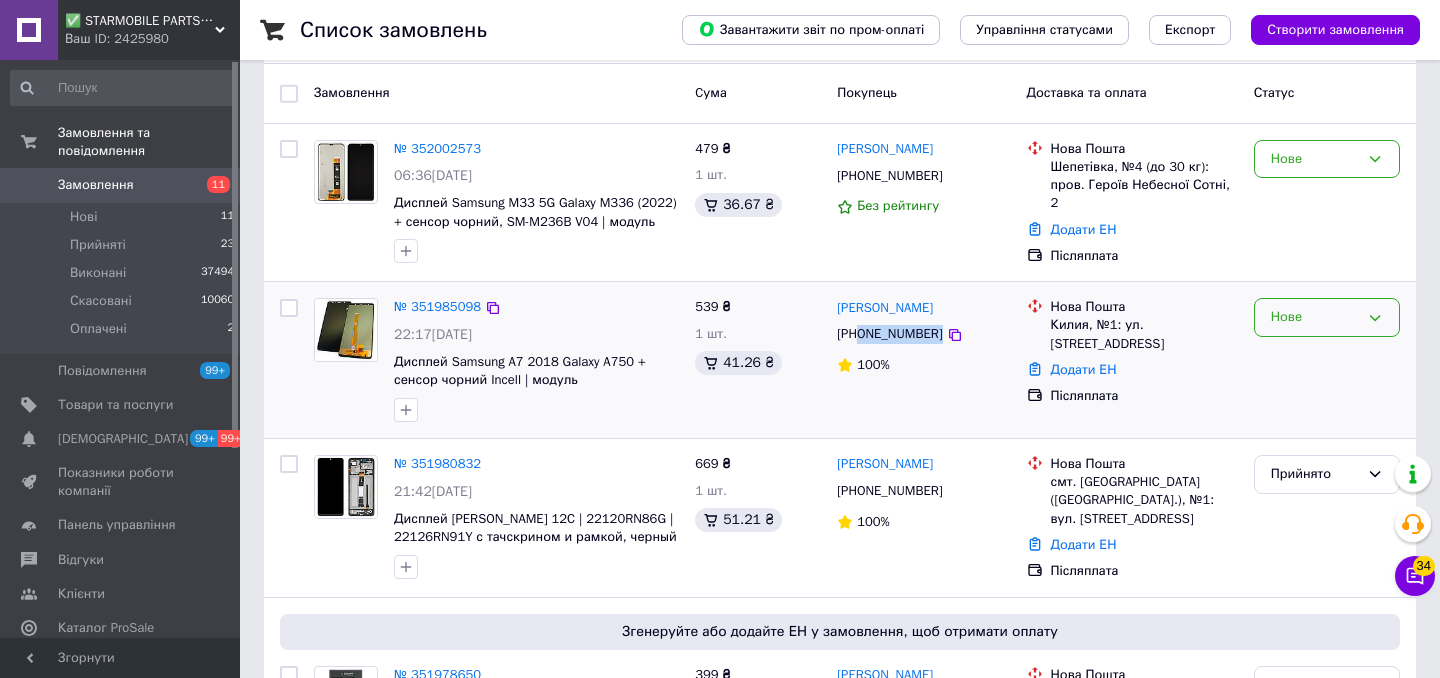 click on "Нове" at bounding box center (1315, 317) 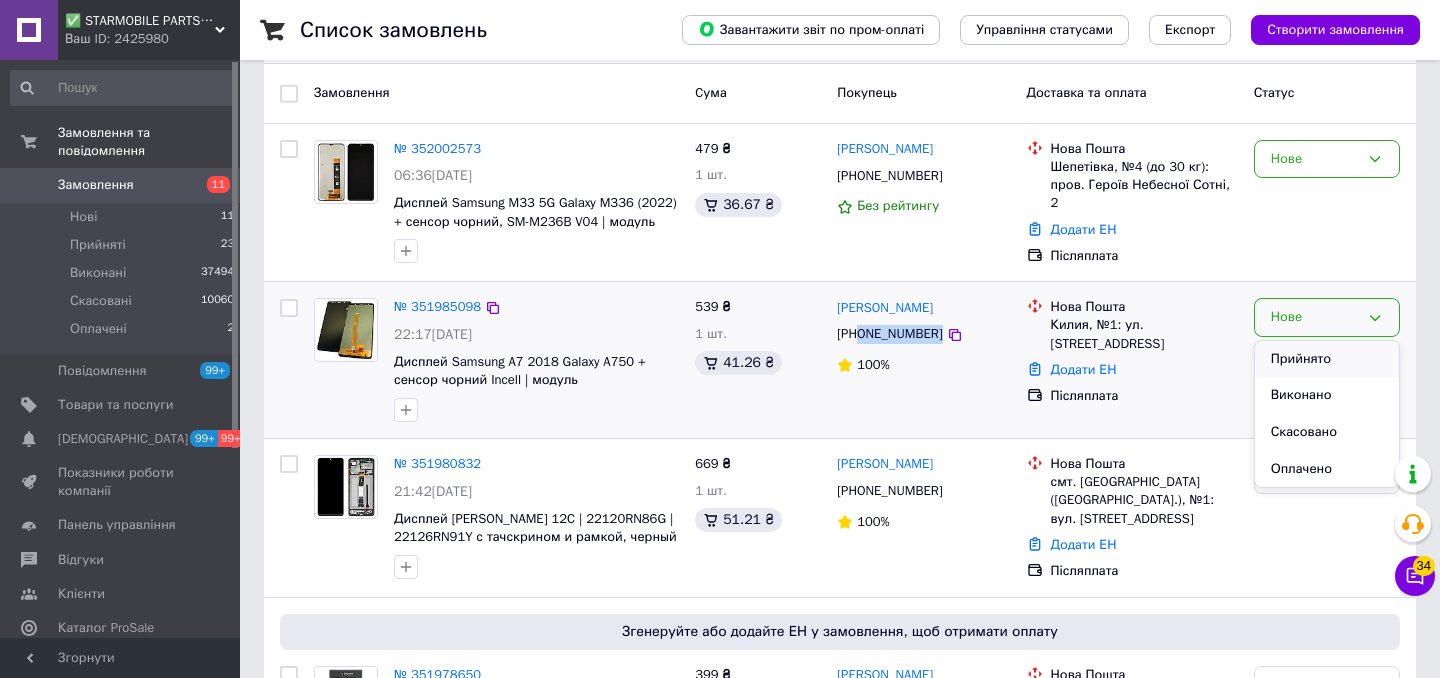 click on "Прийнято" at bounding box center (1327, 359) 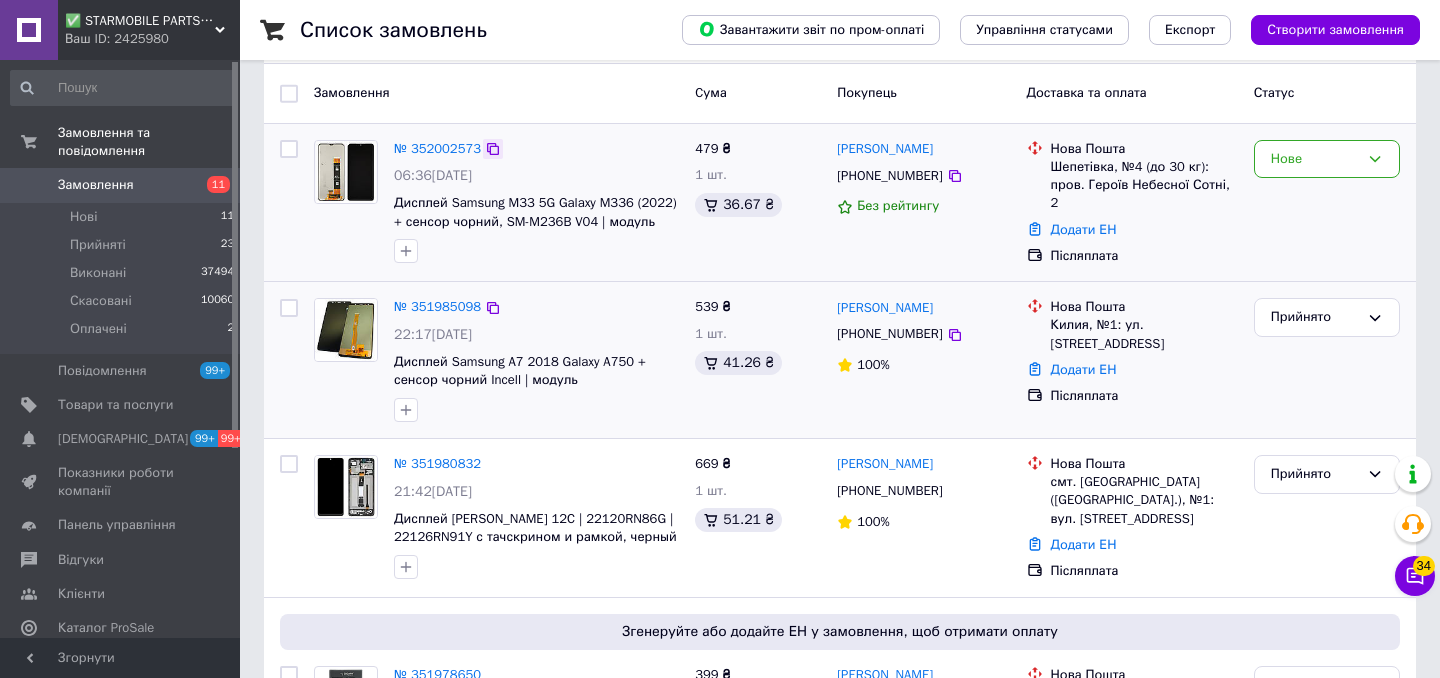 click 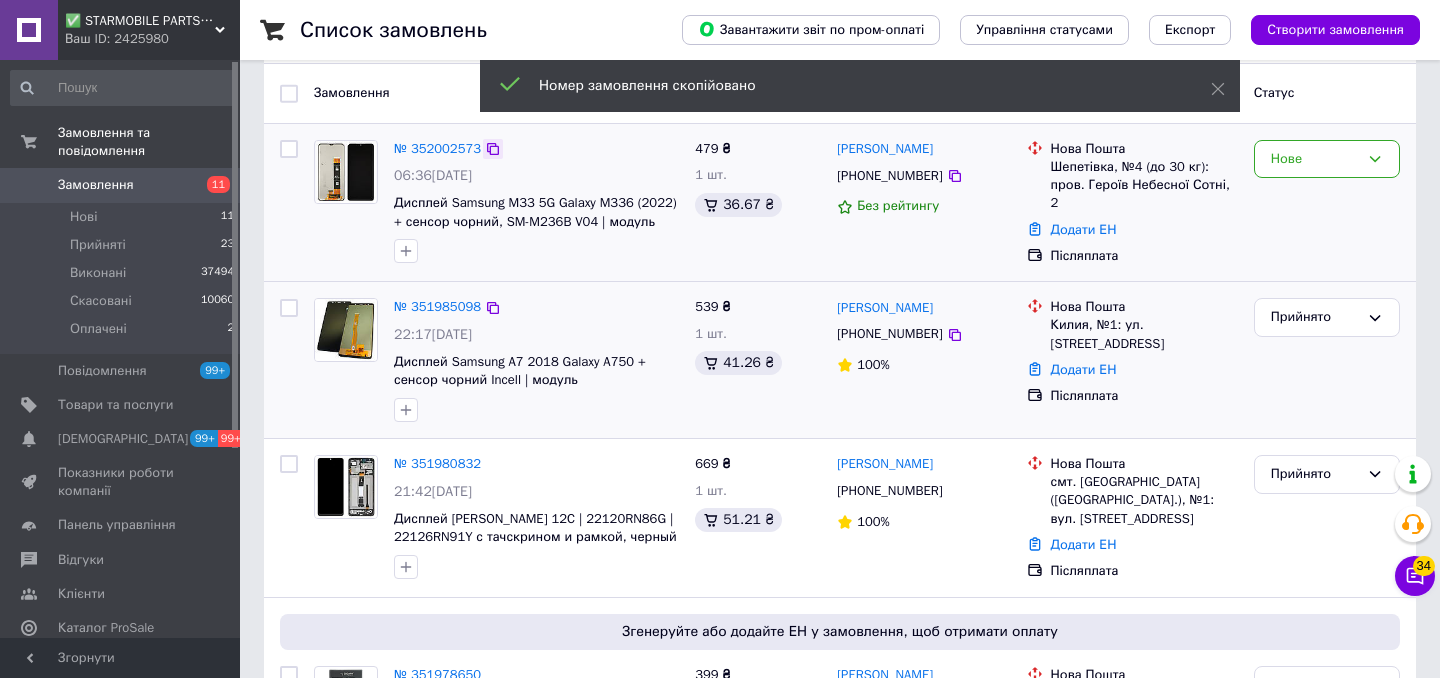 click 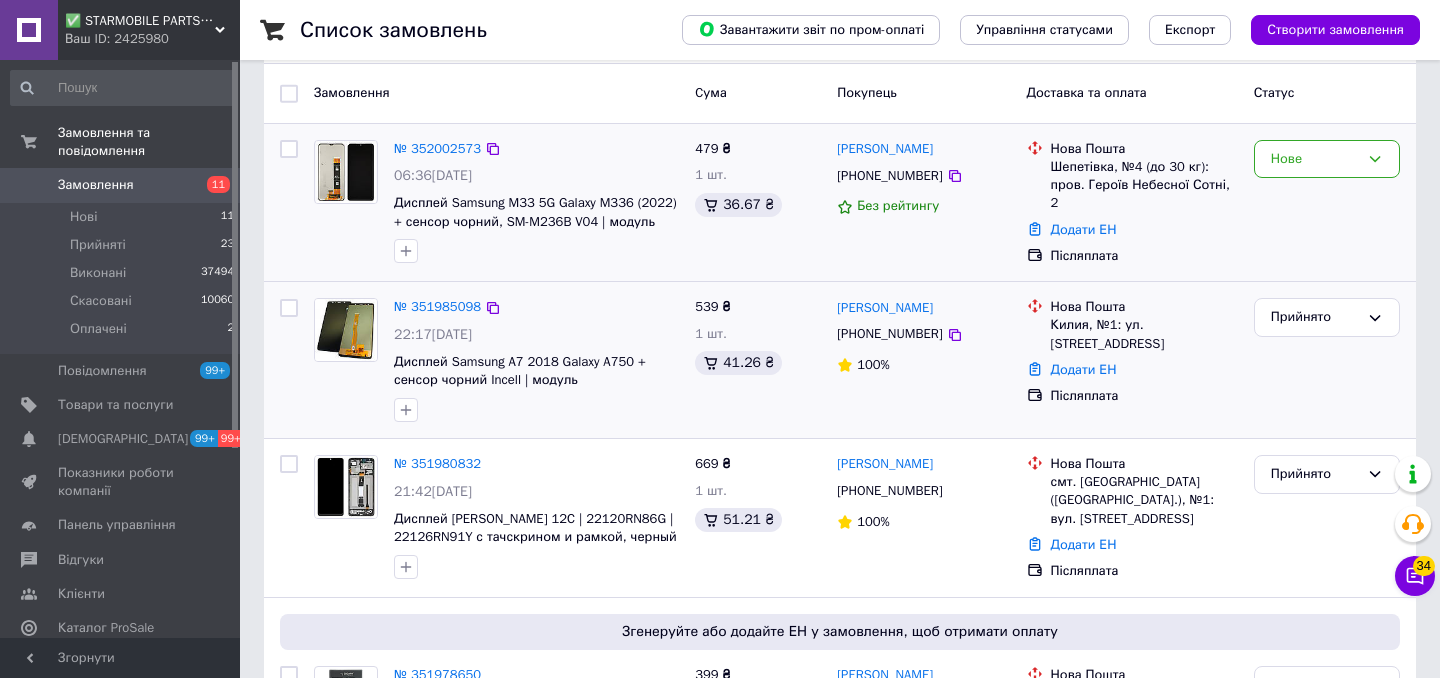 click on "№ 352002573 06:36, 10.07.2025 Дисплей Samsung M33 5G Galaxy M336 (2022) + сенсор чорний, SM-M236B V04 | модуль" at bounding box center (536, 202) 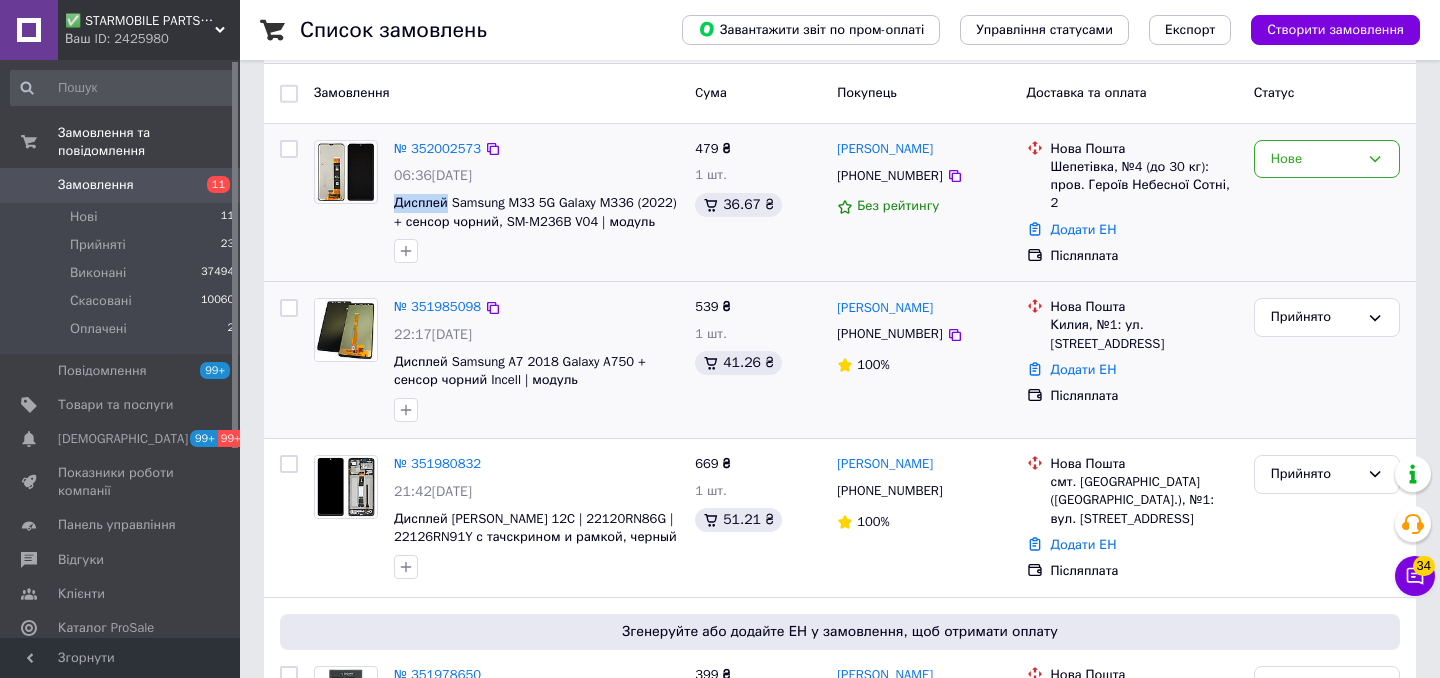click on "№ 352002573 06:36, 10.07.2025 Дисплей Samsung M33 5G Galaxy M336 (2022) + сенсор чорний, SM-M236B V04 | модуль" at bounding box center (536, 202) 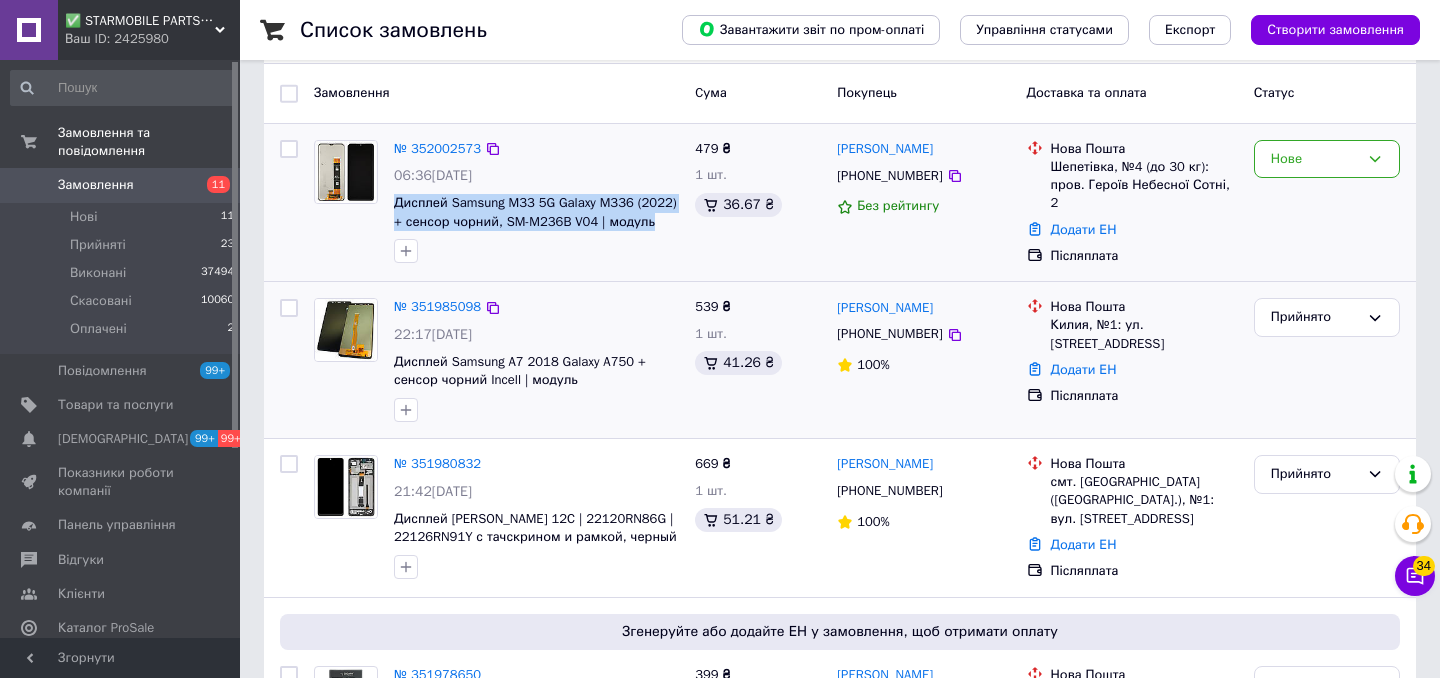 click on "№ 352002573 06:36, 10.07.2025 Дисплей Samsung M33 5G Galaxy M336 (2022) + сенсор чорний, SM-M236B V04 | модуль" at bounding box center [536, 202] 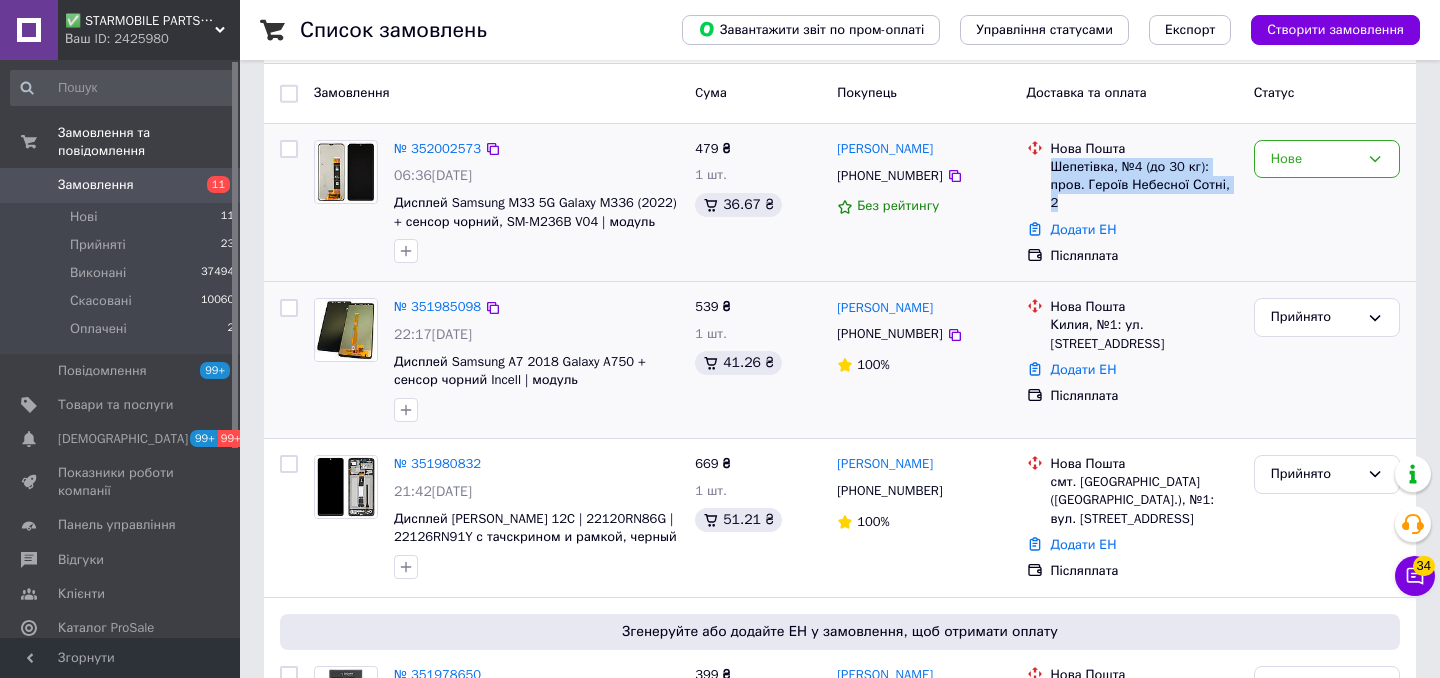 drag, startPoint x: 1069, startPoint y: 219, endPoint x: 1054, endPoint y: 186, distance: 36.249138 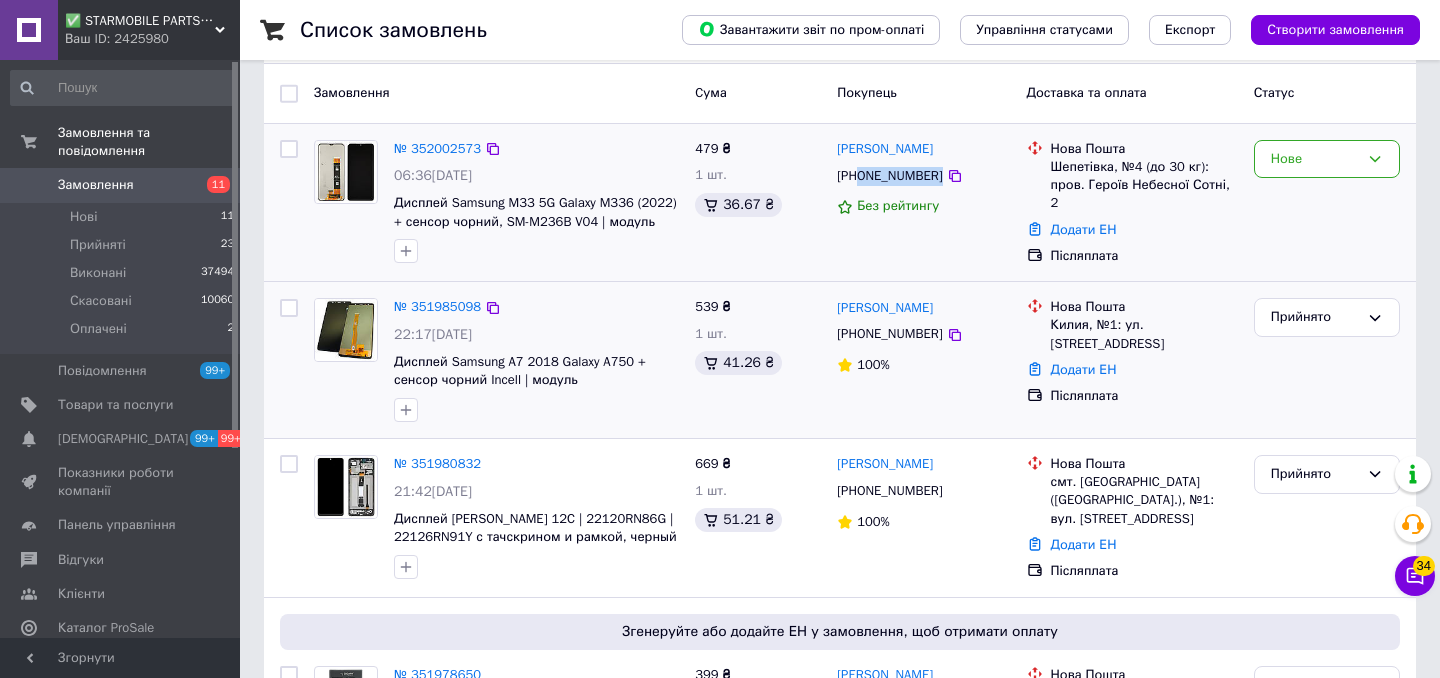drag, startPoint x: 970, startPoint y: 191, endPoint x: 863, endPoint y: 197, distance: 107.16809 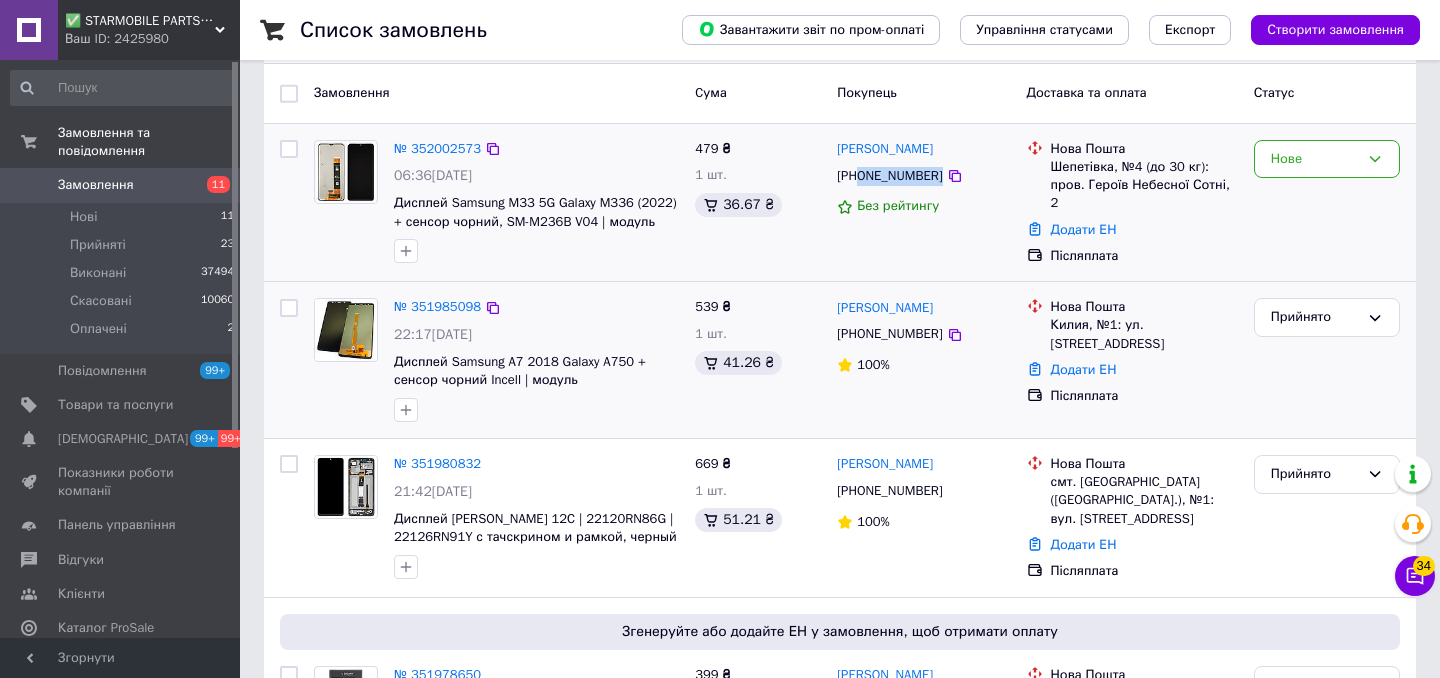 click on "[PHONE_NUMBER]" at bounding box center [923, 176] 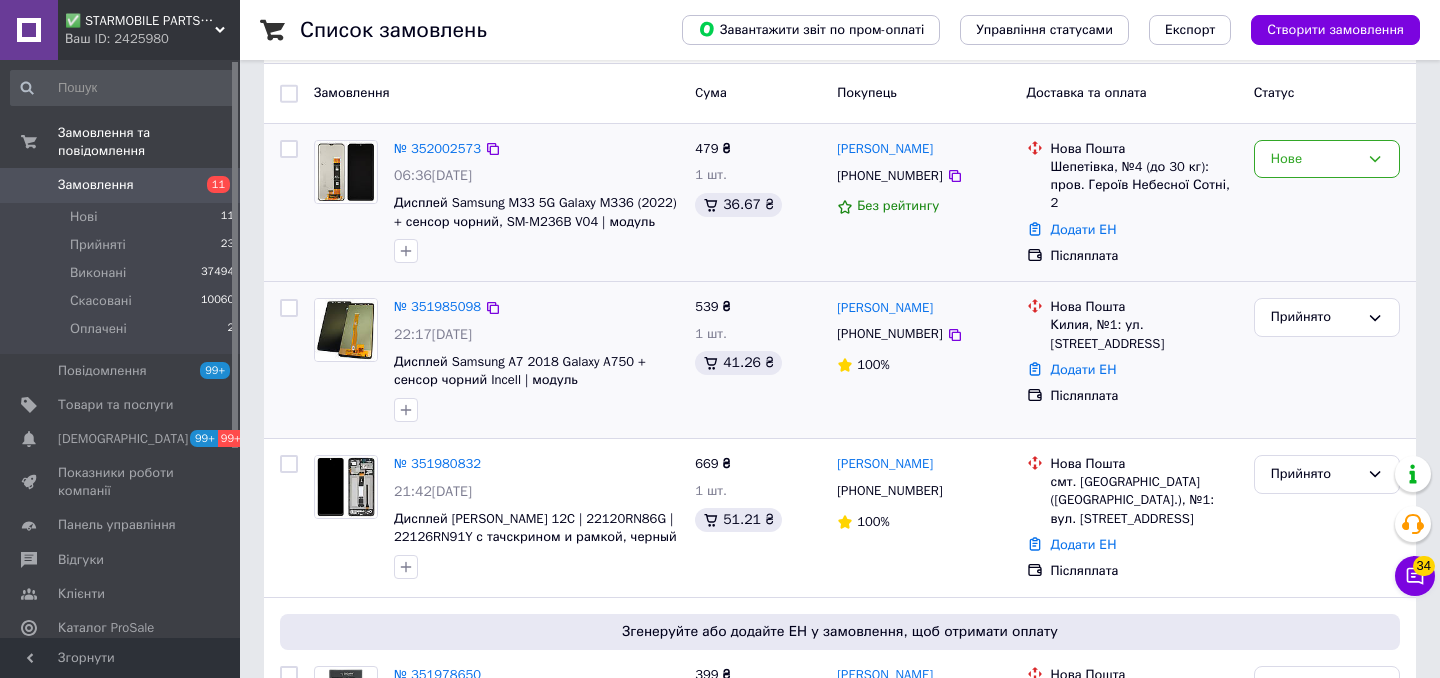 click on "Нове" at bounding box center (1327, 203) 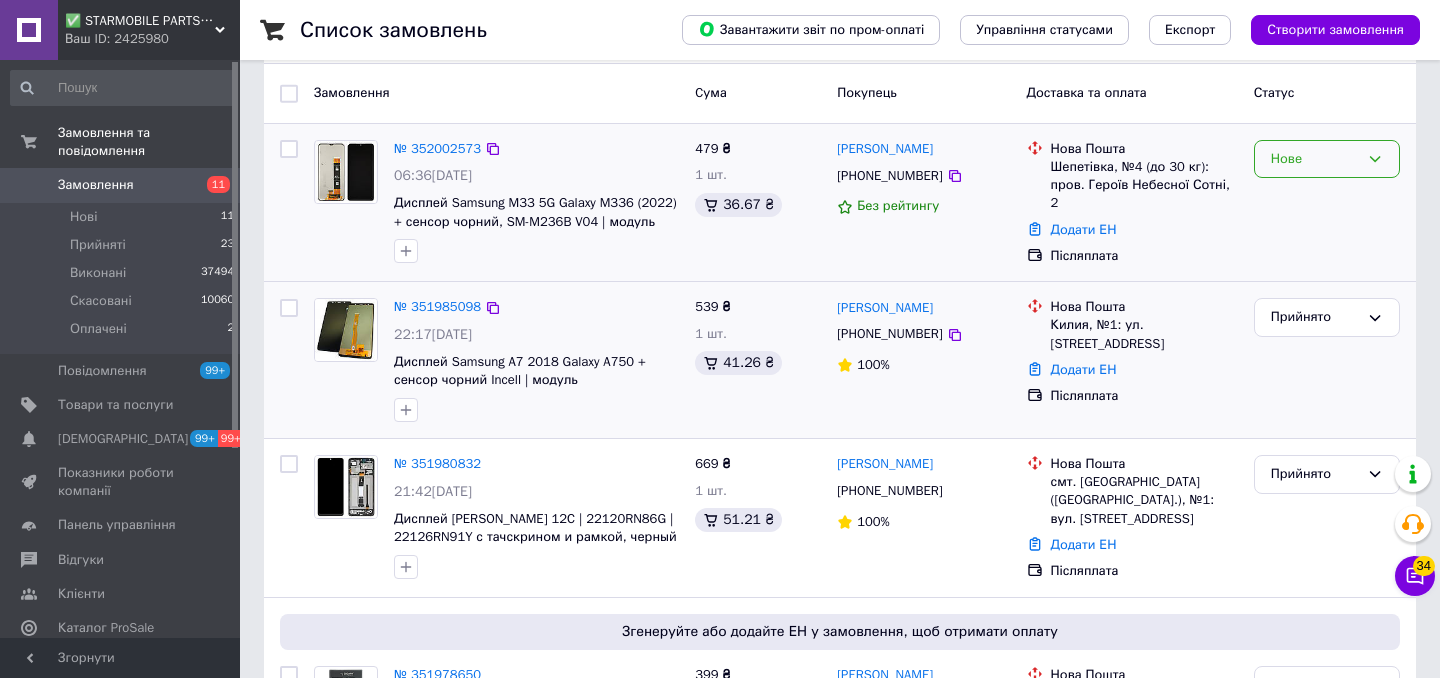 click on "Нове" at bounding box center [1327, 159] 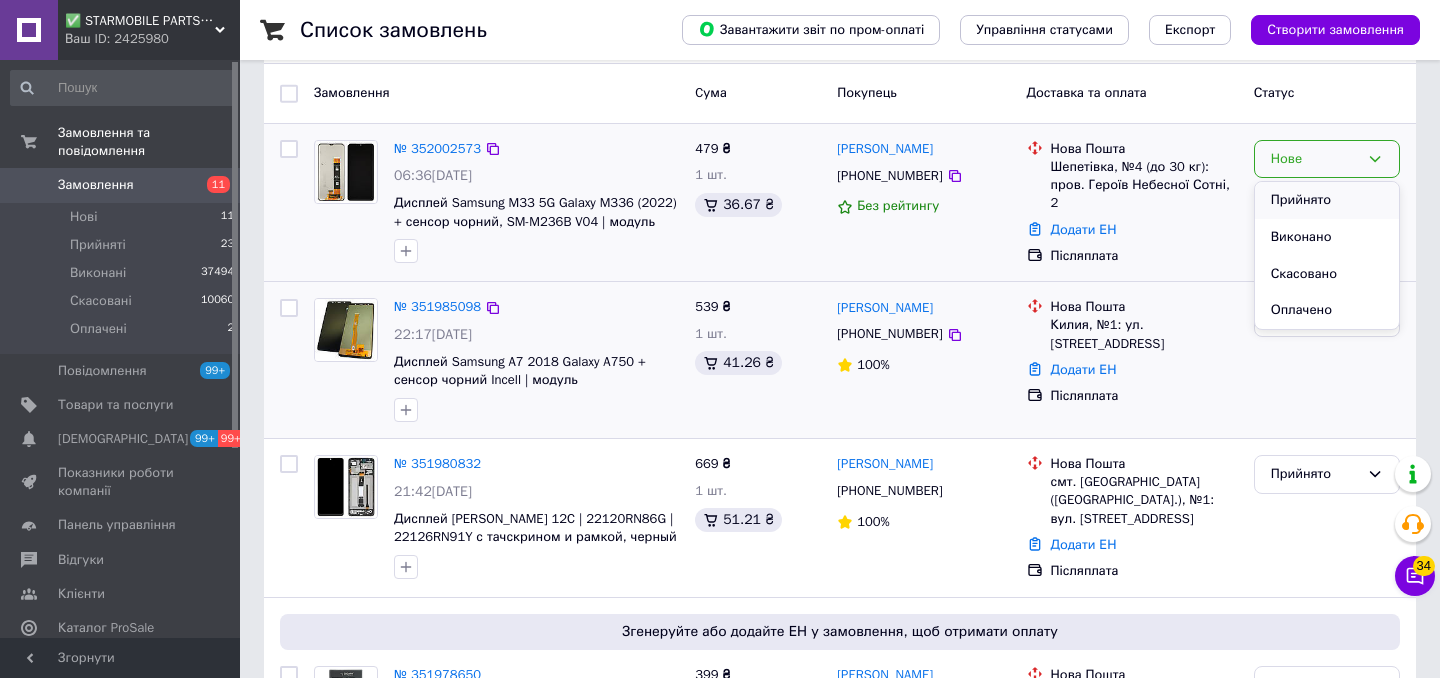 click on "Прийнято" at bounding box center [1327, 200] 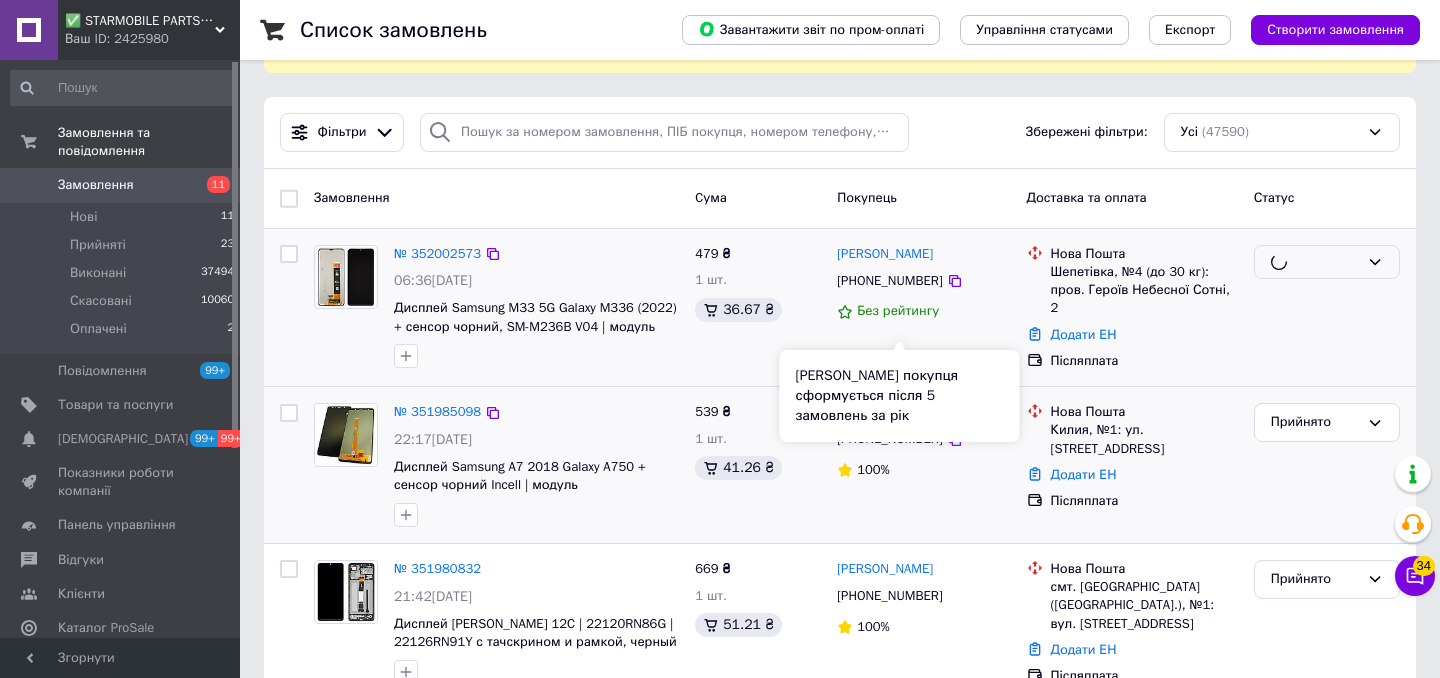 scroll, scrollTop: 86, scrollLeft: 0, axis: vertical 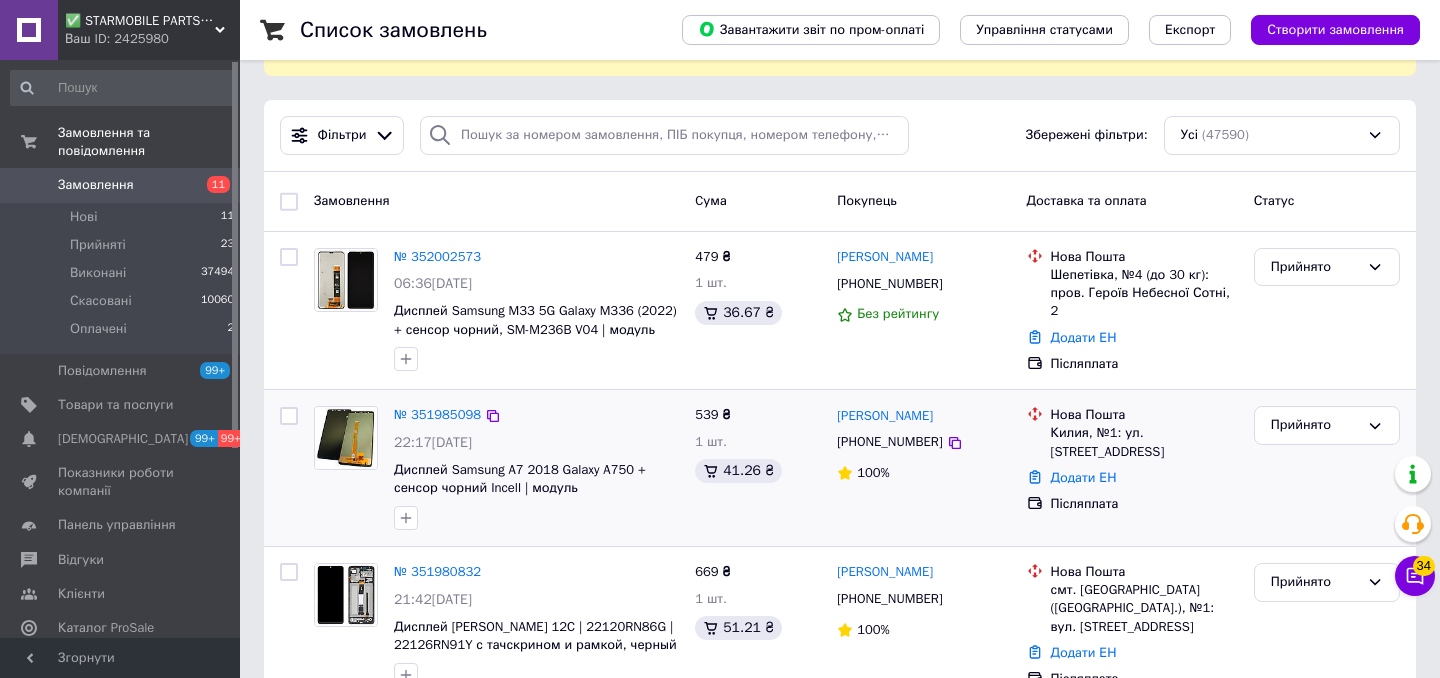 click on "Замовлення" at bounding box center [121, 185] 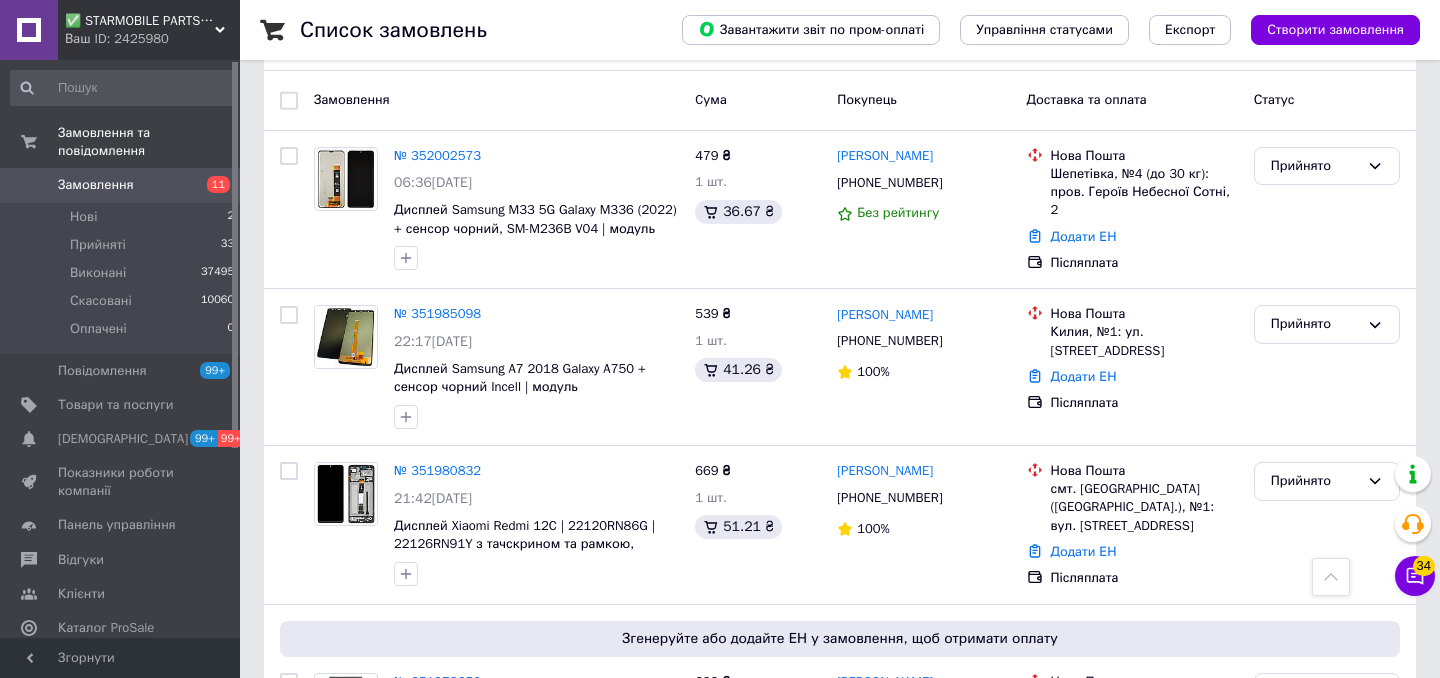 scroll, scrollTop: 0, scrollLeft: 0, axis: both 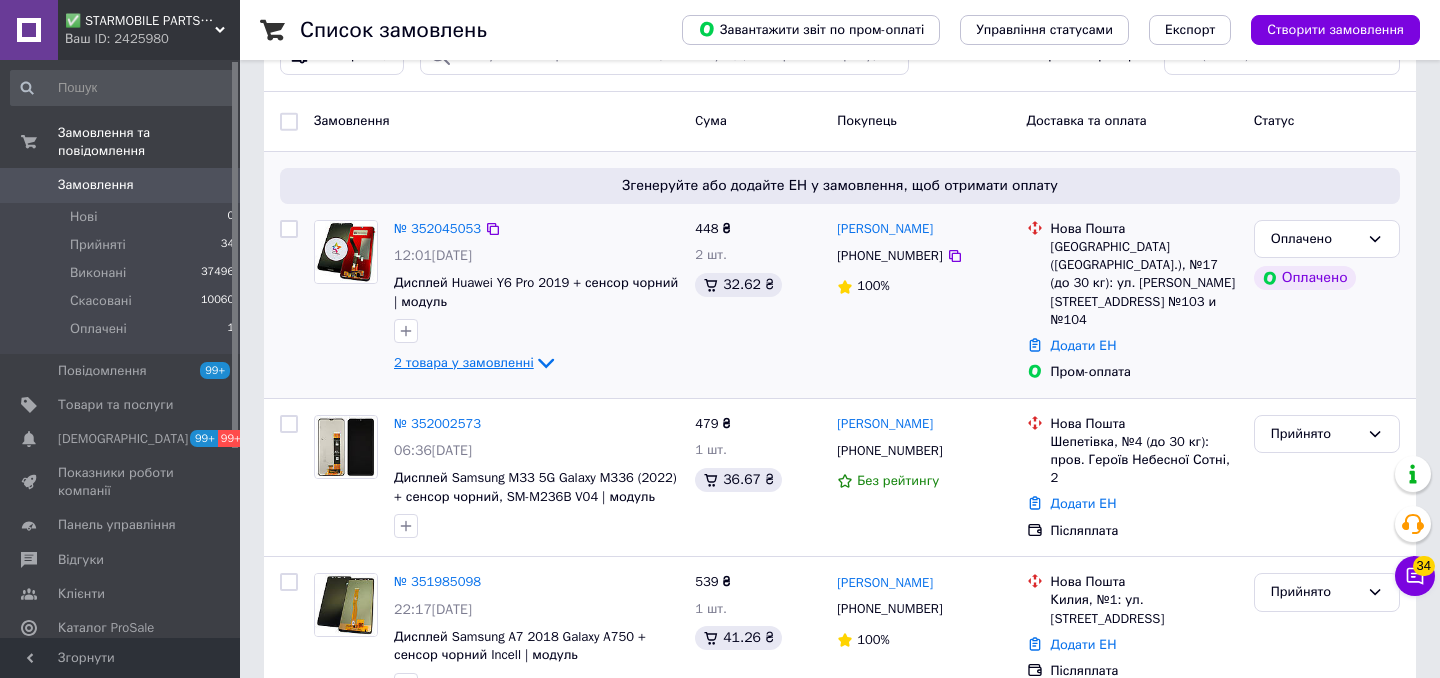 click 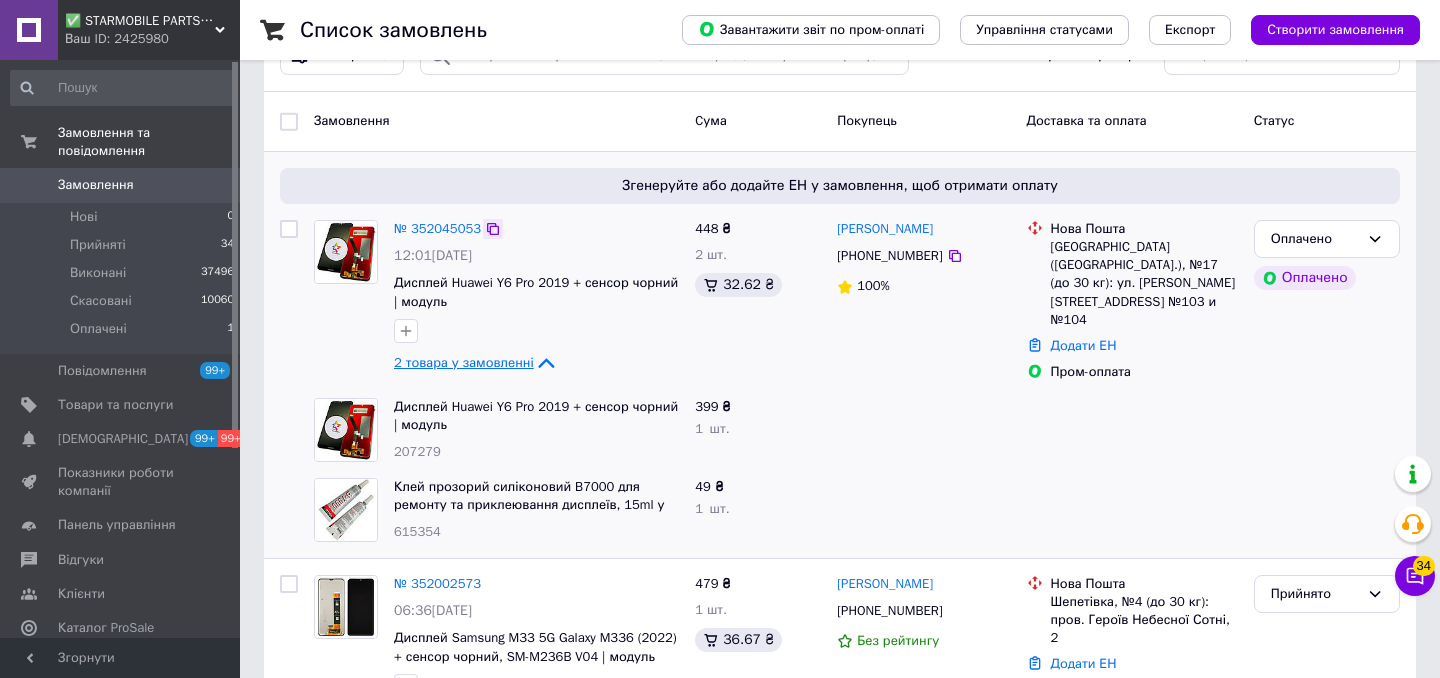 click 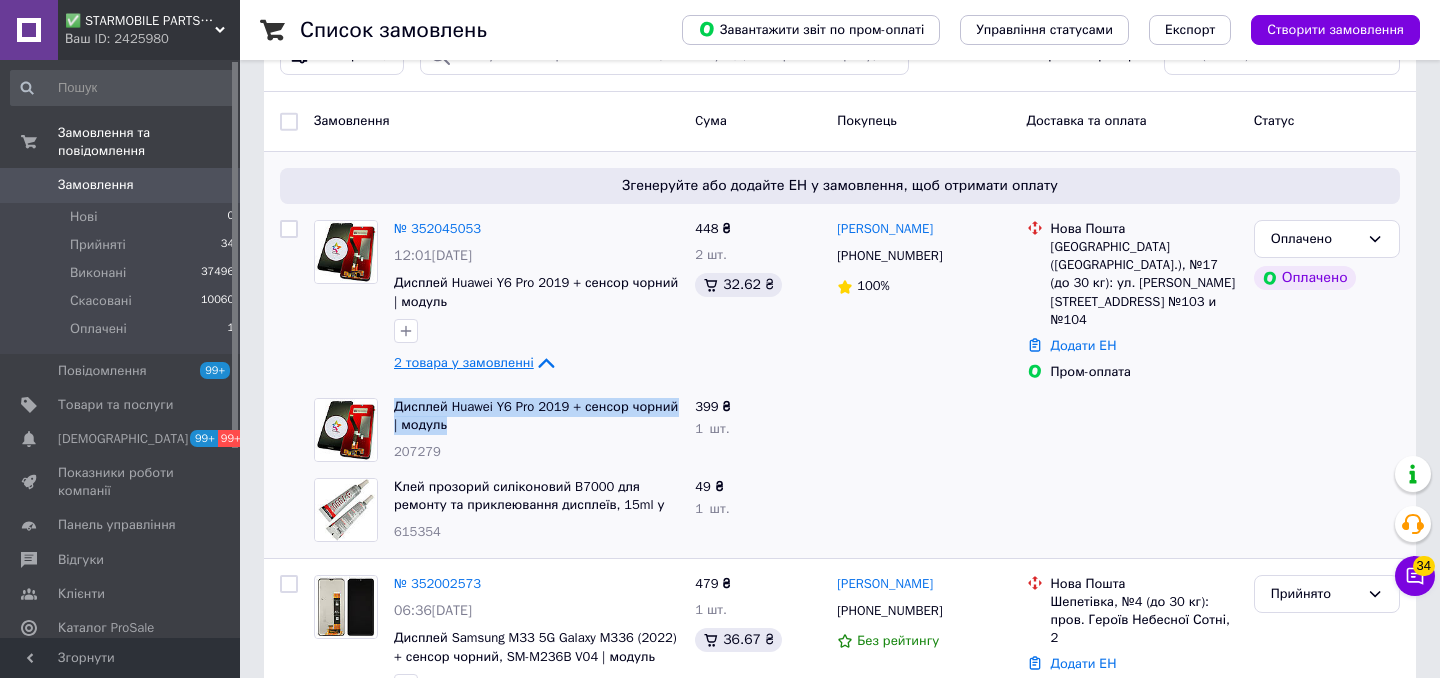 copy on "Дисплей Huawei Y6 Pro 2019 + сенсор чорний | модуль" 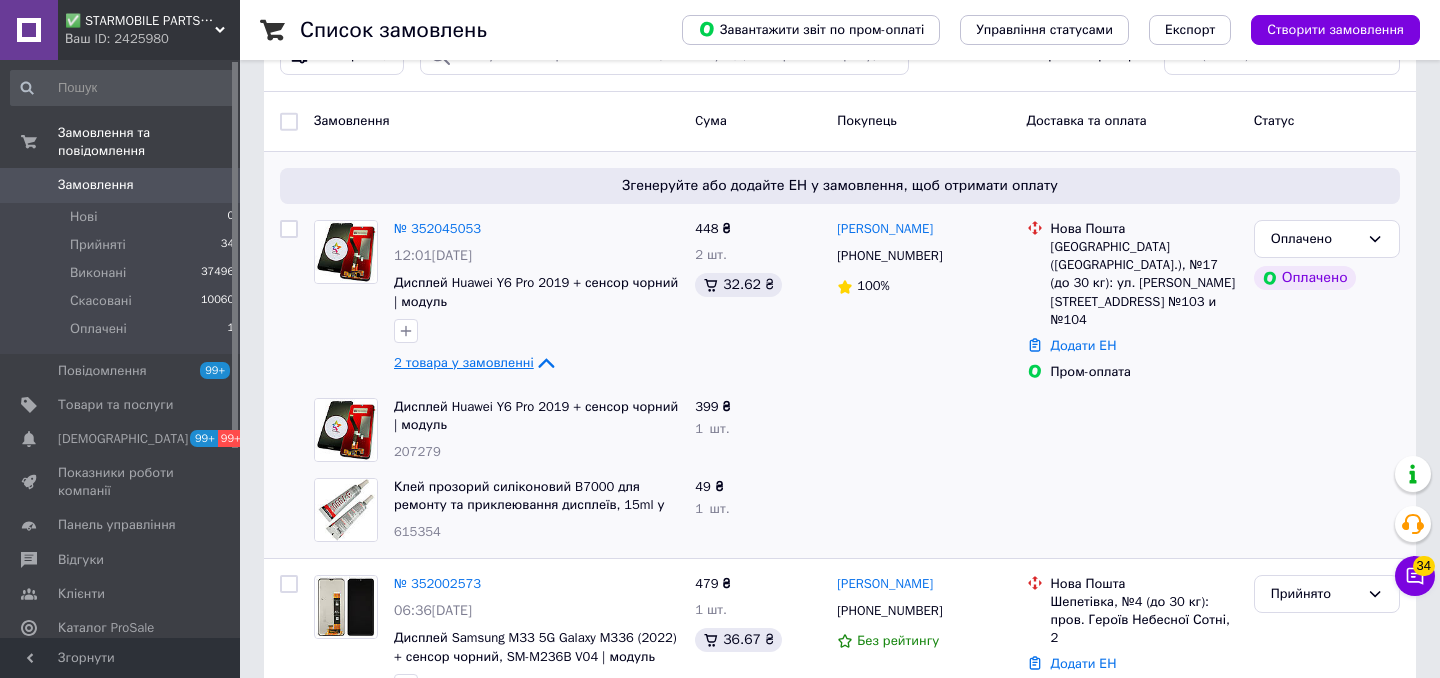 click on "Клей прозорий силіконовий B7000 для ремонту та приклеювання дисплеїв, 15ml у тюбику з дозатором 615354" at bounding box center [536, 510] 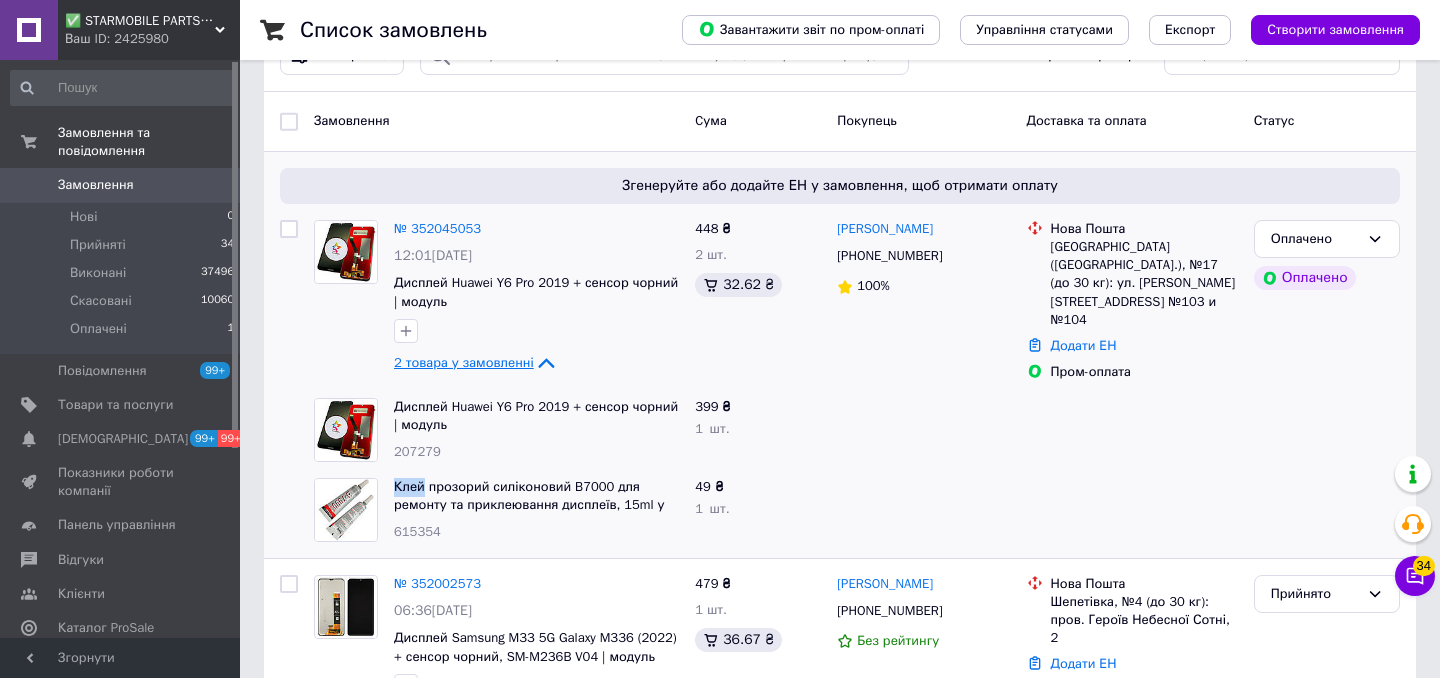 click on "Клей прозорий силіконовий B7000 для ремонту та приклеювання дисплеїв, 15ml у тюбику з дозатором 615354" at bounding box center (536, 510) 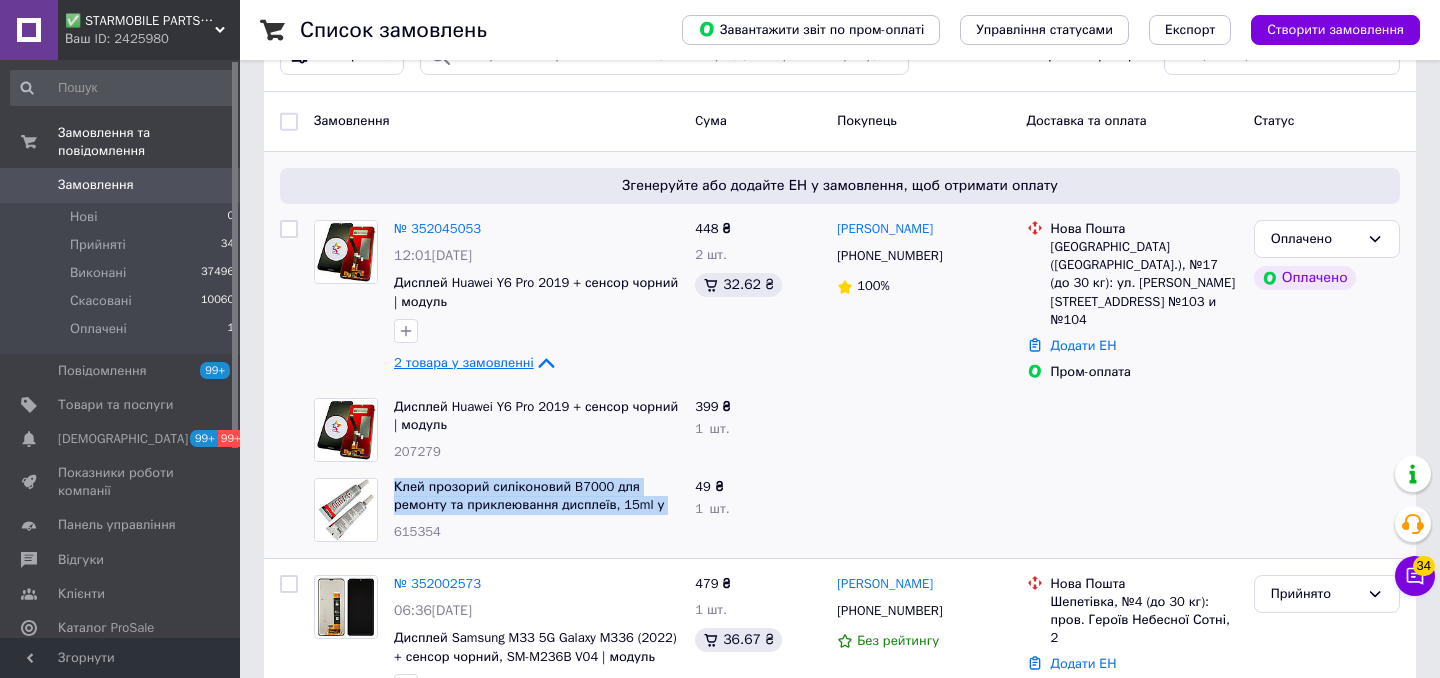 click on "Клей прозорий силіконовий B7000 для ремонту та приклеювання дисплеїв, 15ml у тюбику з дозатором 615354" at bounding box center [536, 510] 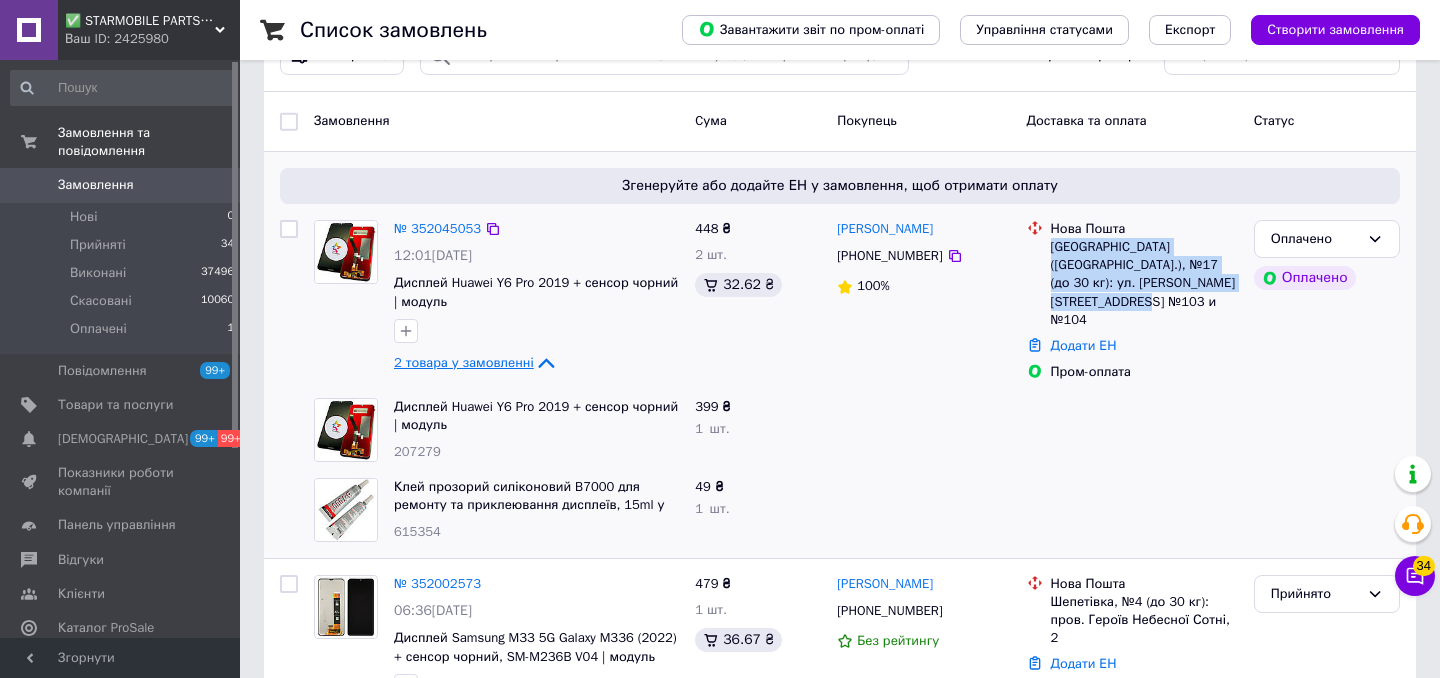 drag, startPoint x: 1156, startPoint y: 321, endPoint x: 1049, endPoint y: 264, distance: 121.235306 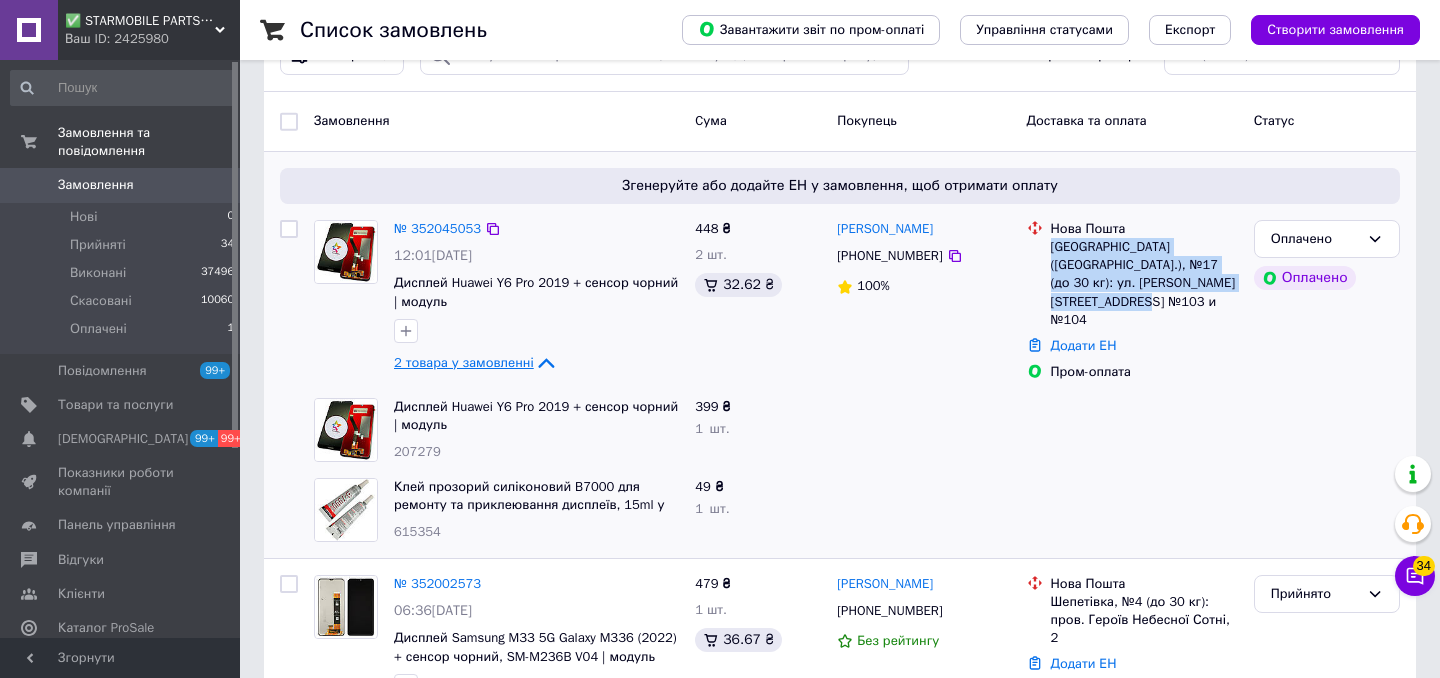 copy on "Белая Церковь (Киевская обл.), №17 (до 30 кг): ул. Шолом Алейхема, 37, пом. №103 и №104" 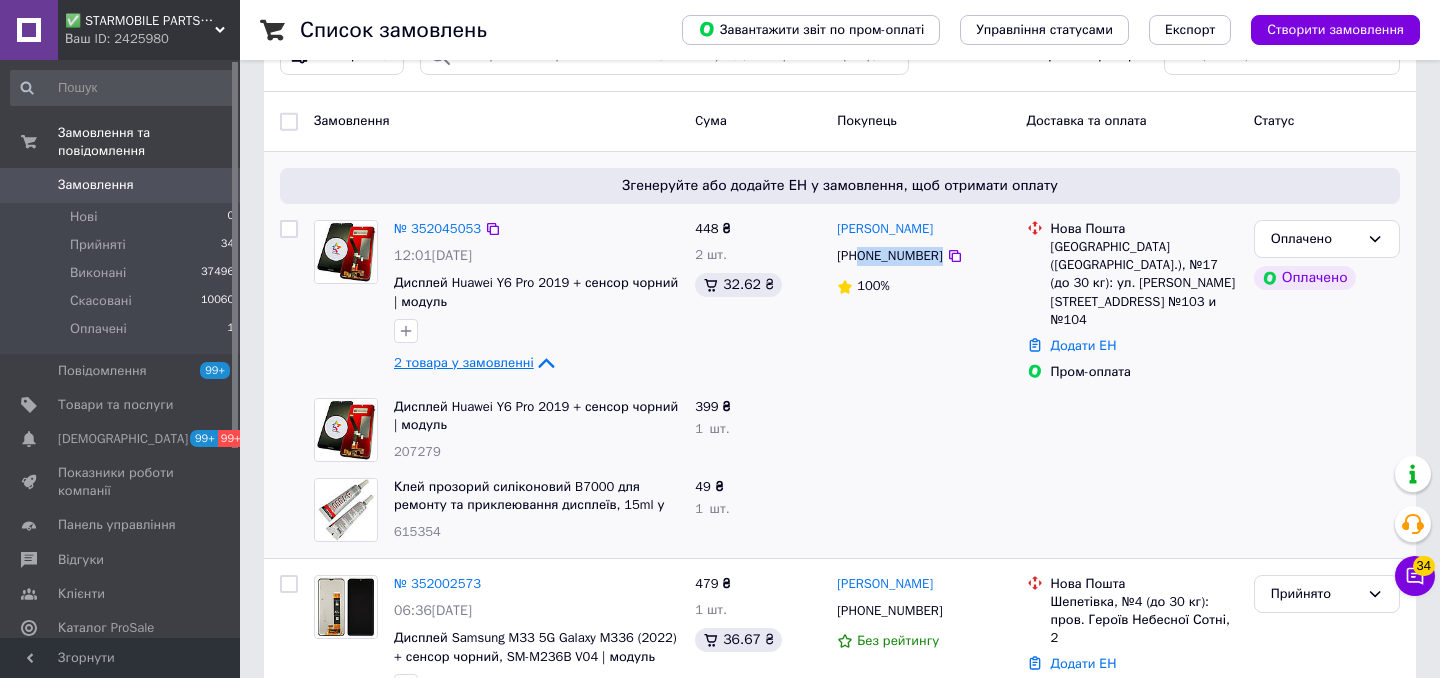 drag, startPoint x: 972, startPoint y: 279, endPoint x: 863, endPoint y: 279, distance: 109 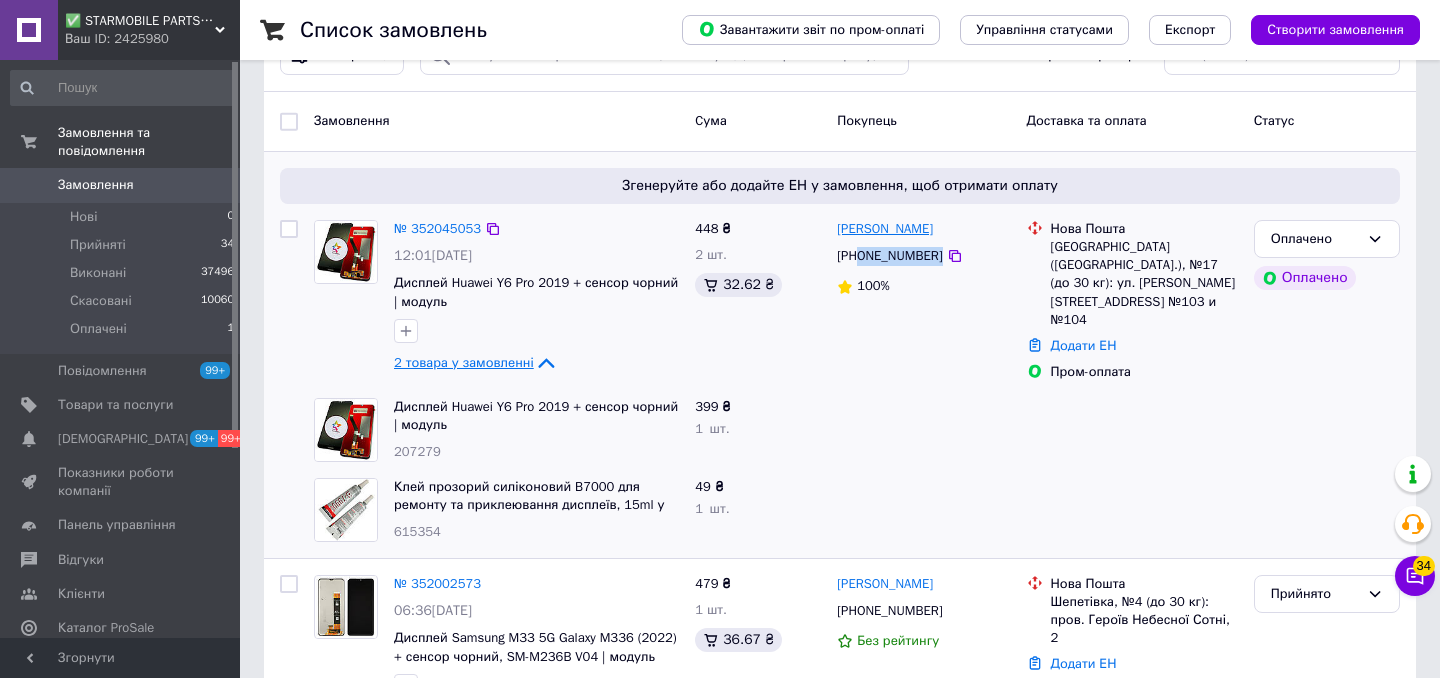 copy on "[PERSON_NAME]" 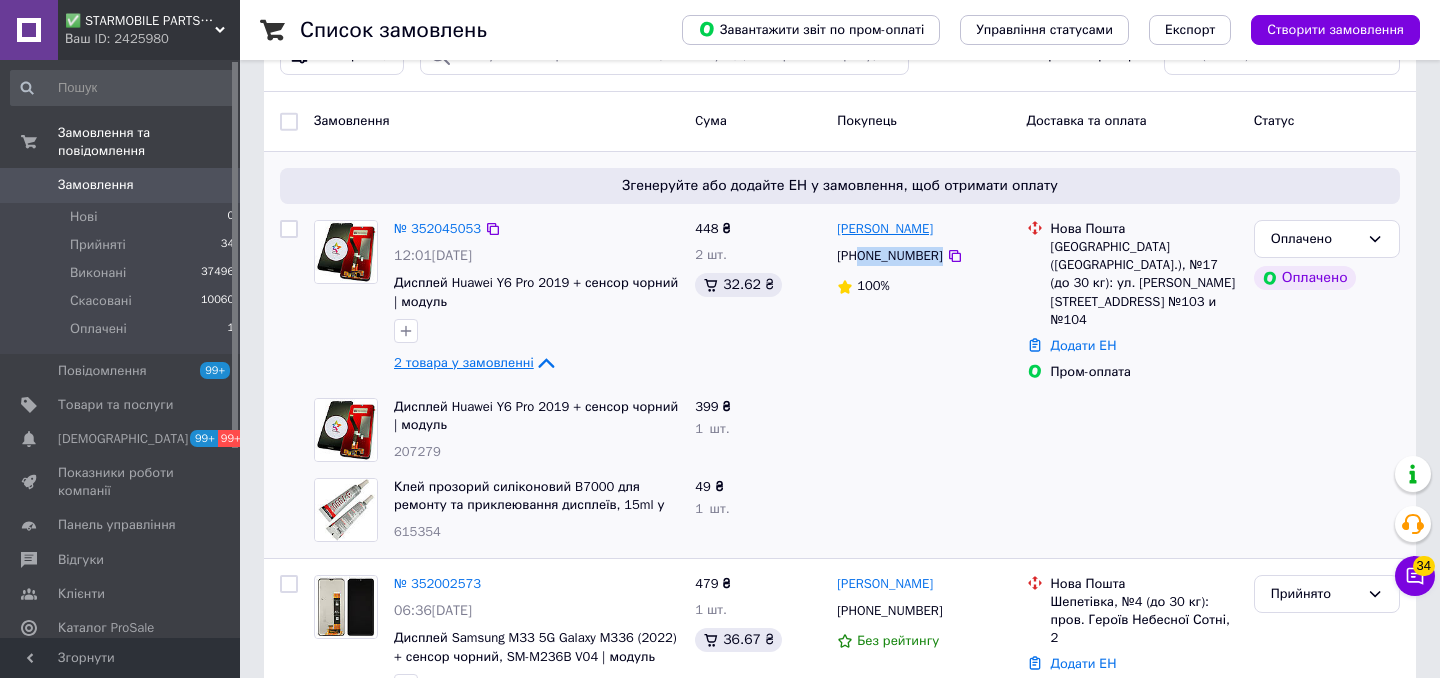 drag, startPoint x: 979, startPoint y: 250, endPoint x: 839, endPoint y: 251, distance: 140.00357 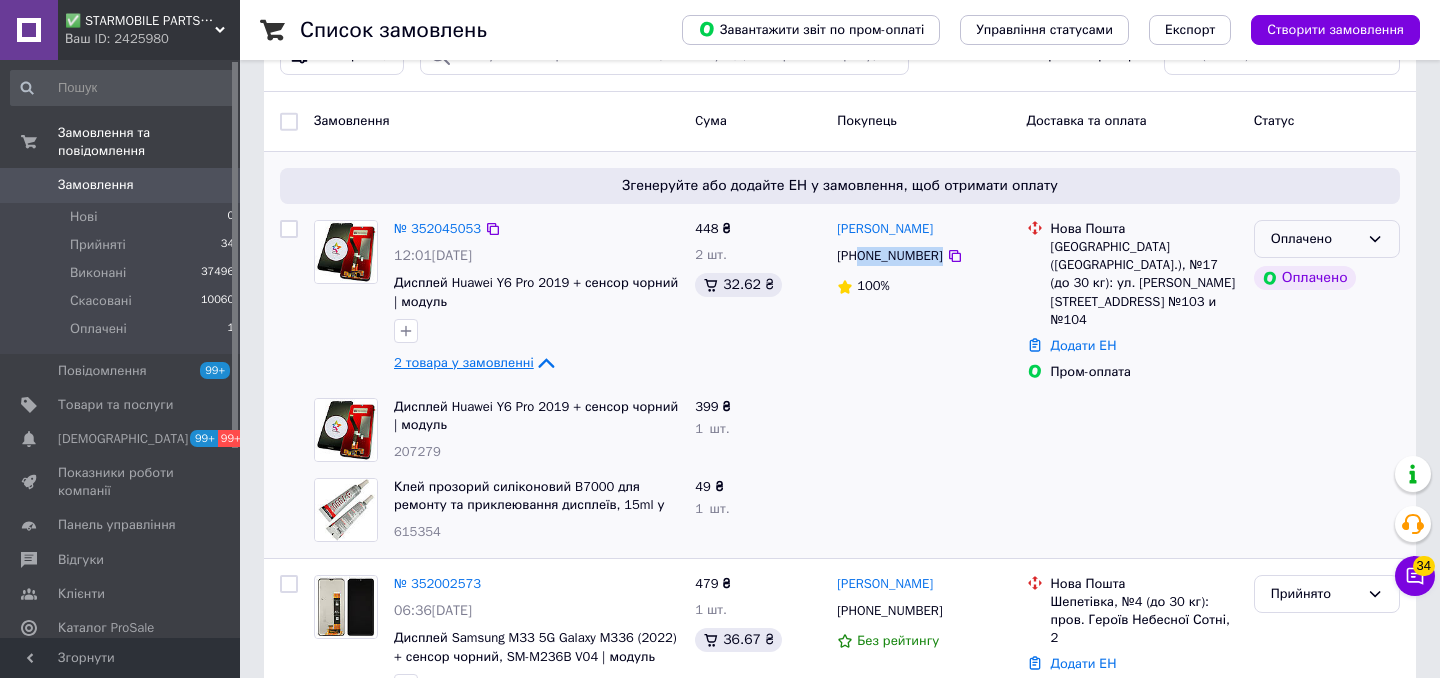 click on "Оплачено" at bounding box center (1315, 239) 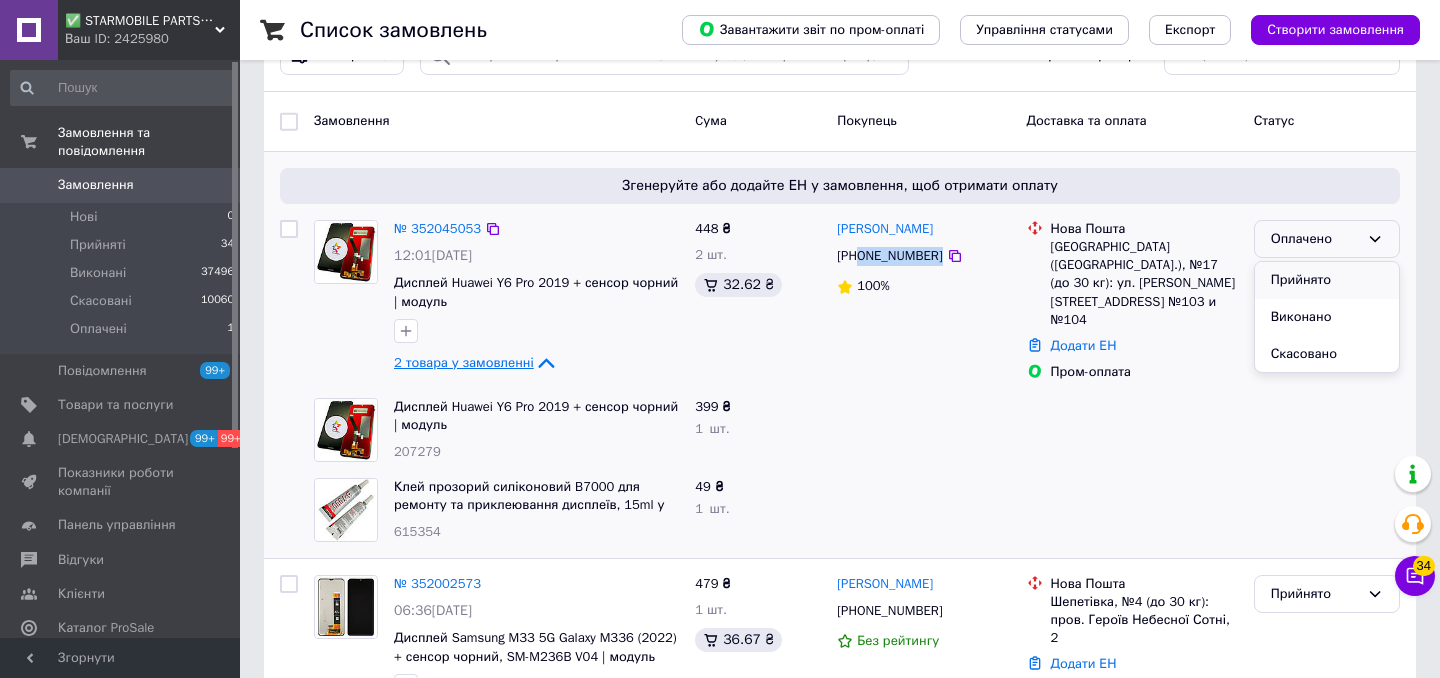 click on "Прийнято" at bounding box center (1327, 280) 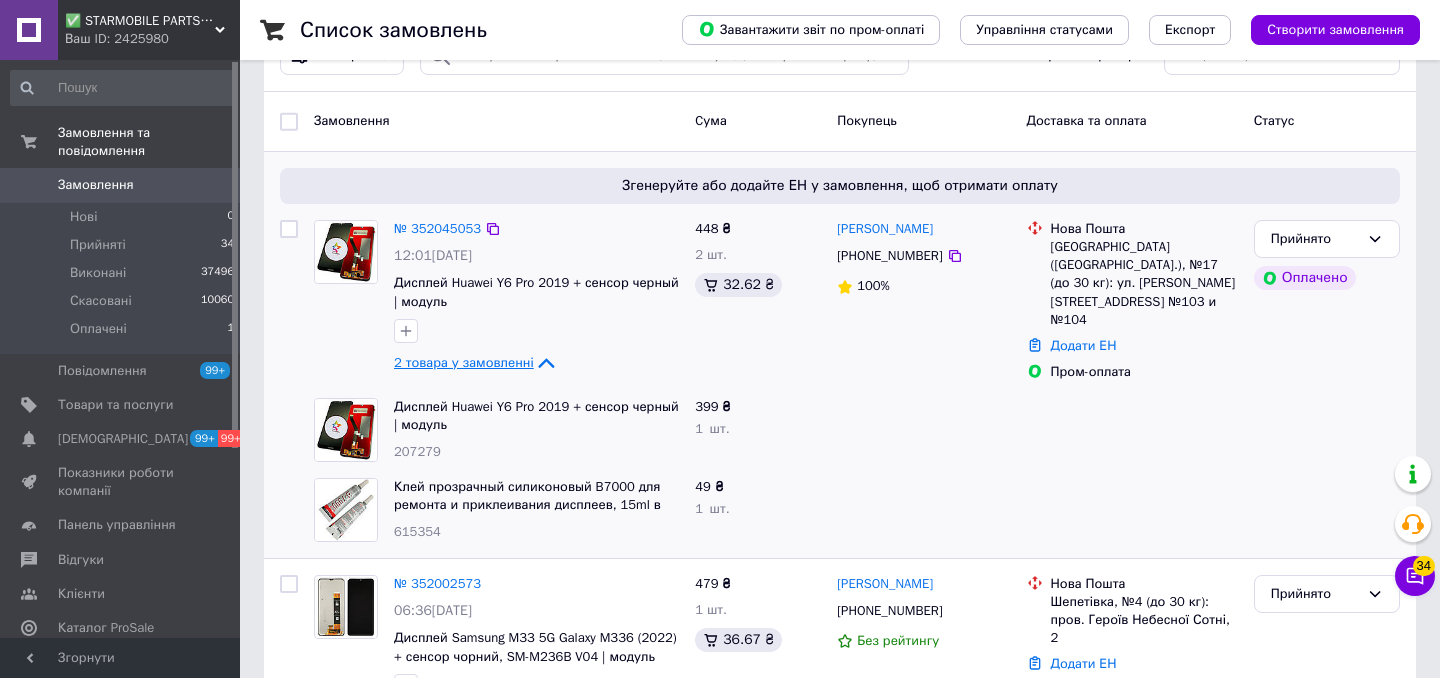 click on "Додати ЕН" at bounding box center (1144, 346) 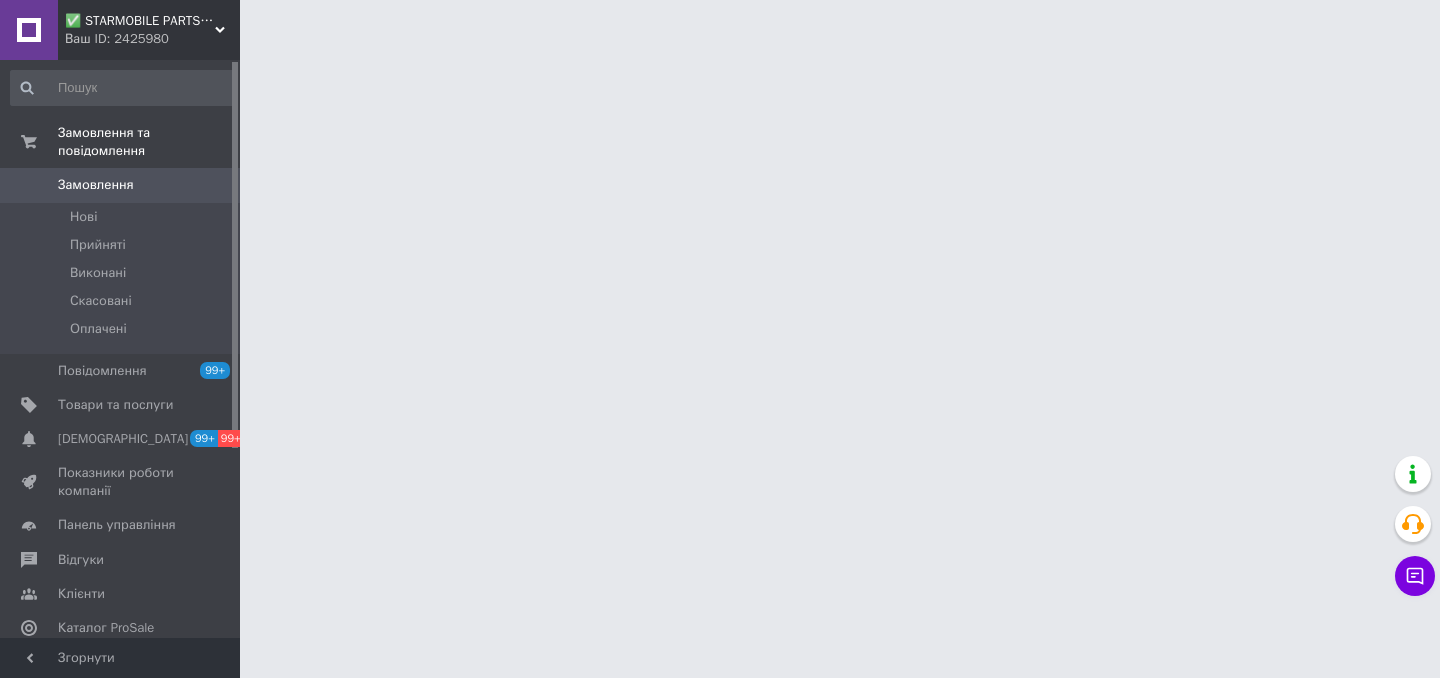 scroll, scrollTop: 0, scrollLeft: 0, axis: both 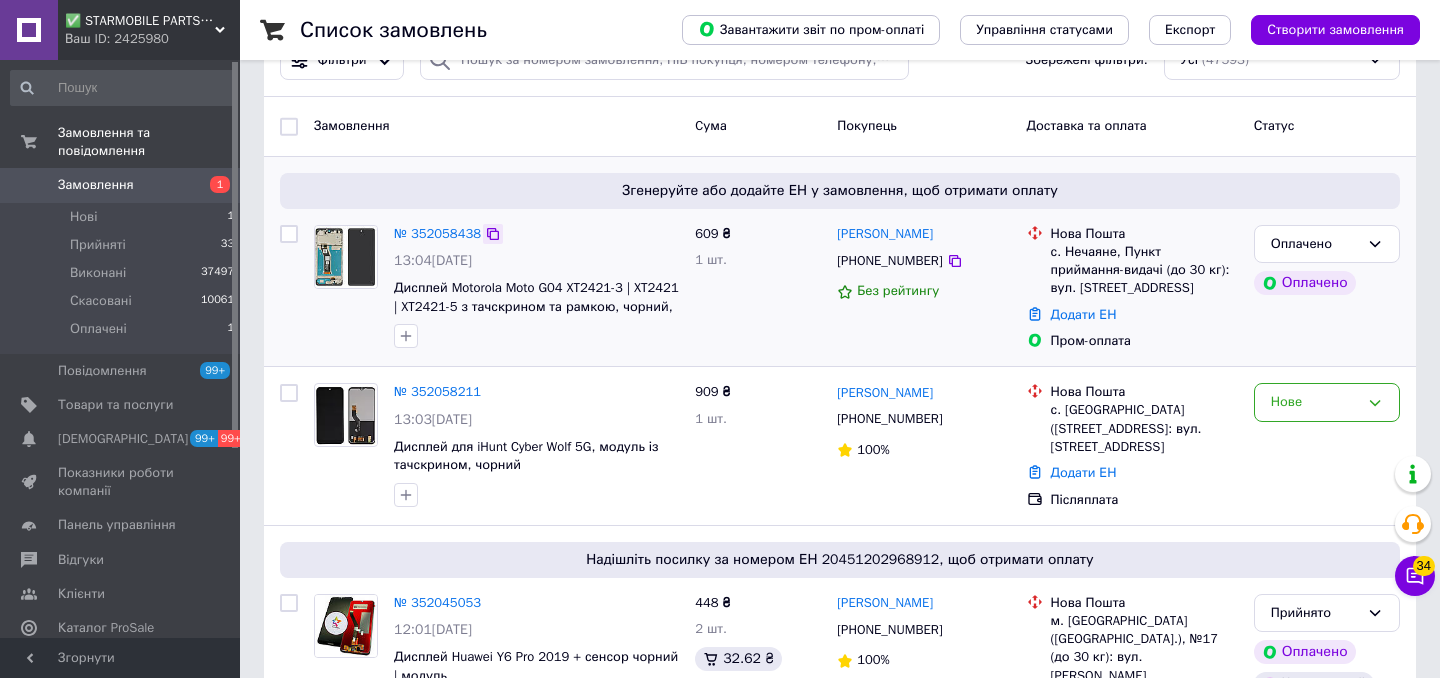 click 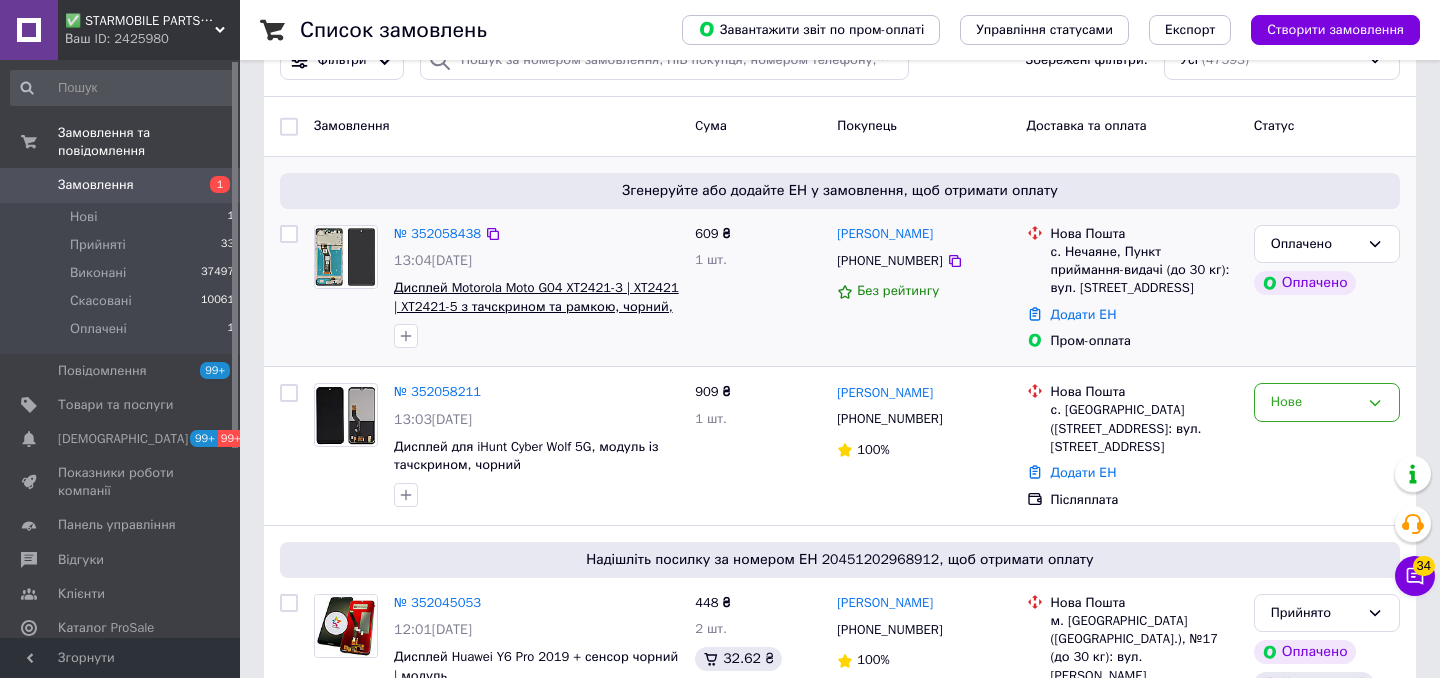 click on "Дисплей Motorola Moto G04 XT2421-3 | XT2421 | XT2421-5 з тачскрином та рамкою, чорний, TFT | модуль" at bounding box center [536, 306] 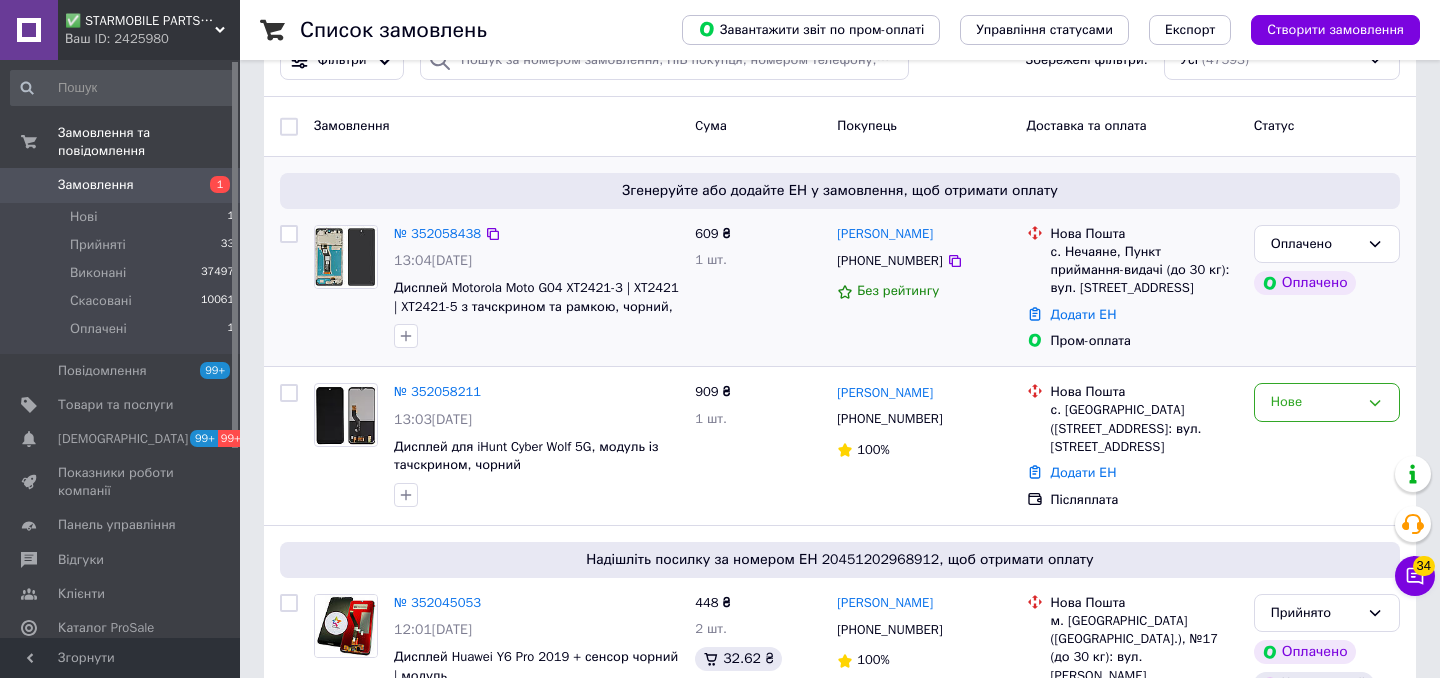 click on "№ 352058438 13:04[DATE] Дисплей Motorola Moto G04 XT2421-3 | XT2421 | XT2421-5 з тачскрином та рамкою, чорний, TFT | модуль" at bounding box center [536, 287] 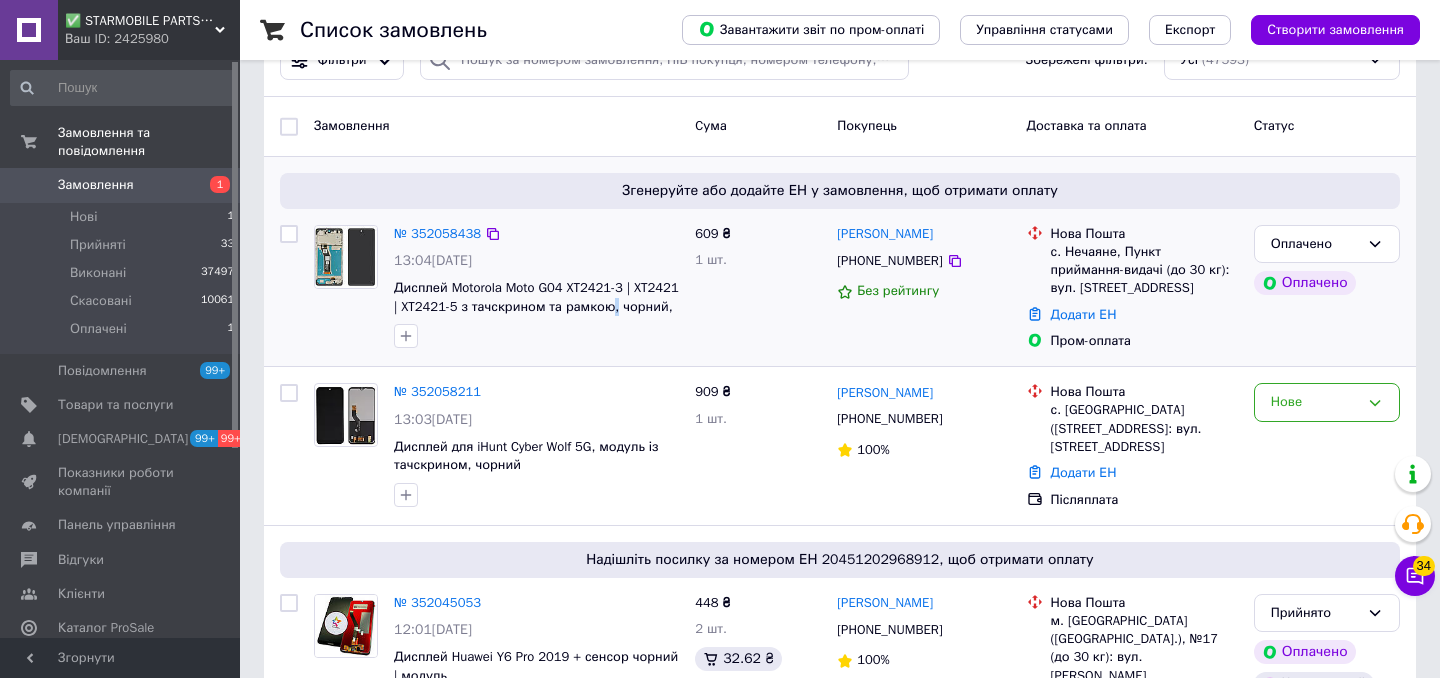 click on "№ 352058438 13:04[DATE] Дисплей Motorola Moto G04 XT2421-3 | XT2421 | XT2421-5 з тачскрином та рамкою, чорний, TFT | модуль" at bounding box center [536, 287] 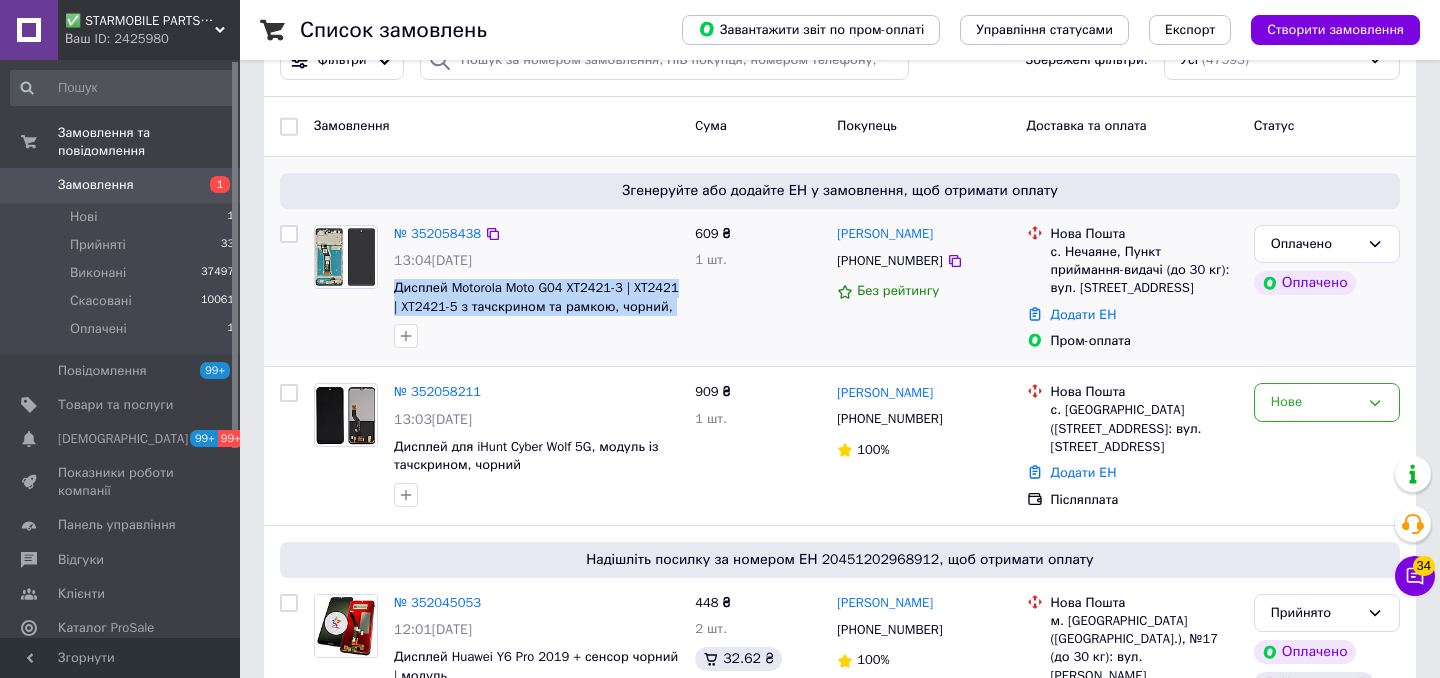 click on "№ 352058438 13:04[DATE] Дисплей Motorola Moto G04 XT2421-3 | XT2421 | XT2421-5 з тачскрином та рамкою, чорний, TFT | модуль" at bounding box center [536, 287] 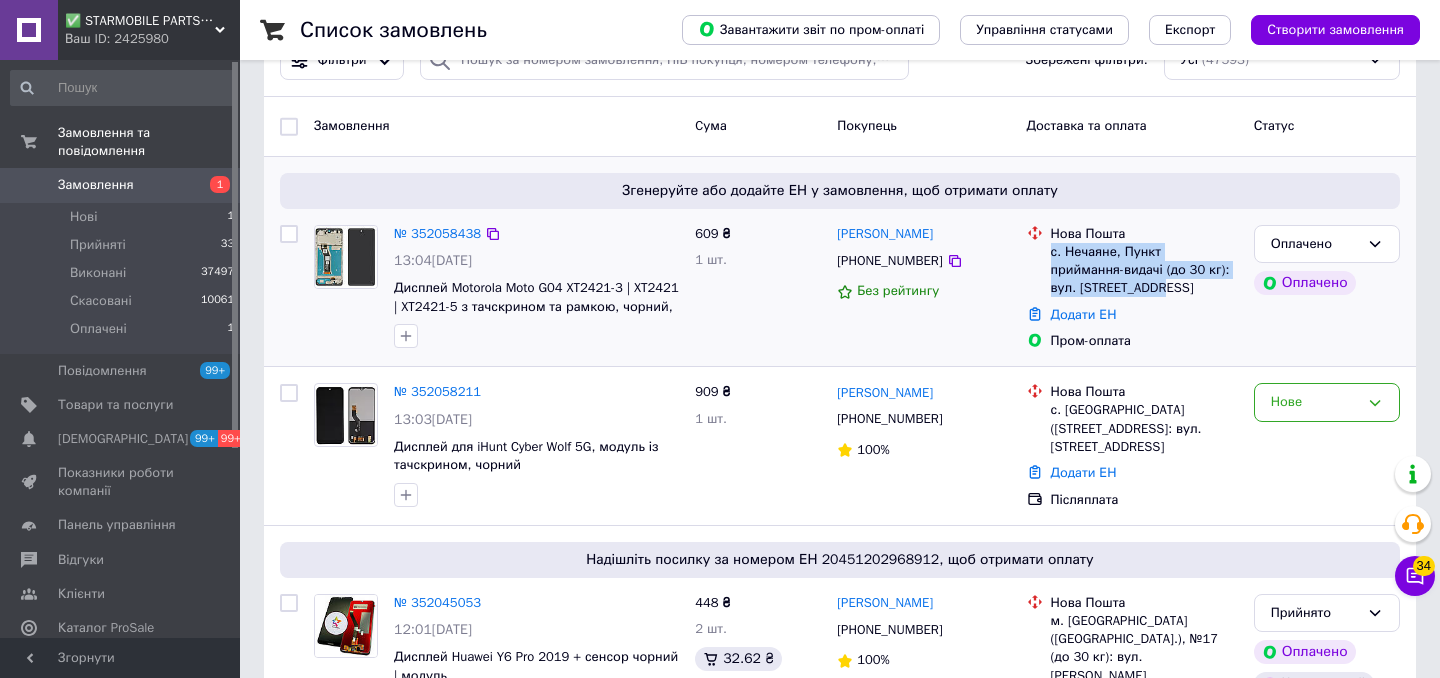 copy on "с. Нечаяне, Пункт приймання-видачі (до 30 кг): вул. [STREET_ADDRESS]" 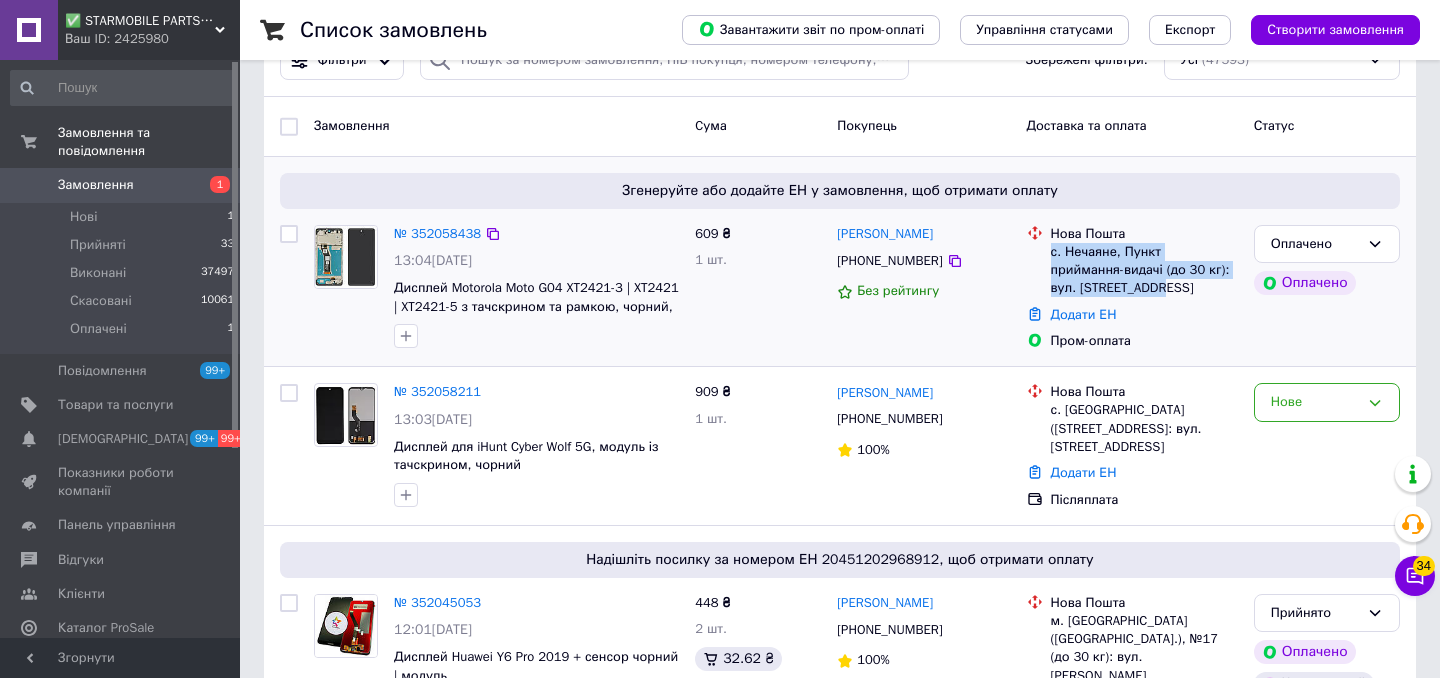 drag, startPoint x: 1166, startPoint y: 304, endPoint x: 1051, endPoint y: 272, distance: 119.36918 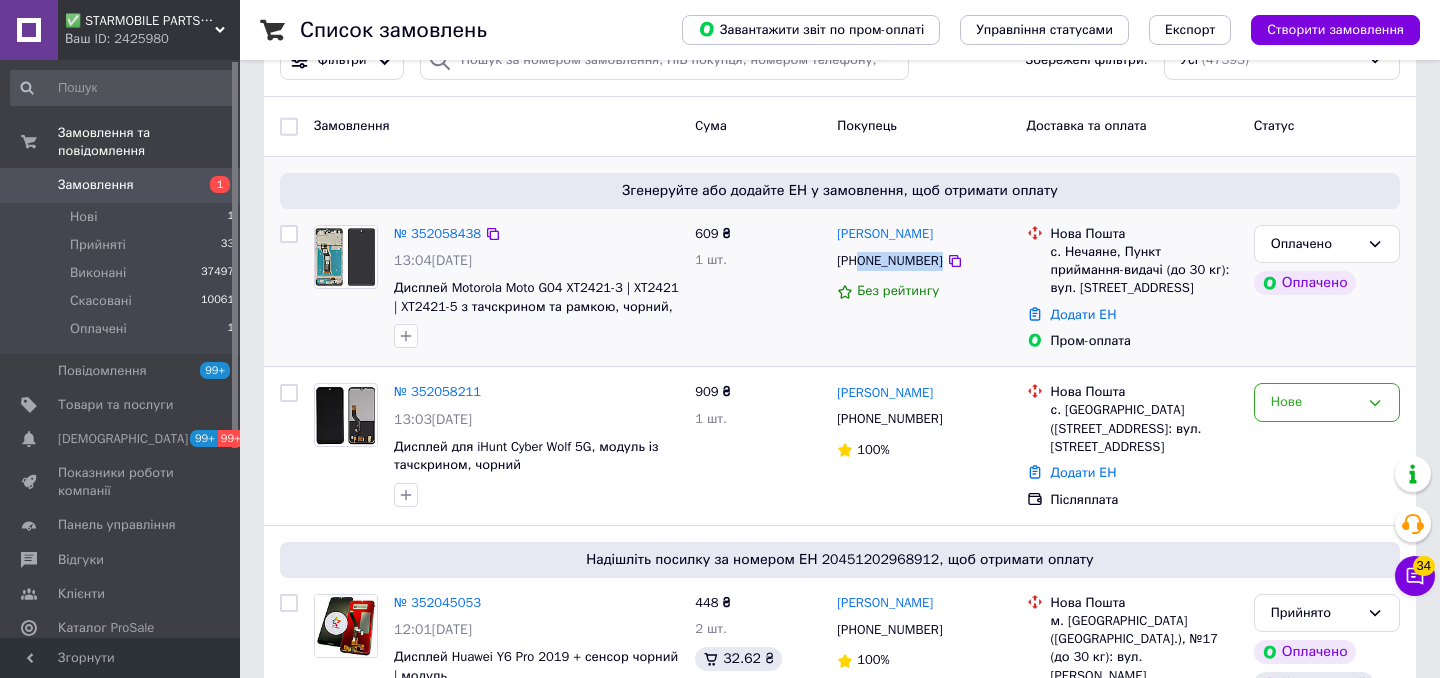 drag, startPoint x: 970, startPoint y: 283, endPoint x: 862, endPoint y: 284, distance: 108.00463 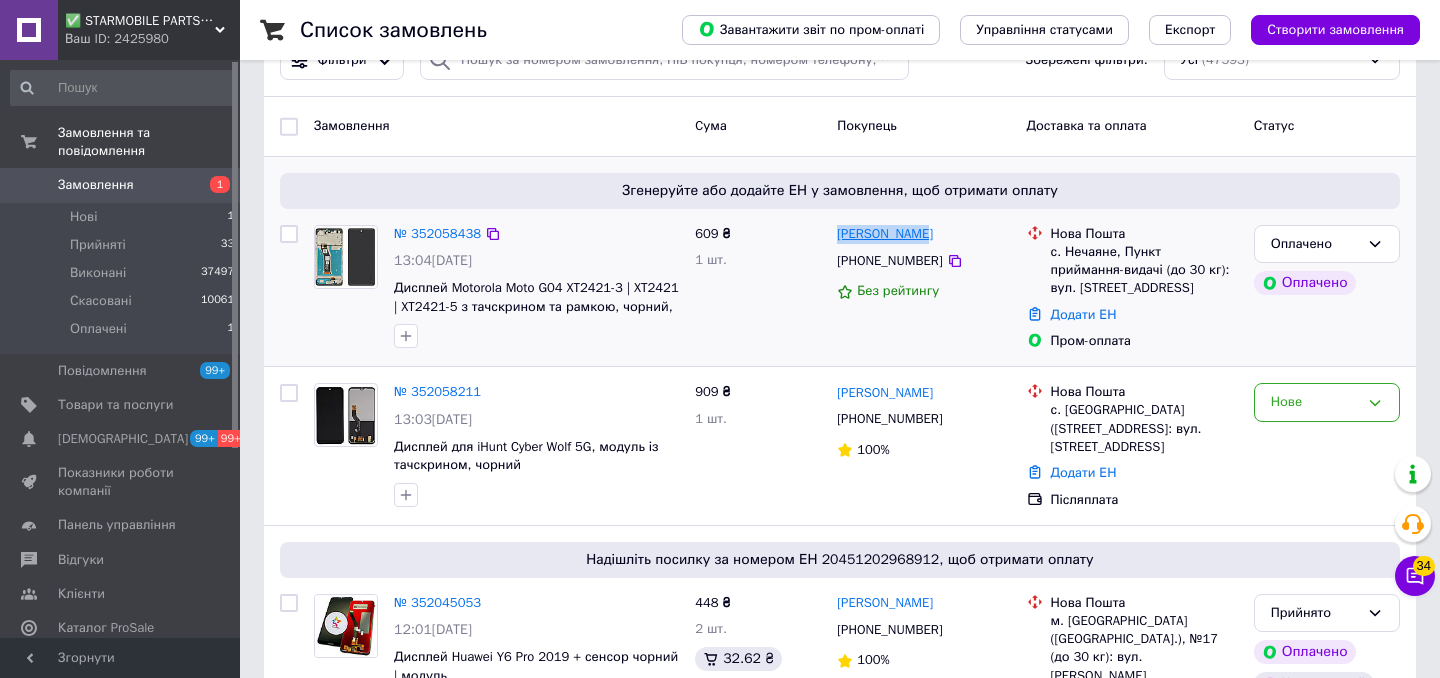 drag, startPoint x: 950, startPoint y: 254, endPoint x: 837, endPoint y: 249, distance: 113.110565 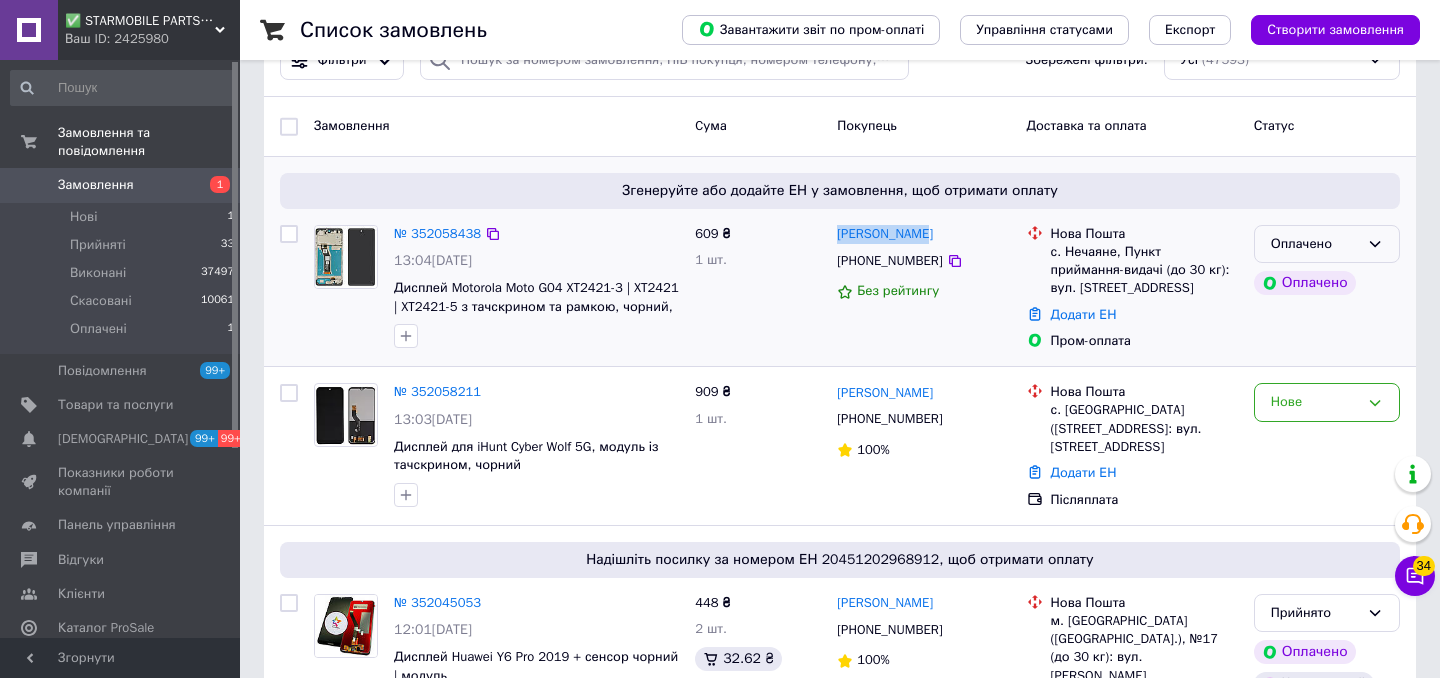 click on "Оплачено" at bounding box center (1327, 244) 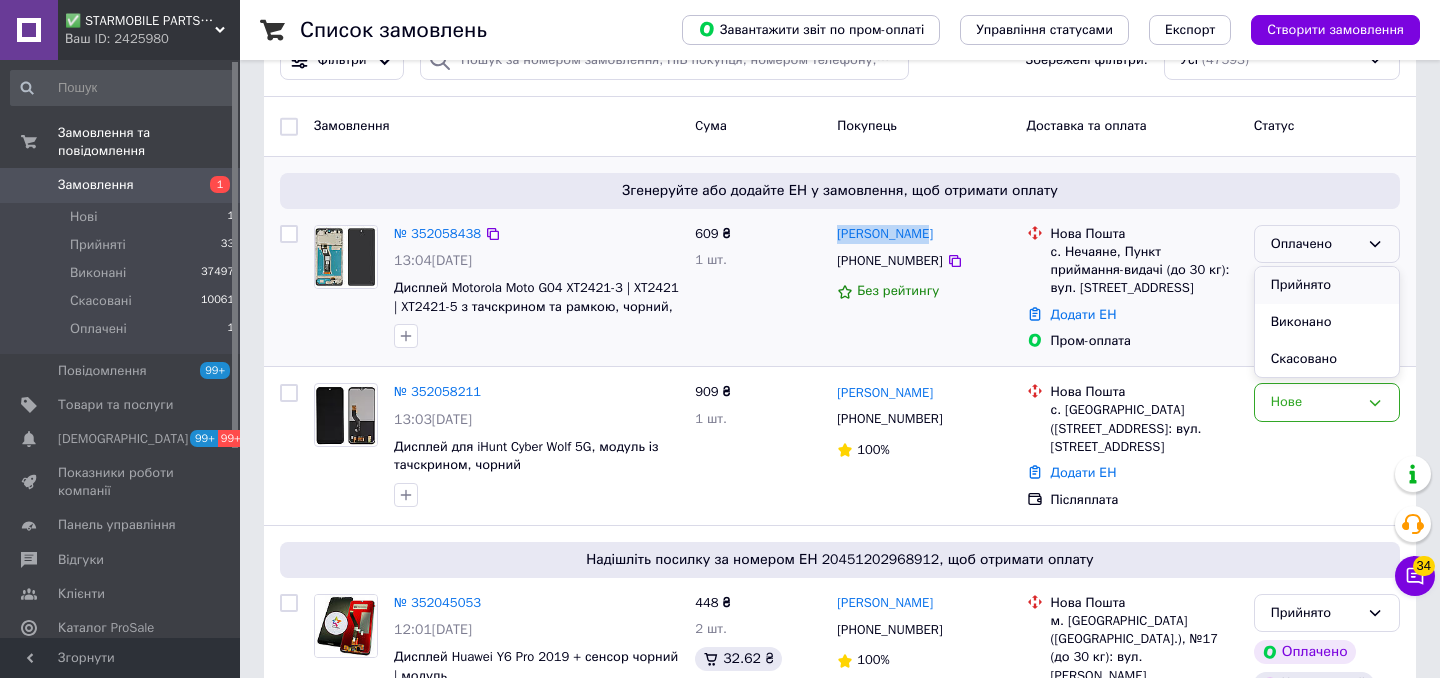 click on "Прийнято" at bounding box center (1327, 285) 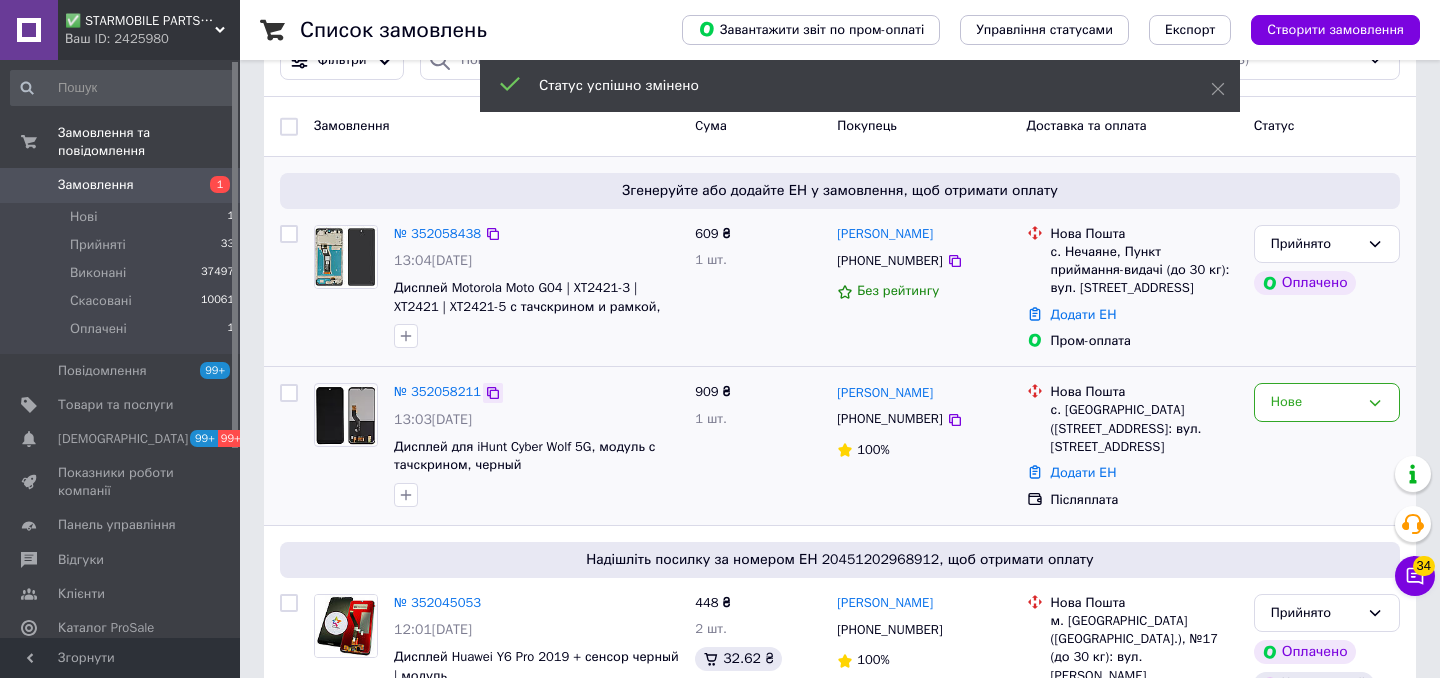 click 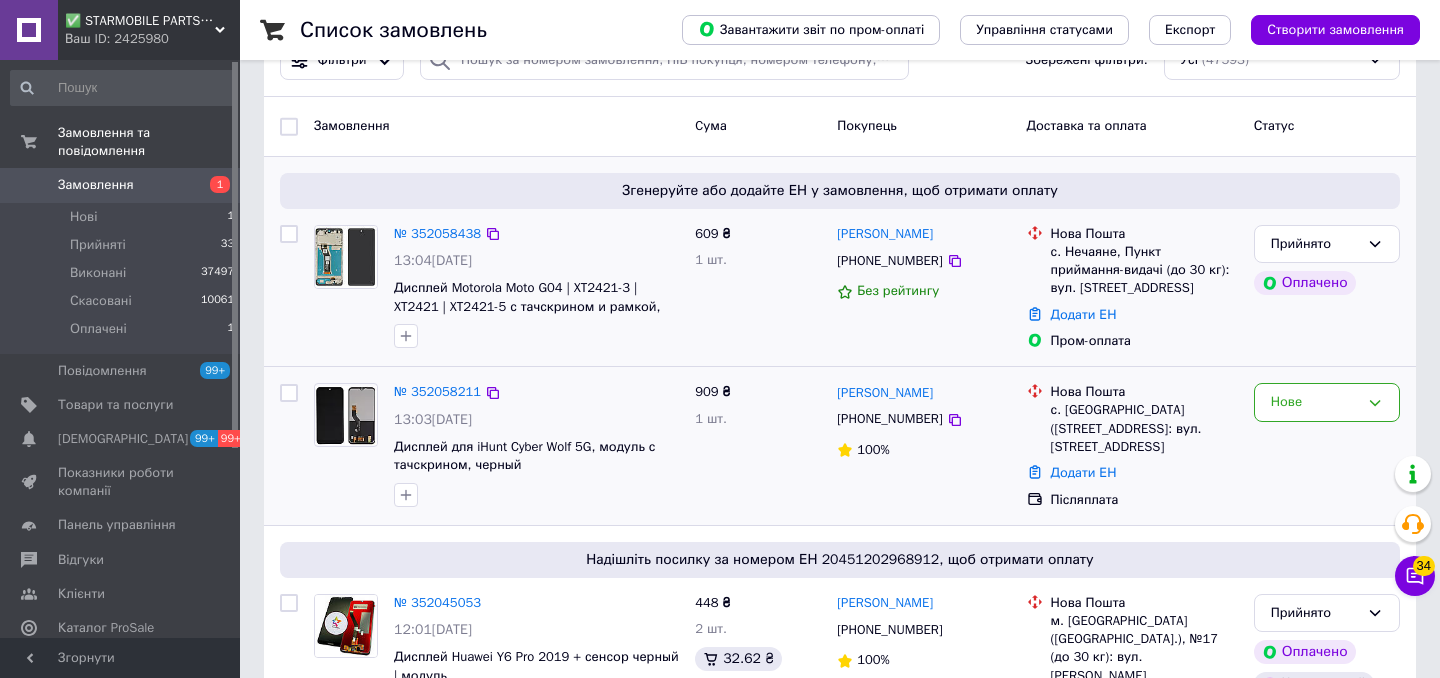 click on "Дисплей для iHunt Cyber Wolf 5G, модуль с тачскрином, черный" at bounding box center (536, 456) 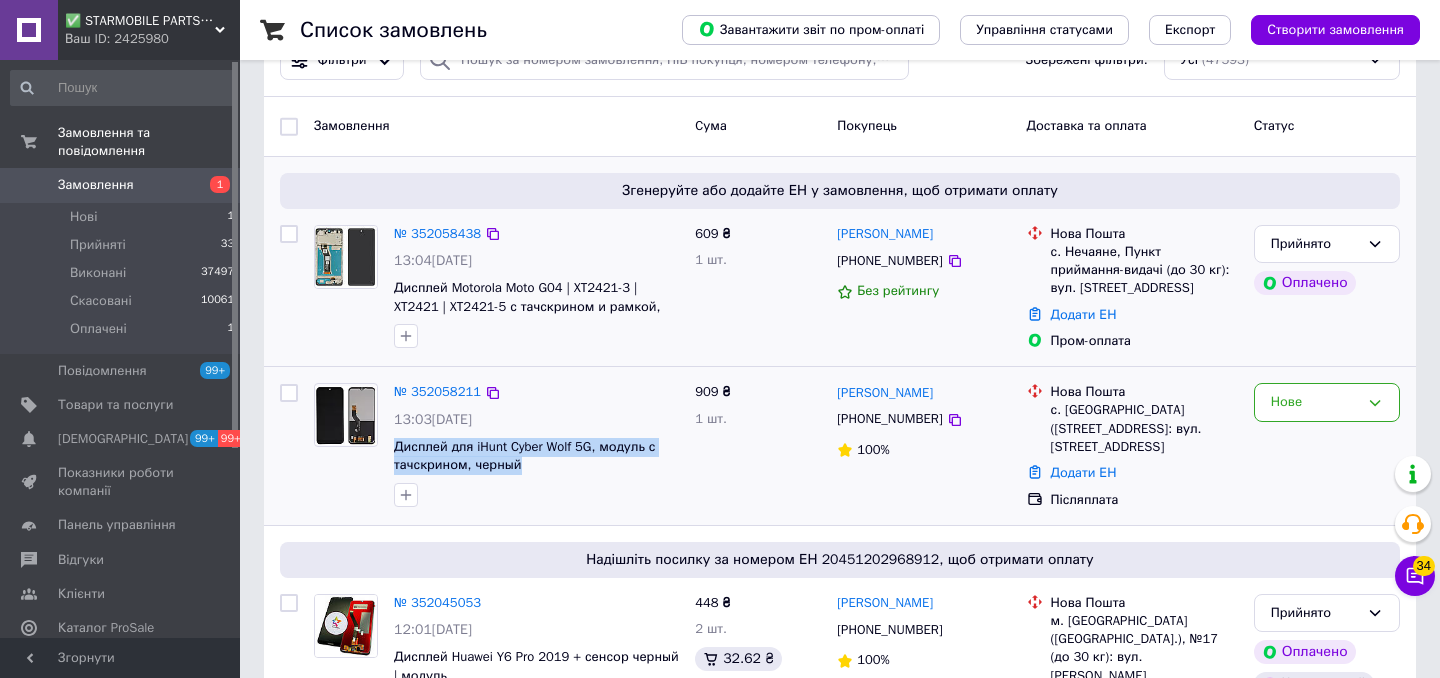 click on "Дисплей для iHunt Cyber Wolf 5G, модуль с тачскрином, черный" at bounding box center [536, 456] 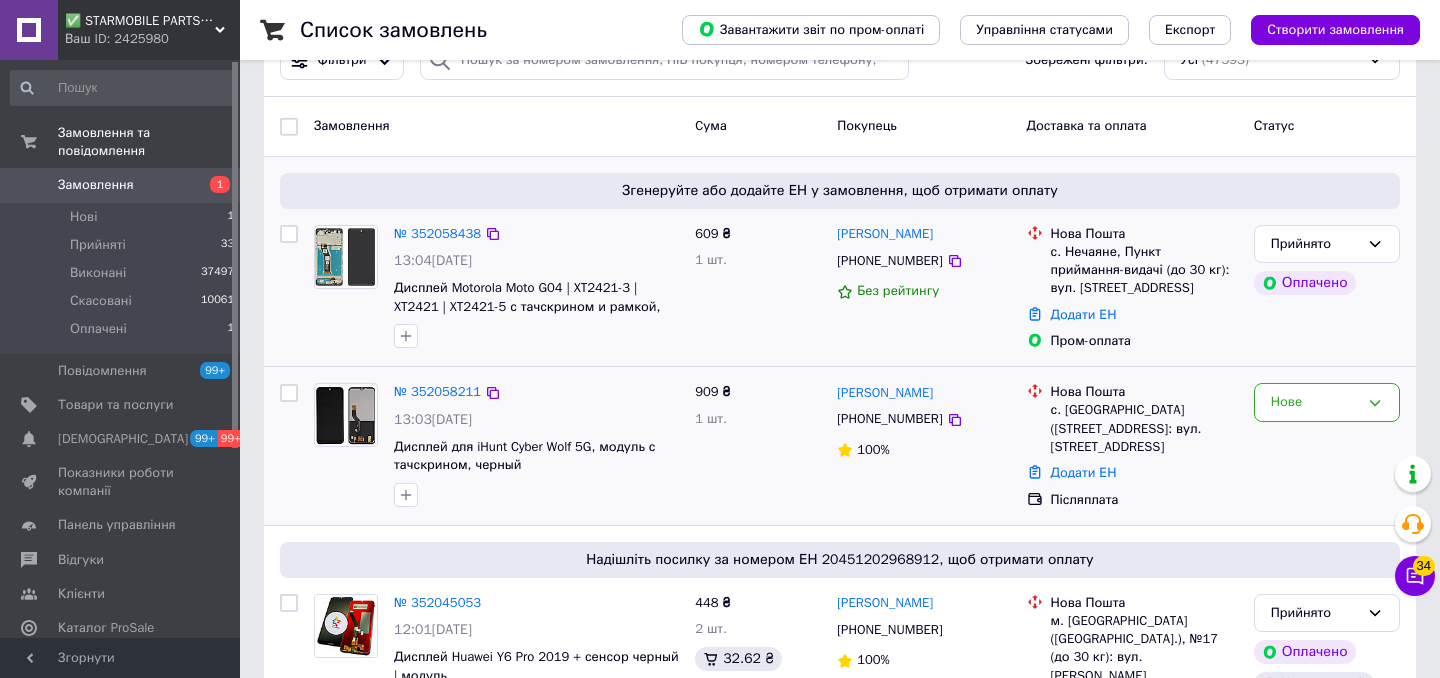 click on "с. [GEOGRAPHIC_DATA] ([STREET_ADDRESS]: вул. [STREET_ADDRESS]" at bounding box center (1144, 428) 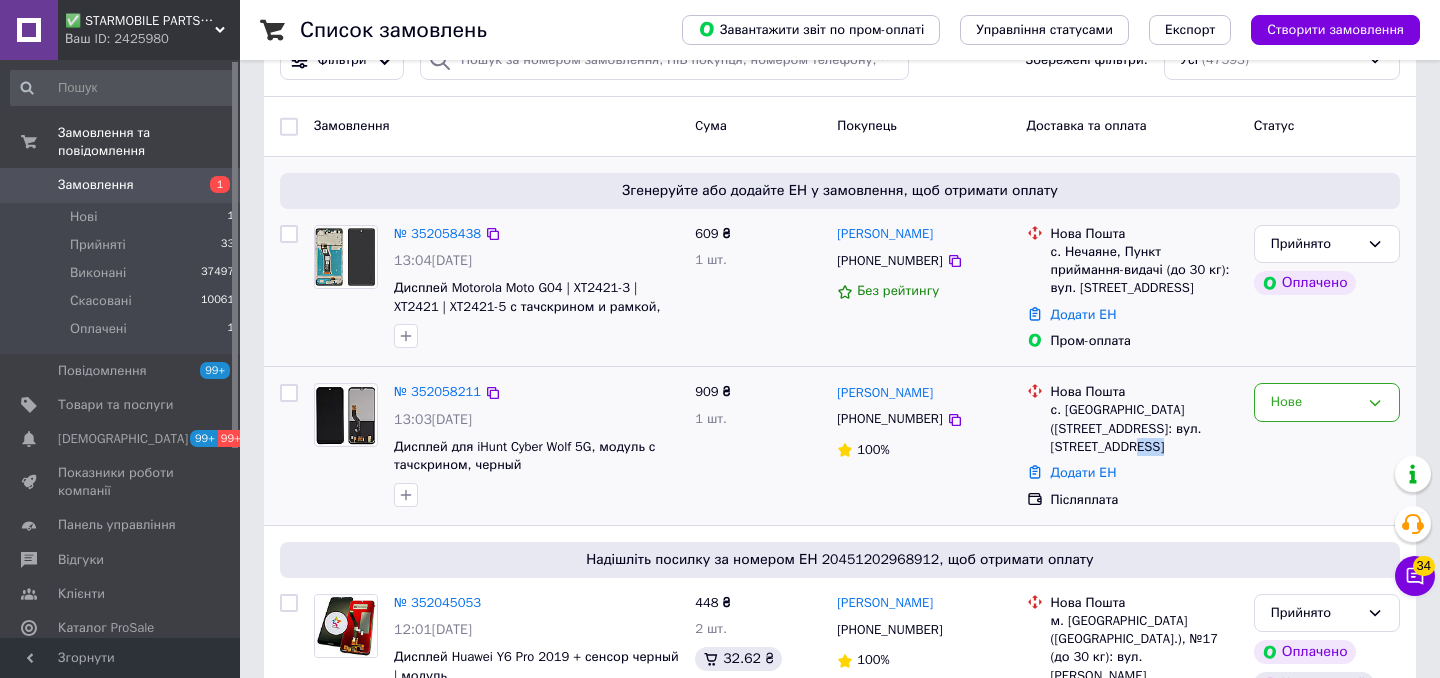 click on "с. [GEOGRAPHIC_DATA] ([STREET_ADDRESS]: вул. [STREET_ADDRESS]" at bounding box center [1144, 428] 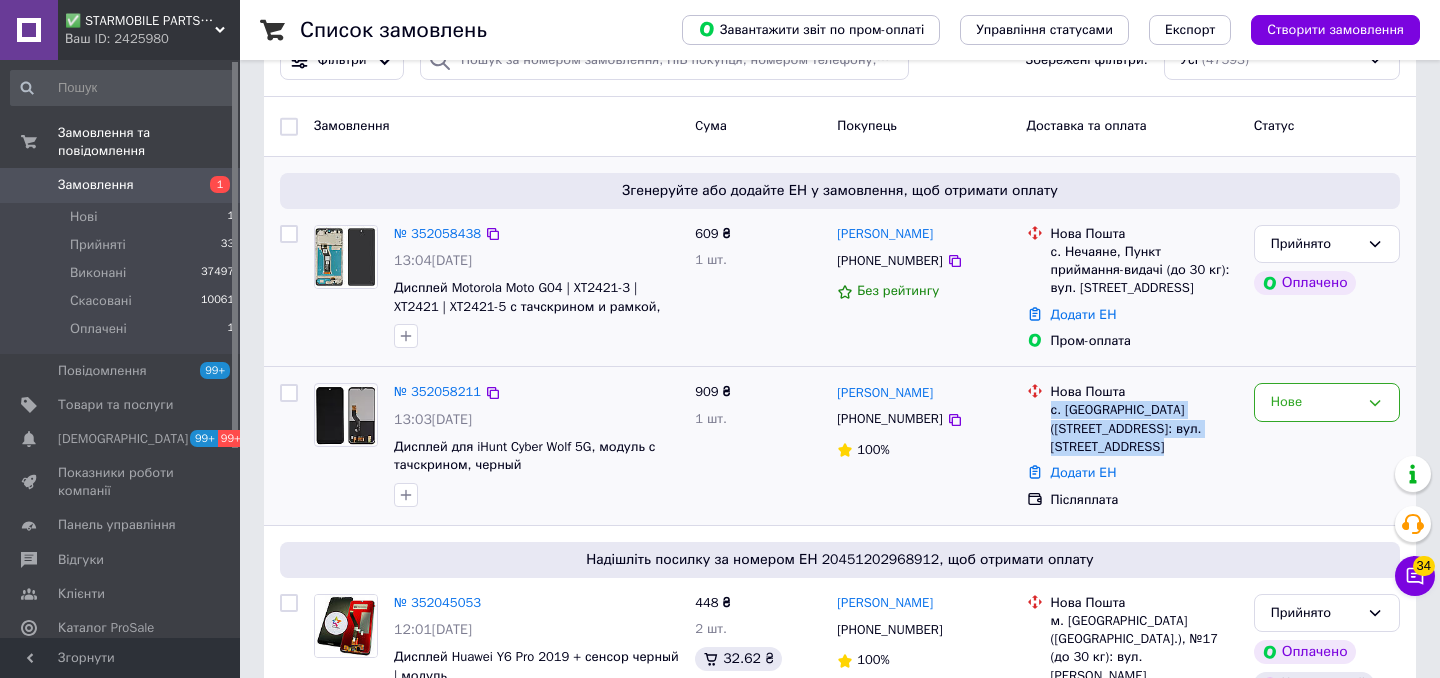 click on "с. [GEOGRAPHIC_DATA] ([STREET_ADDRESS]: вул. [STREET_ADDRESS]" at bounding box center [1144, 428] 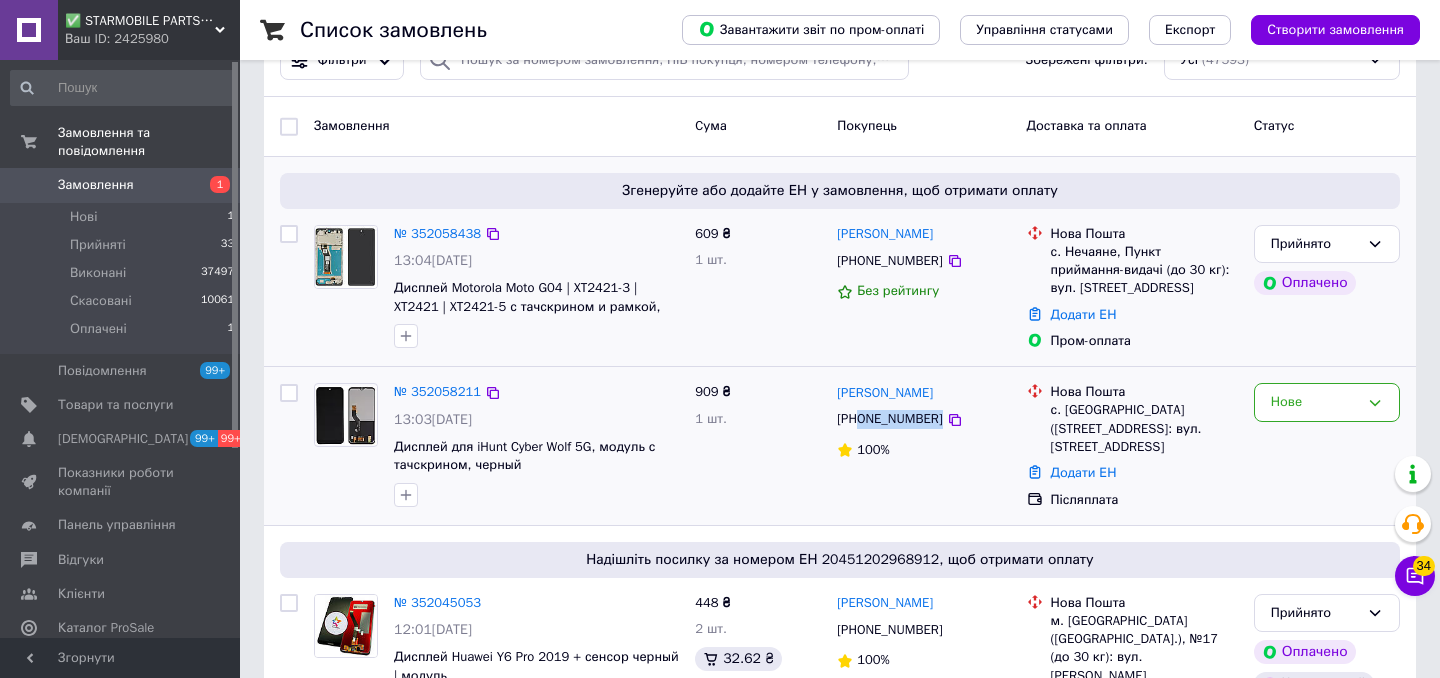 drag, startPoint x: 977, startPoint y: 433, endPoint x: 859, endPoint y: 439, distance: 118.15244 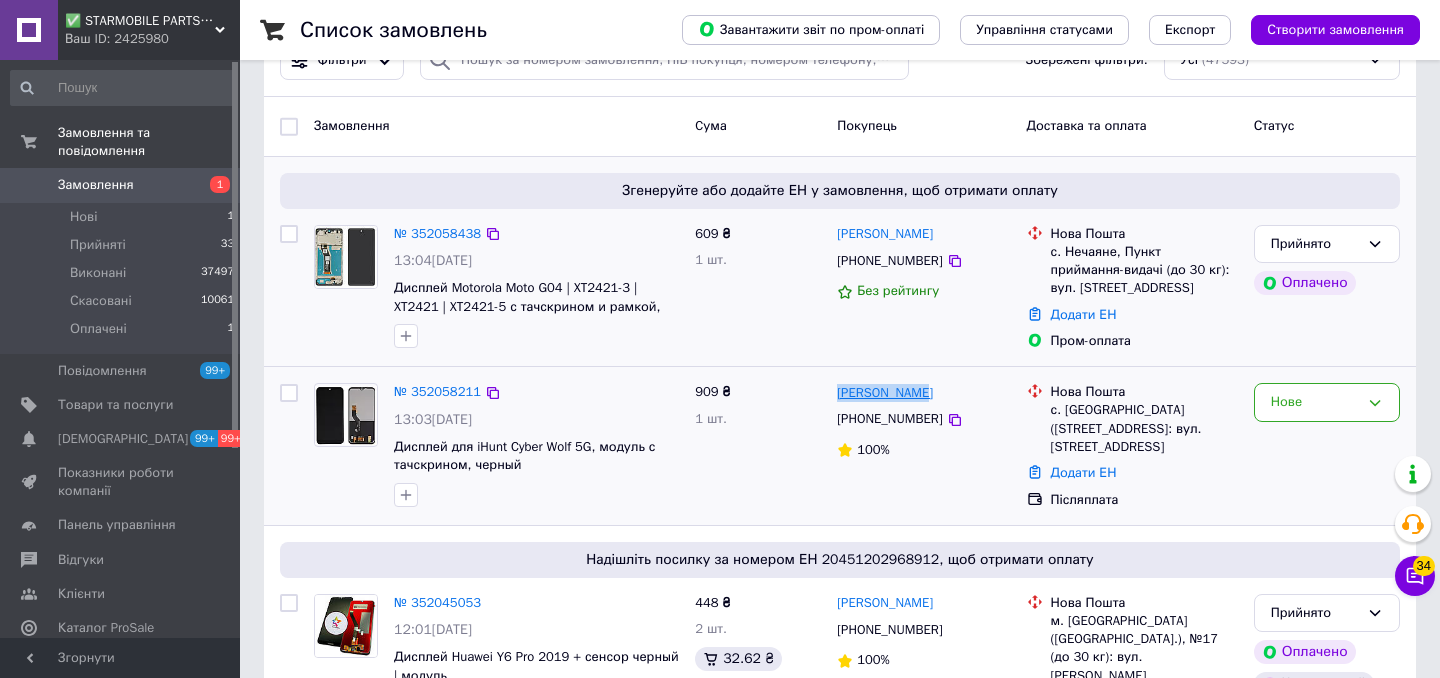 drag, startPoint x: 932, startPoint y: 414, endPoint x: 839, endPoint y: 411, distance: 93.04838 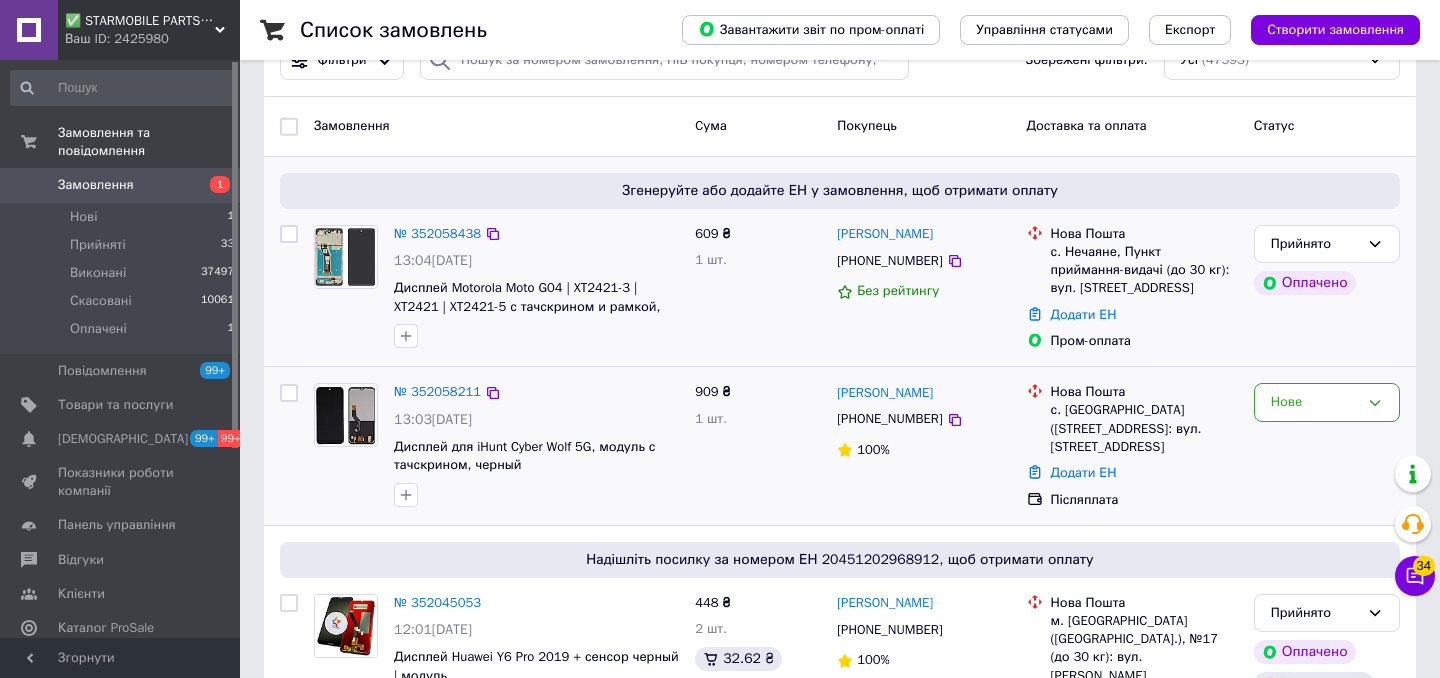 click on "Нове" at bounding box center [1327, 446] 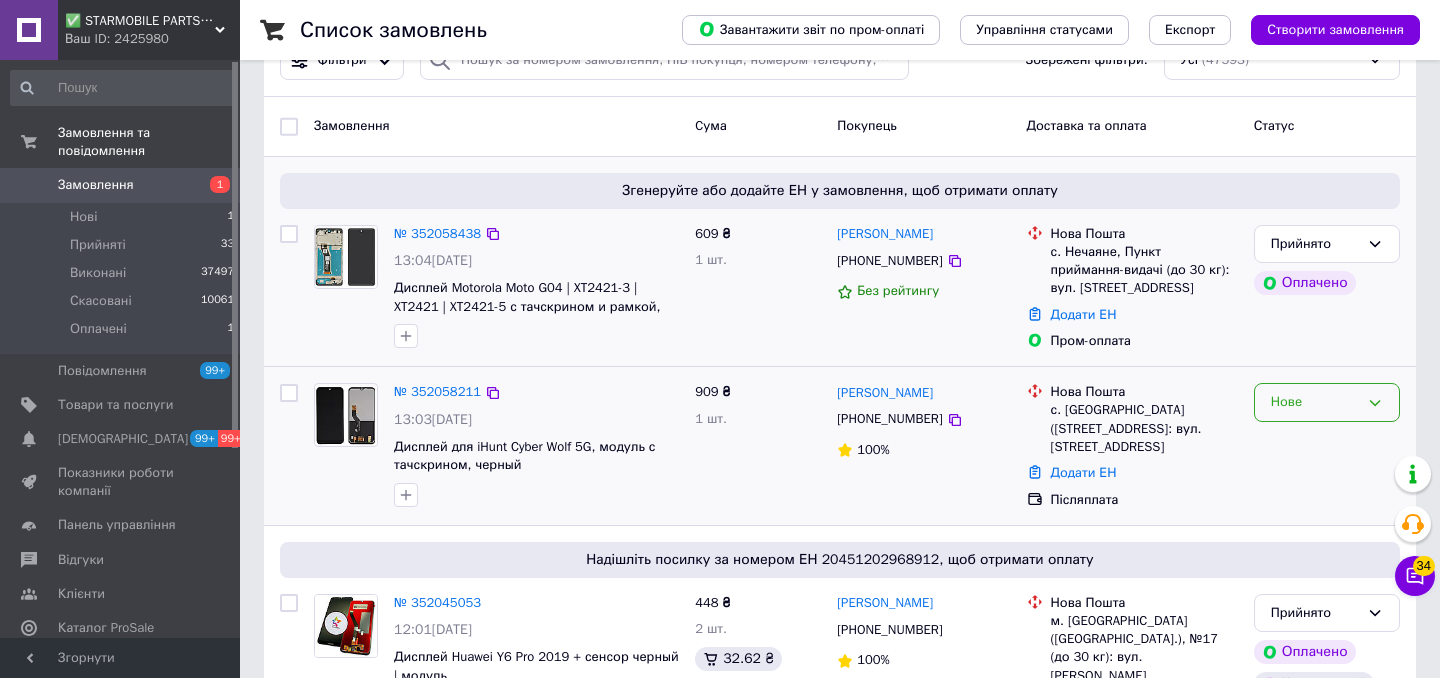 click on "Нове" at bounding box center [1327, 402] 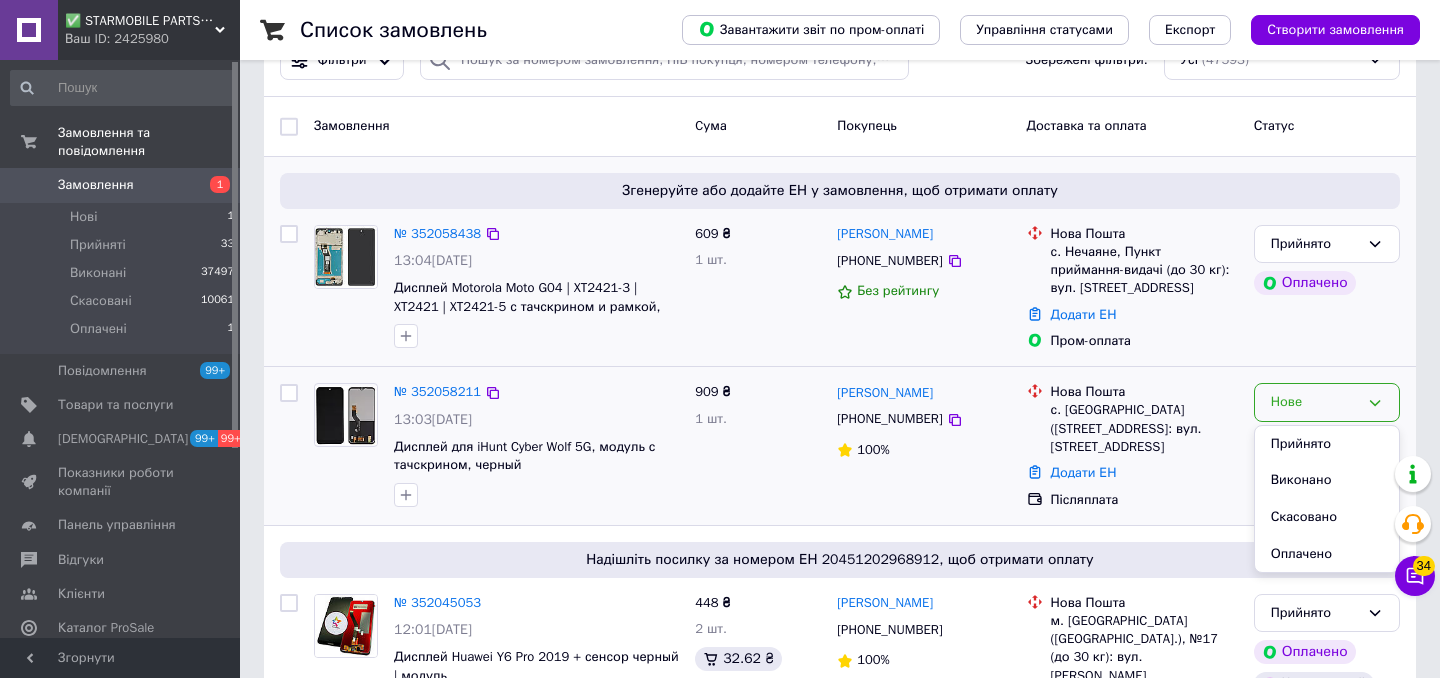 click on "Прийнято" at bounding box center [1327, 444] 